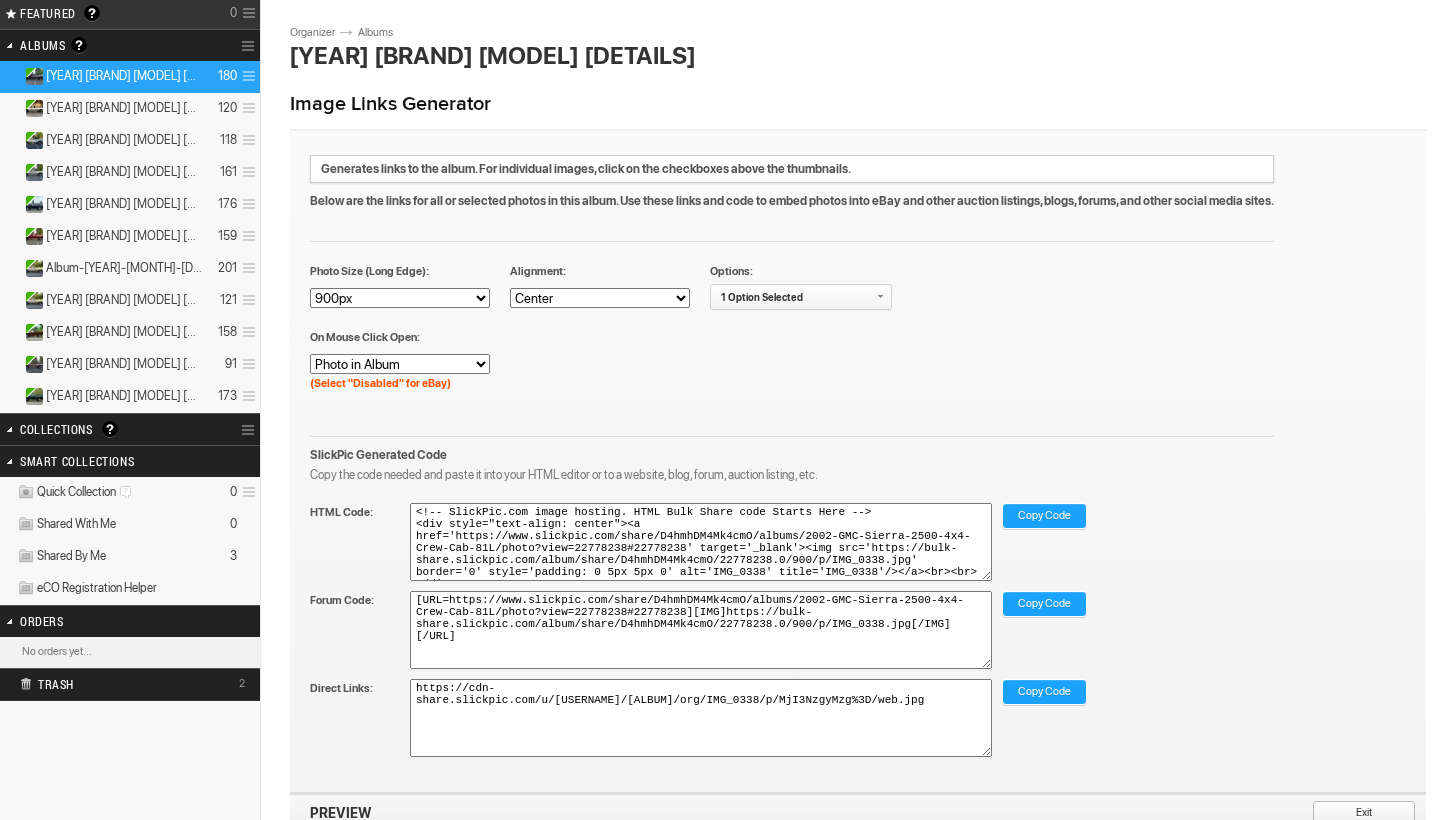 scroll, scrollTop: 132, scrollLeft: 0, axis: vertical 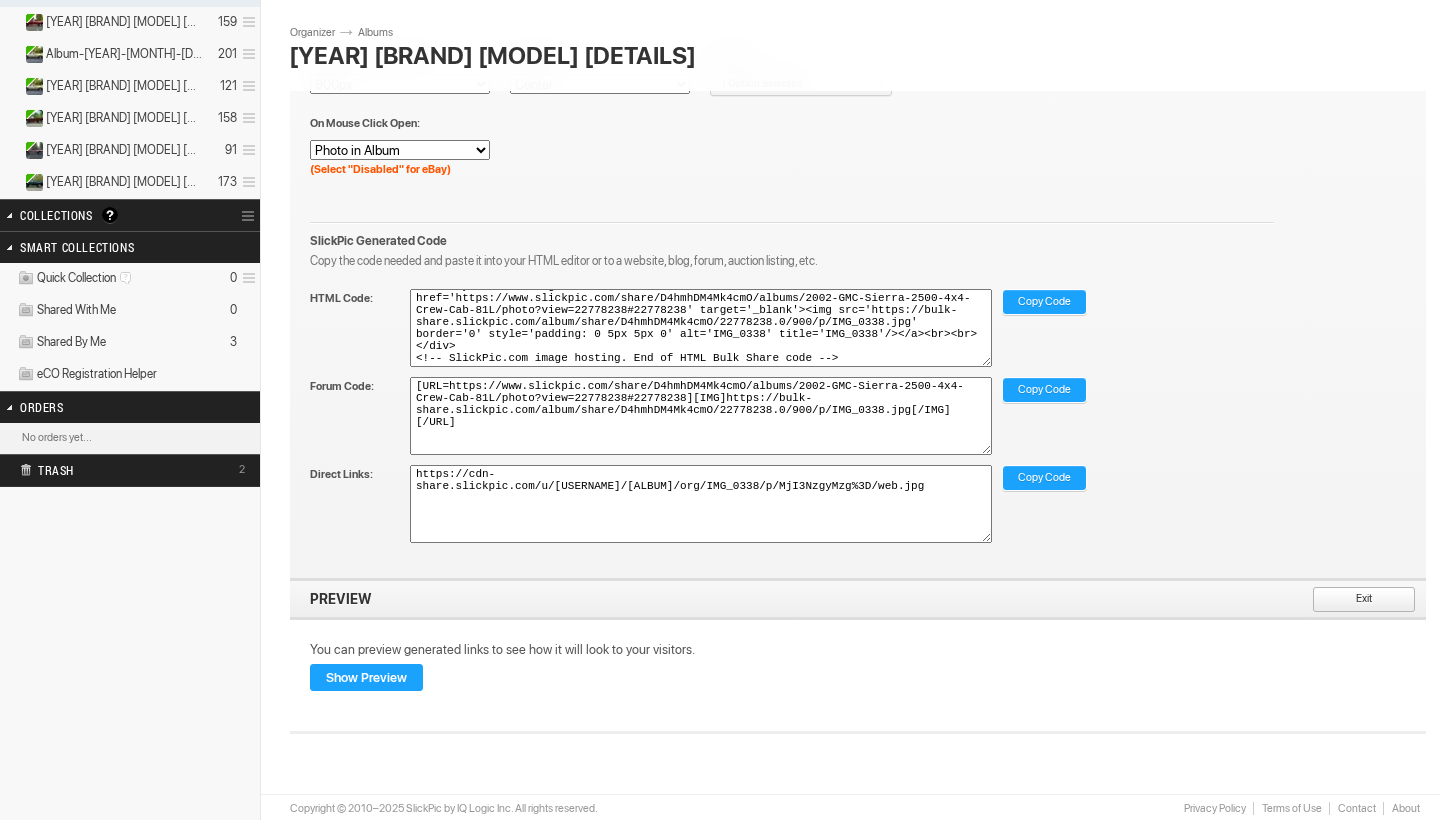 click on "Exit" at bounding box center [1357, 600] 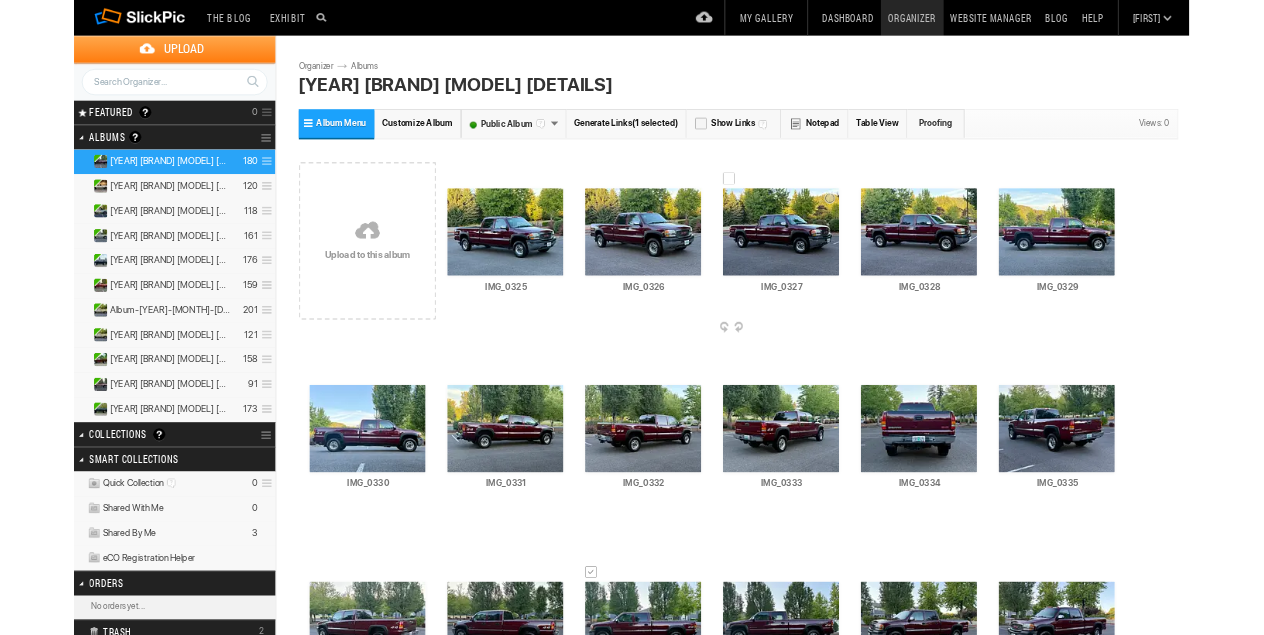 scroll, scrollTop: 45, scrollLeft: 0, axis: vertical 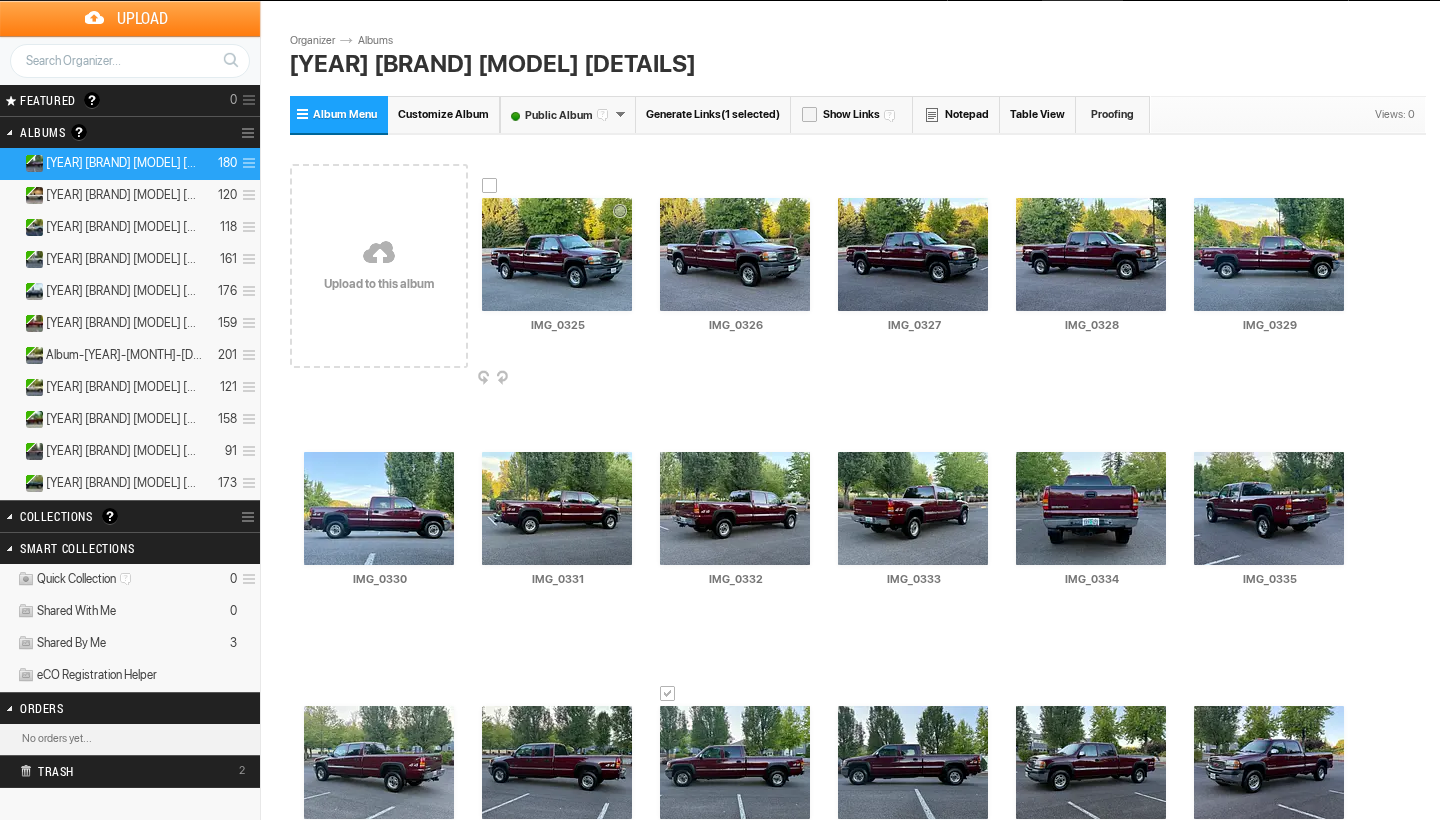 click at bounding box center (557, 254) 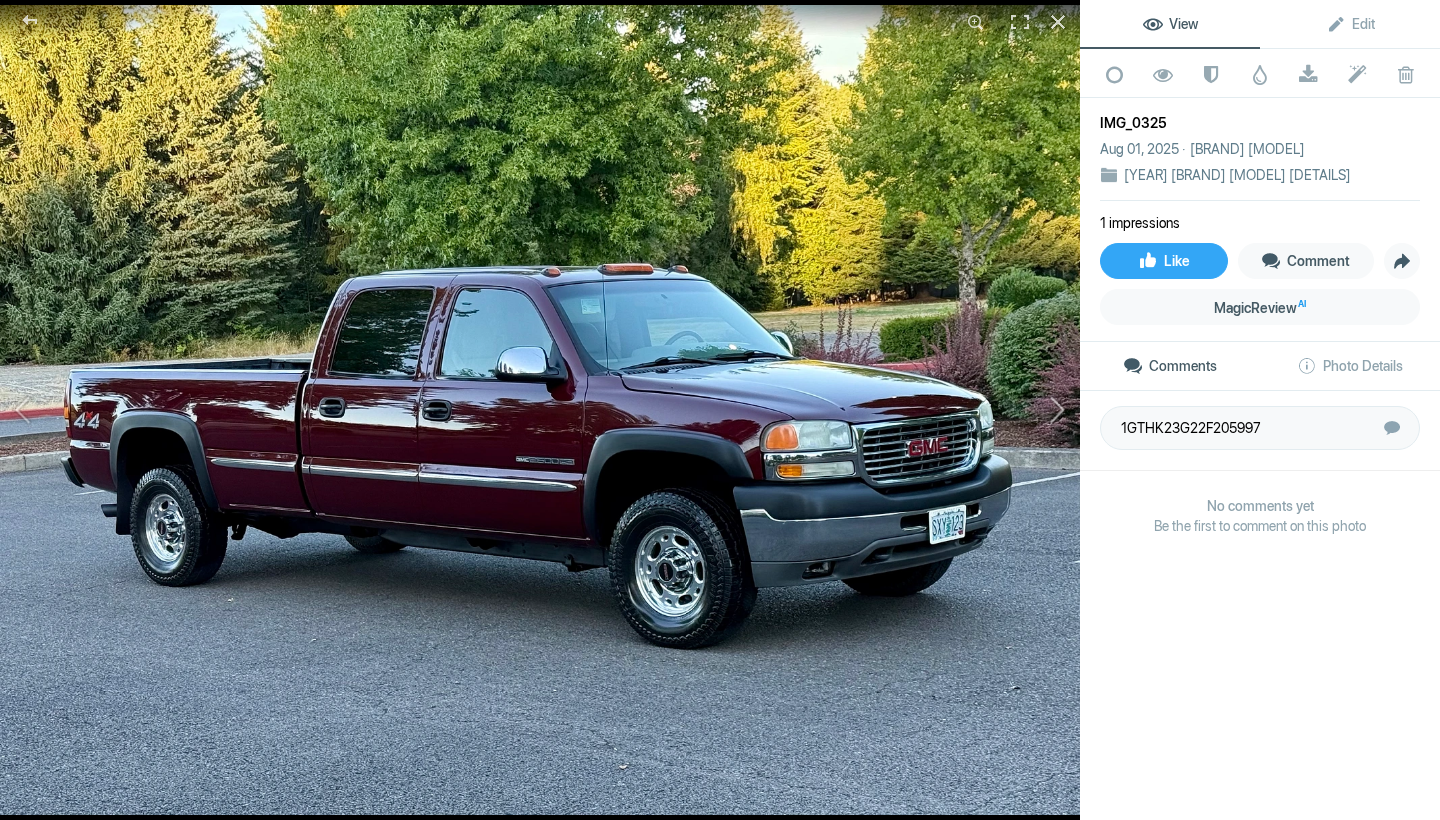 click 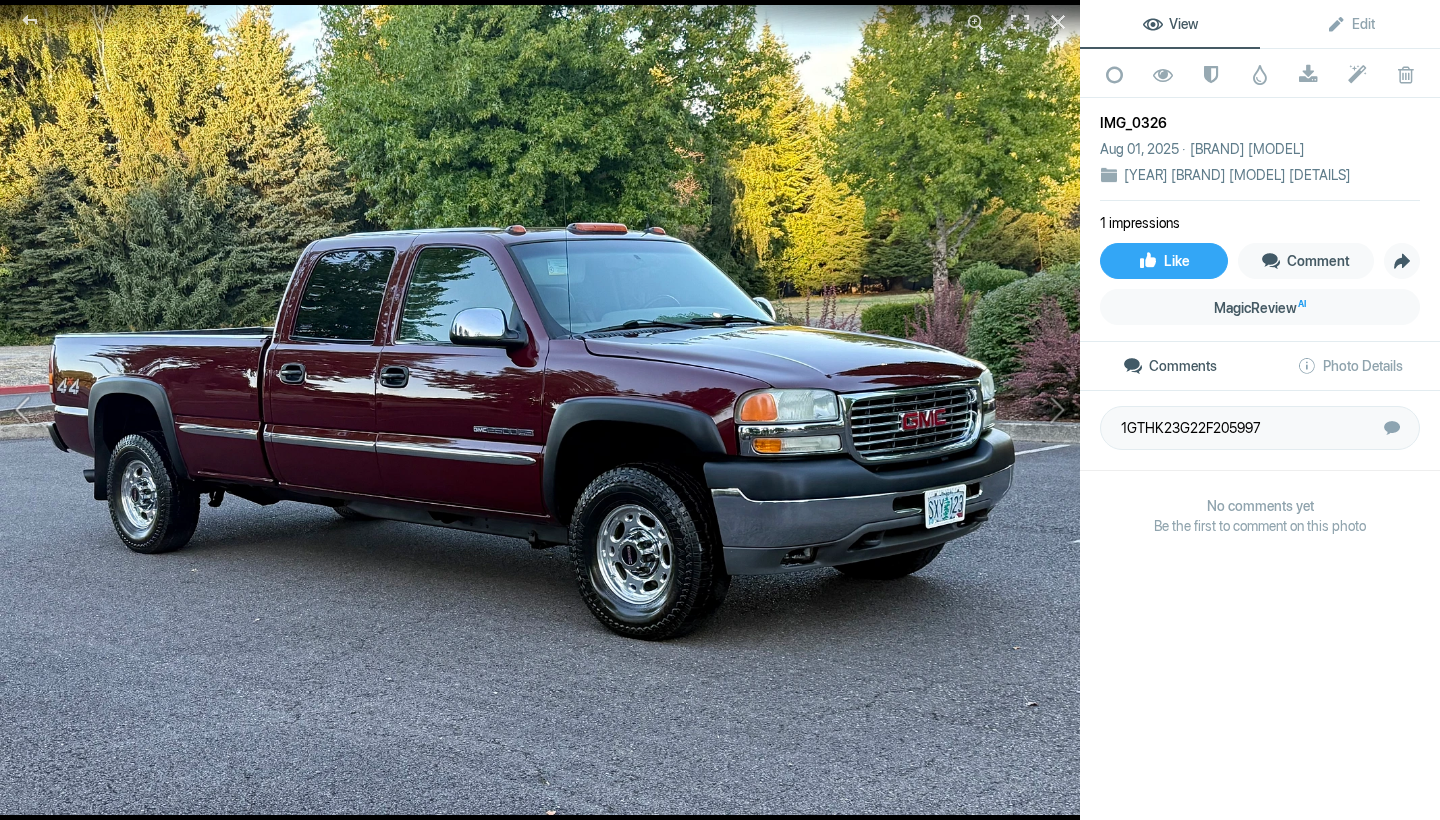 click 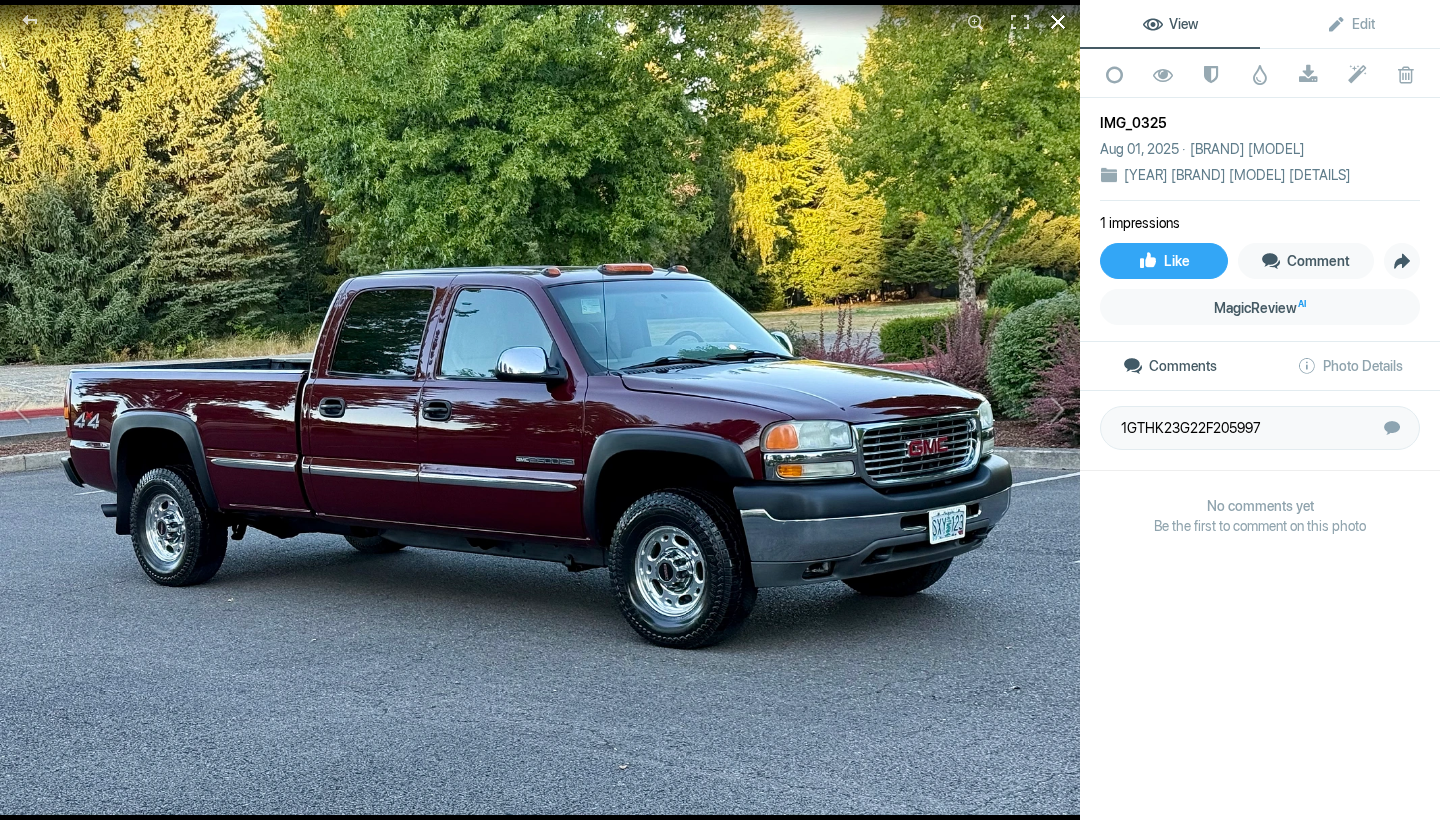 click 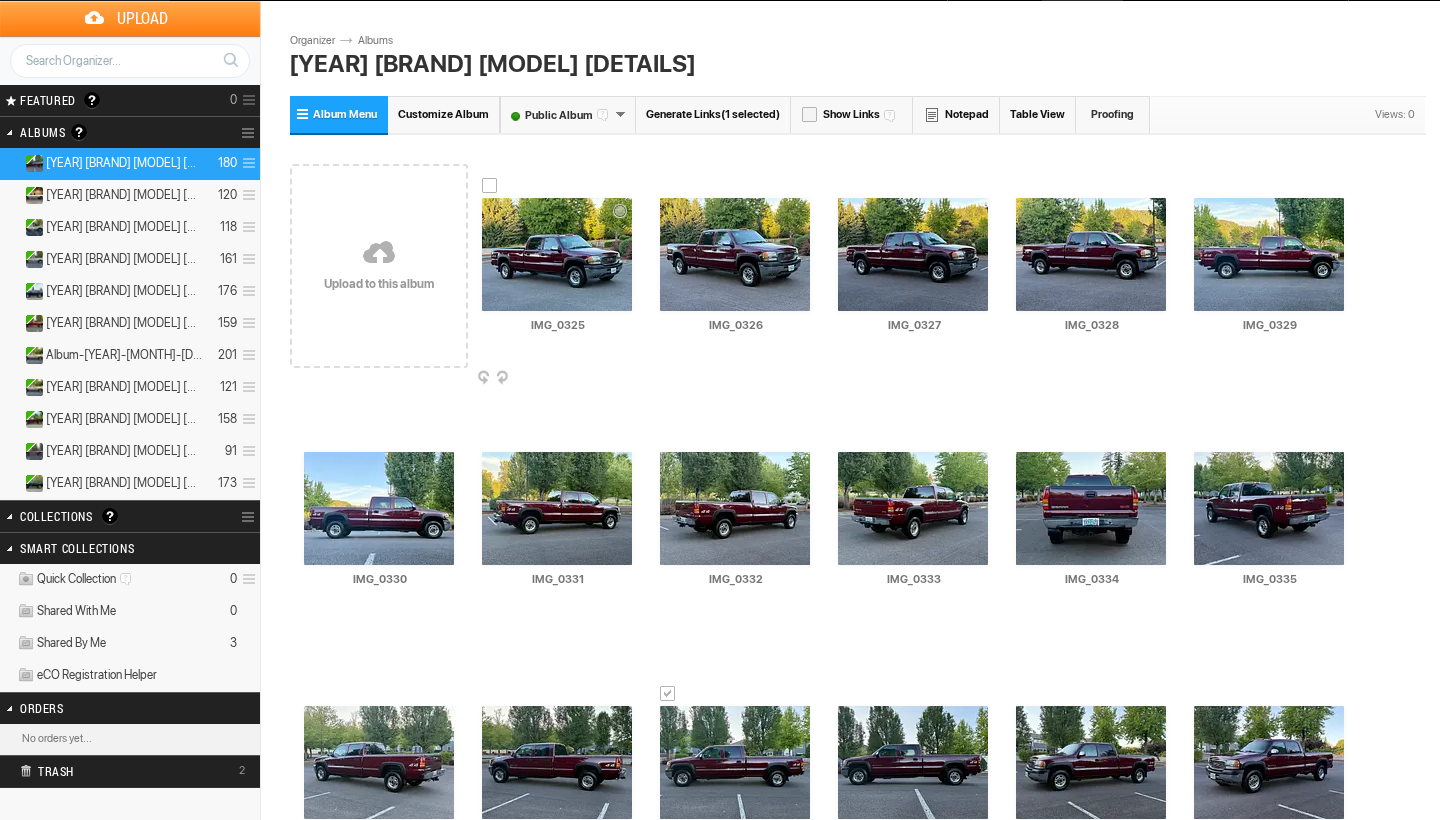click at bounding box center [630, 379] 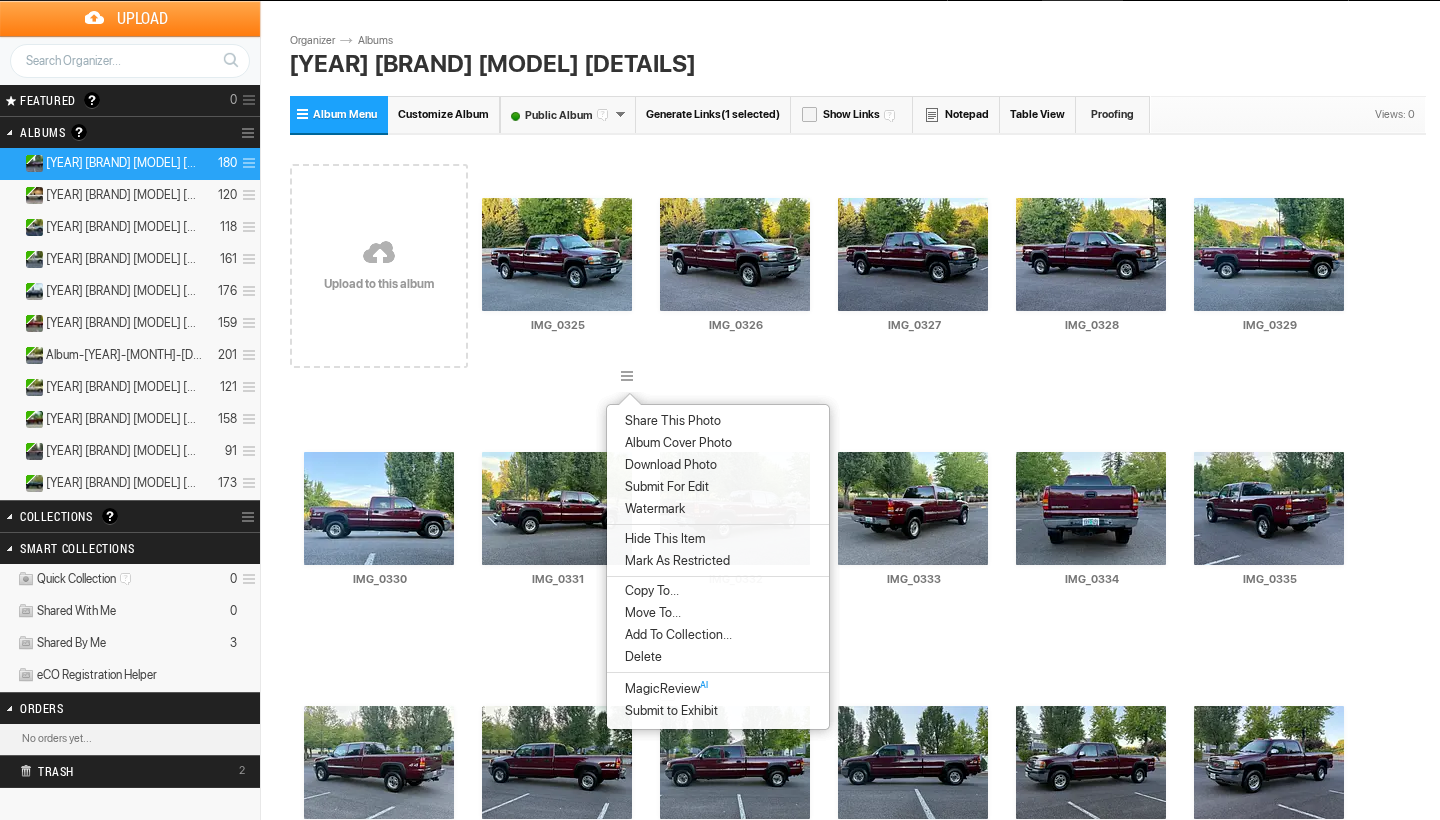click on "Download Photo" at bounding box center [668, 465] 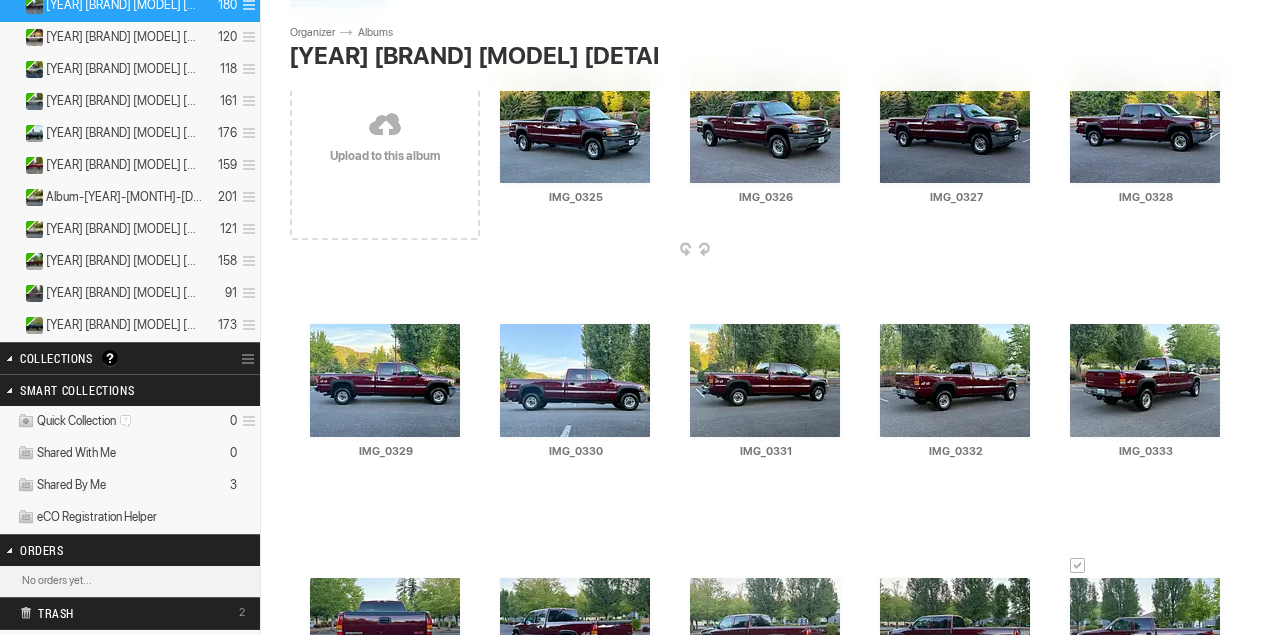 scroll, scrollTop: 207, scrollLeft: 0, axis: vertical 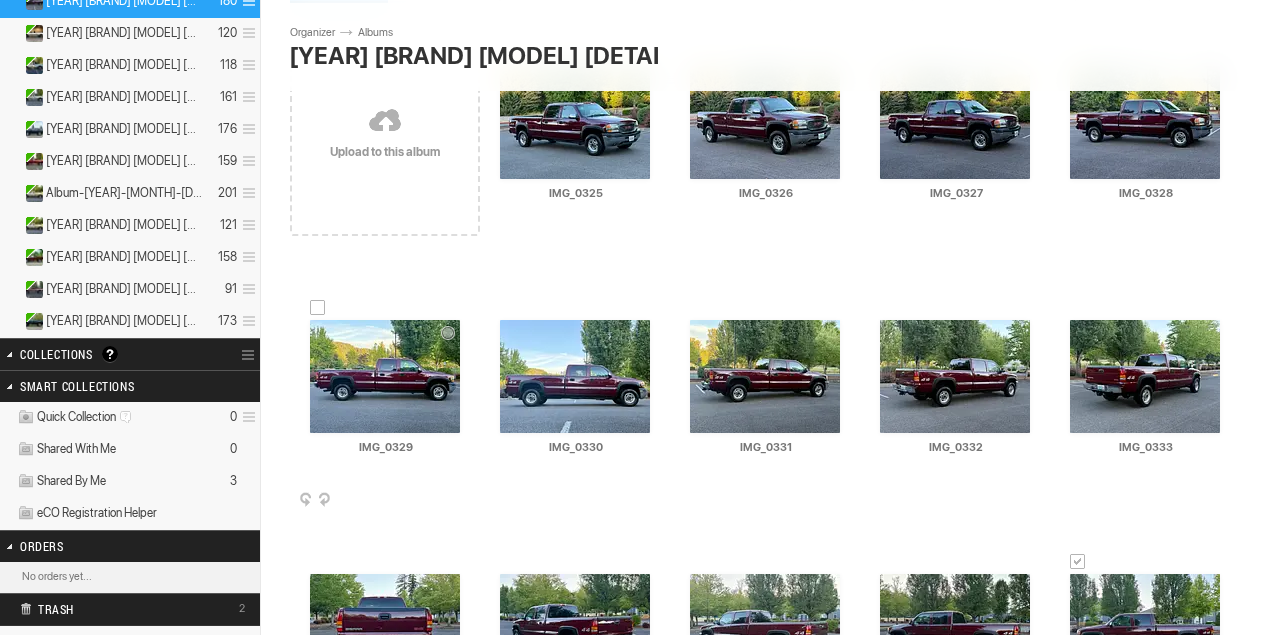 click at bounding box center [464, 501] 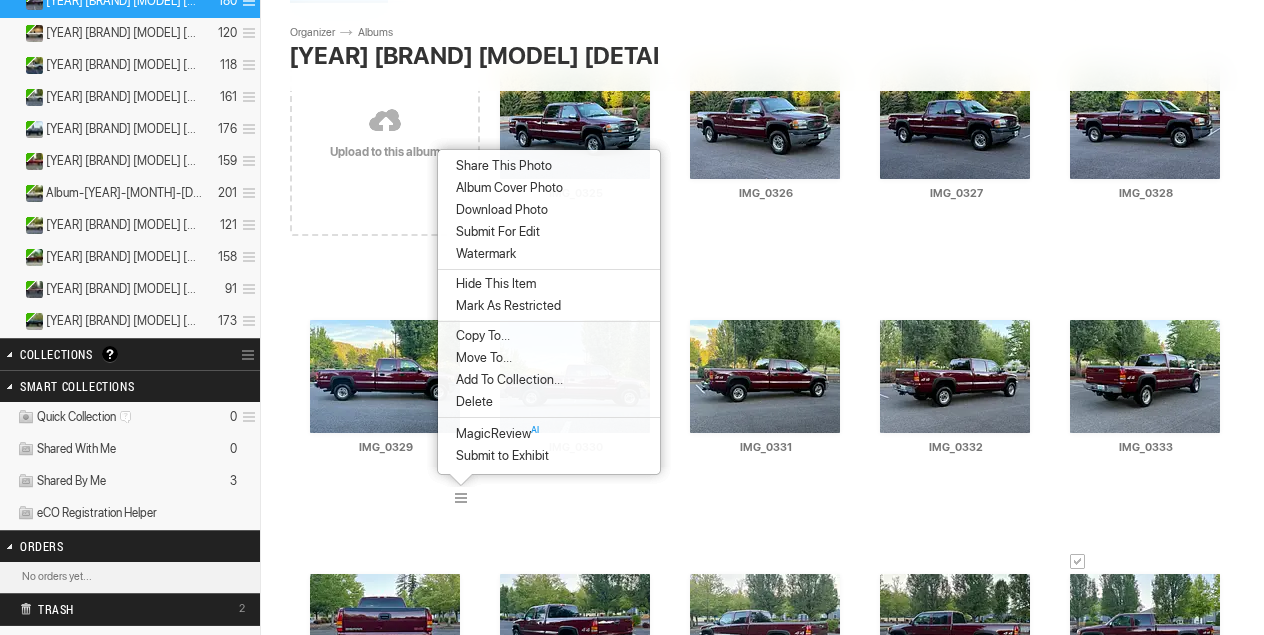 click on "Download Photo" at bounding box center [499, 210] 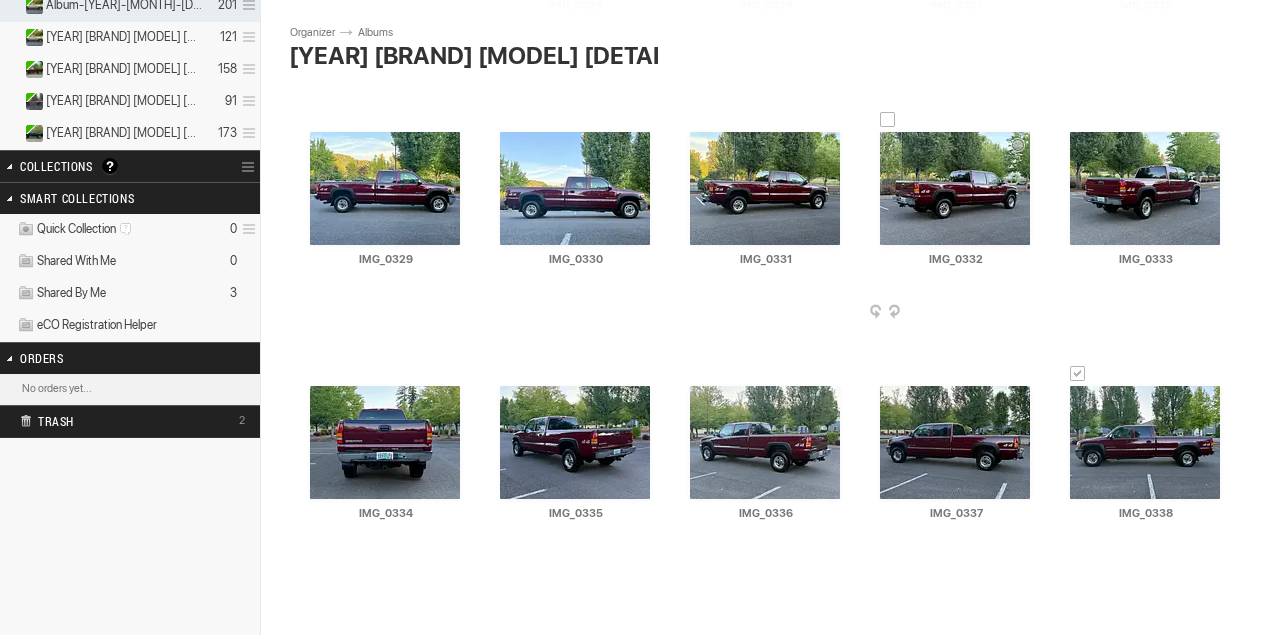 scroll, scrollTop: 396, scrollLeft: 0, axis: vertical 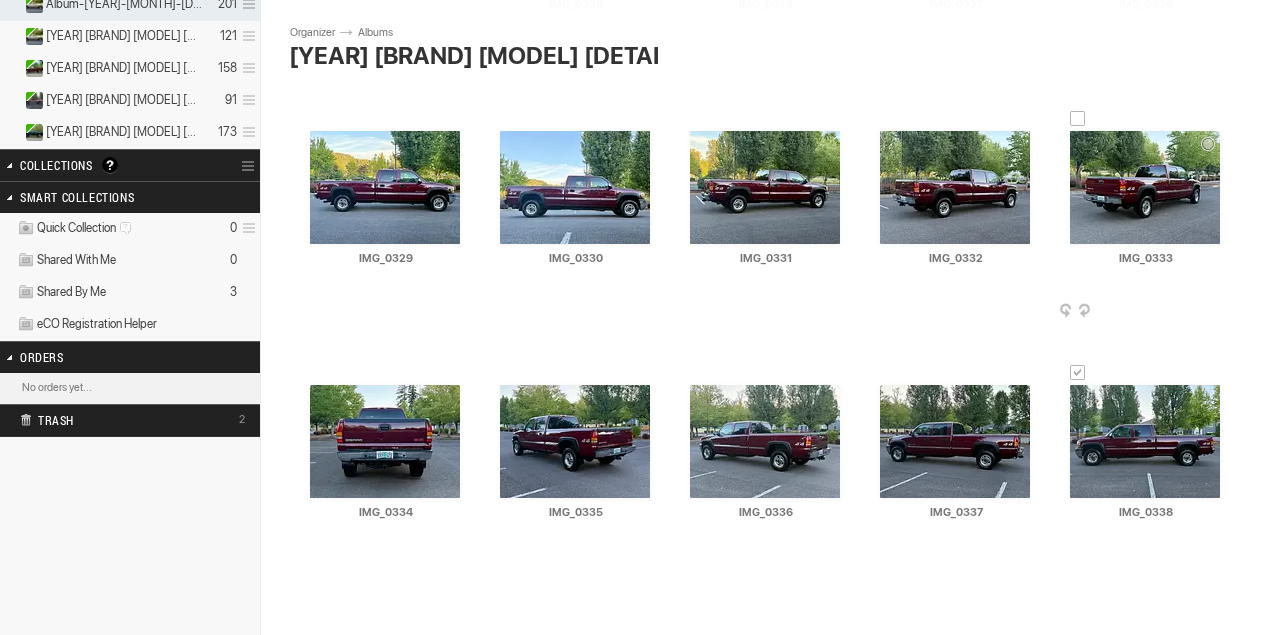 click at bounding box center [1224, 312] 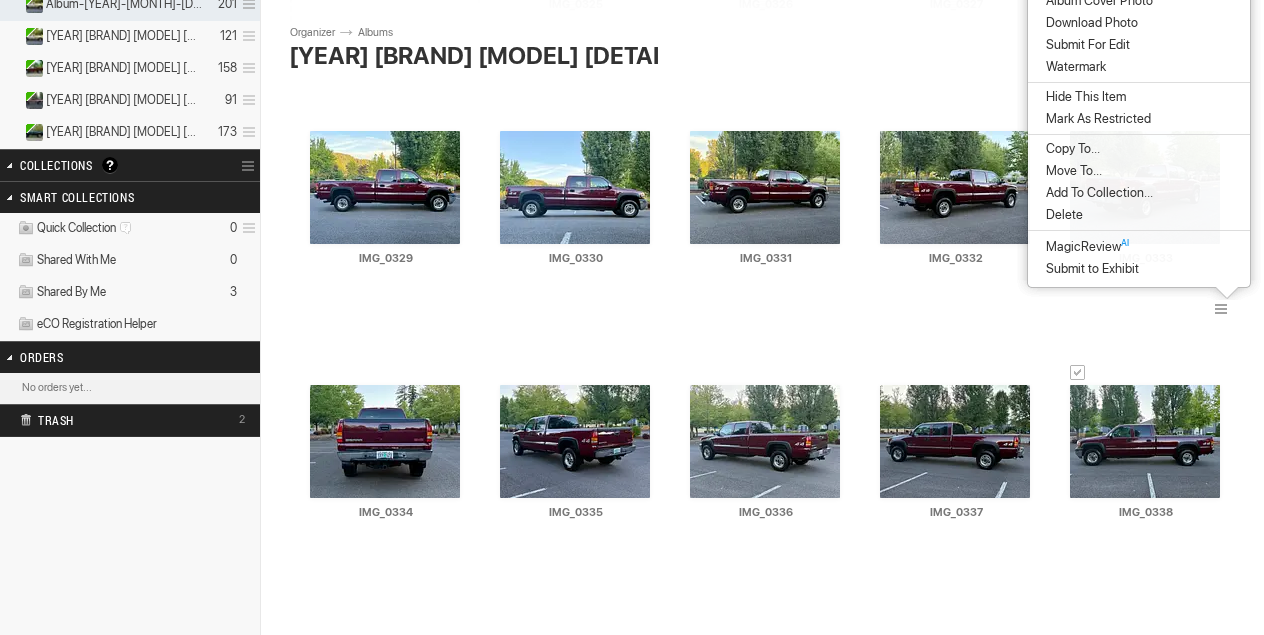 click on "Download Photo" at bounding box center [1089, 23] 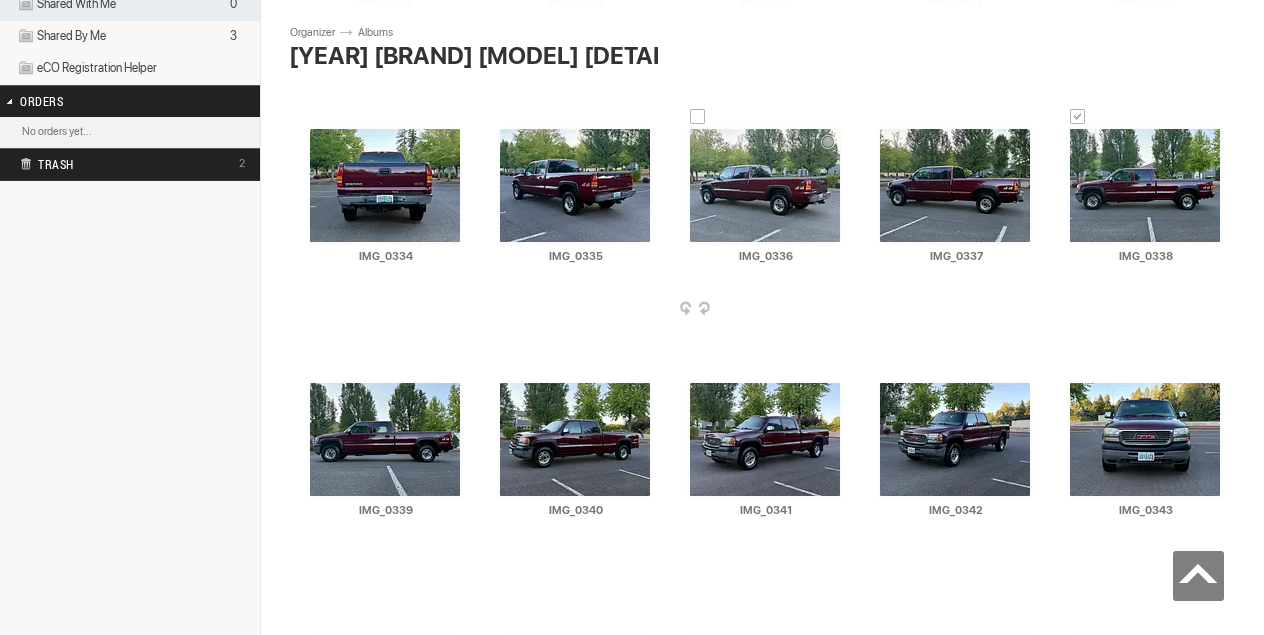 scroll, scrollTop: 639, scrollLeft: 0, axis: vertical 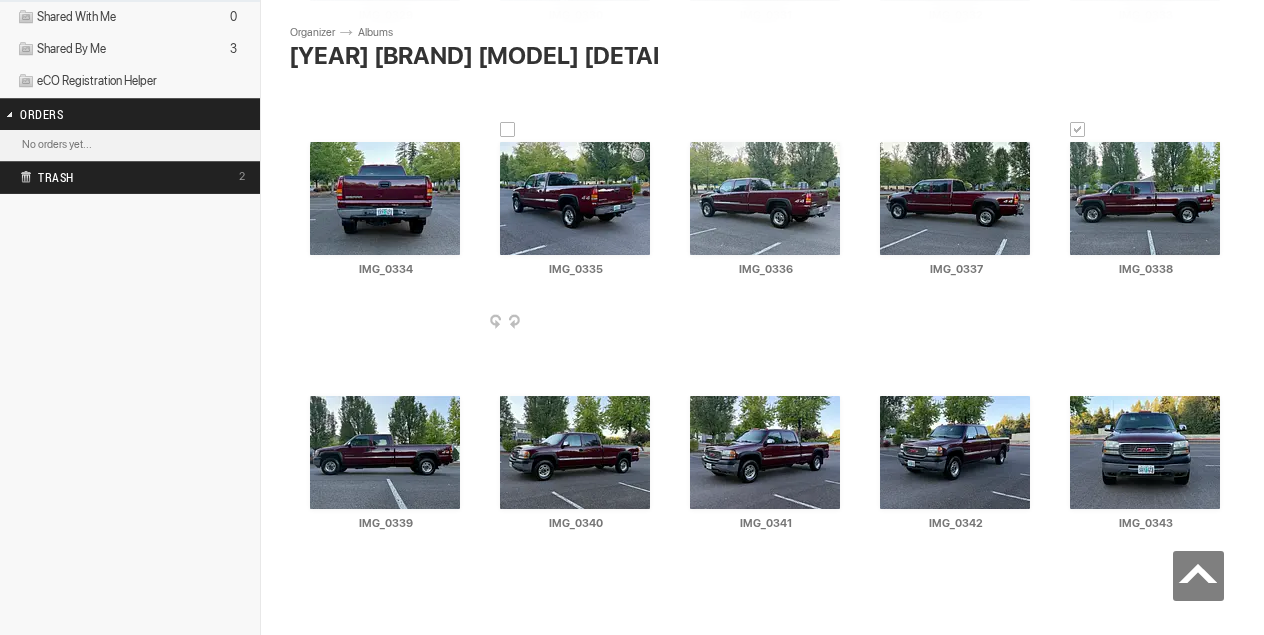 click at bounding box center (654, 323) 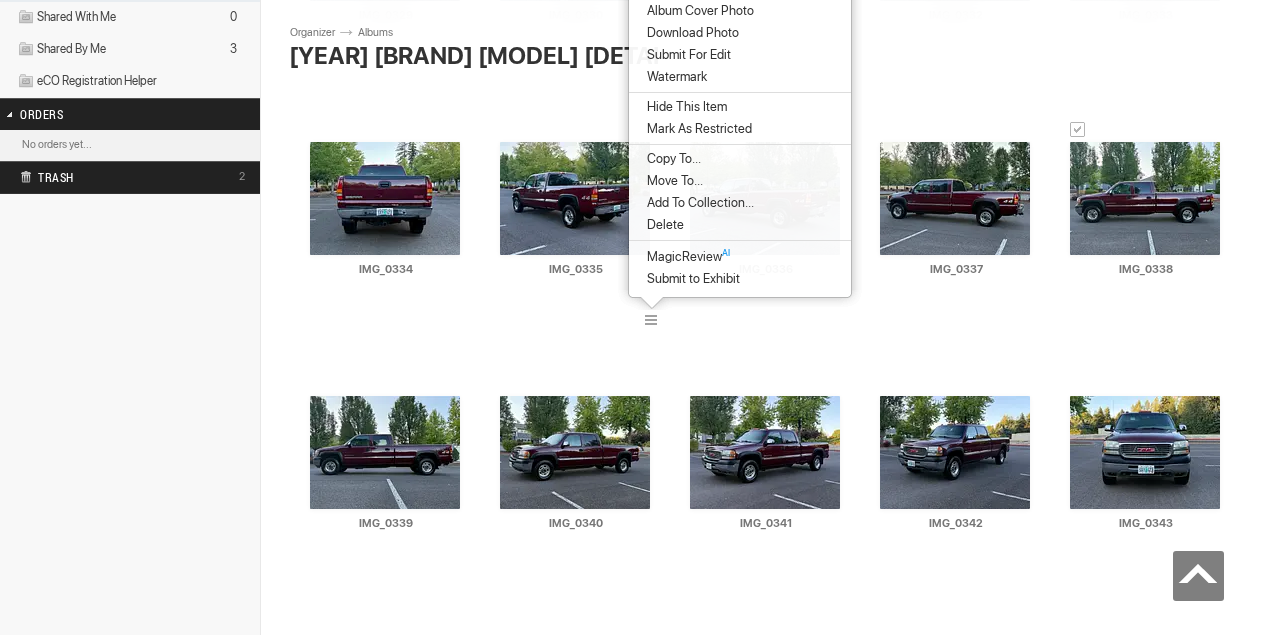 click on "Download Photo" at bounding box center (690, 33) 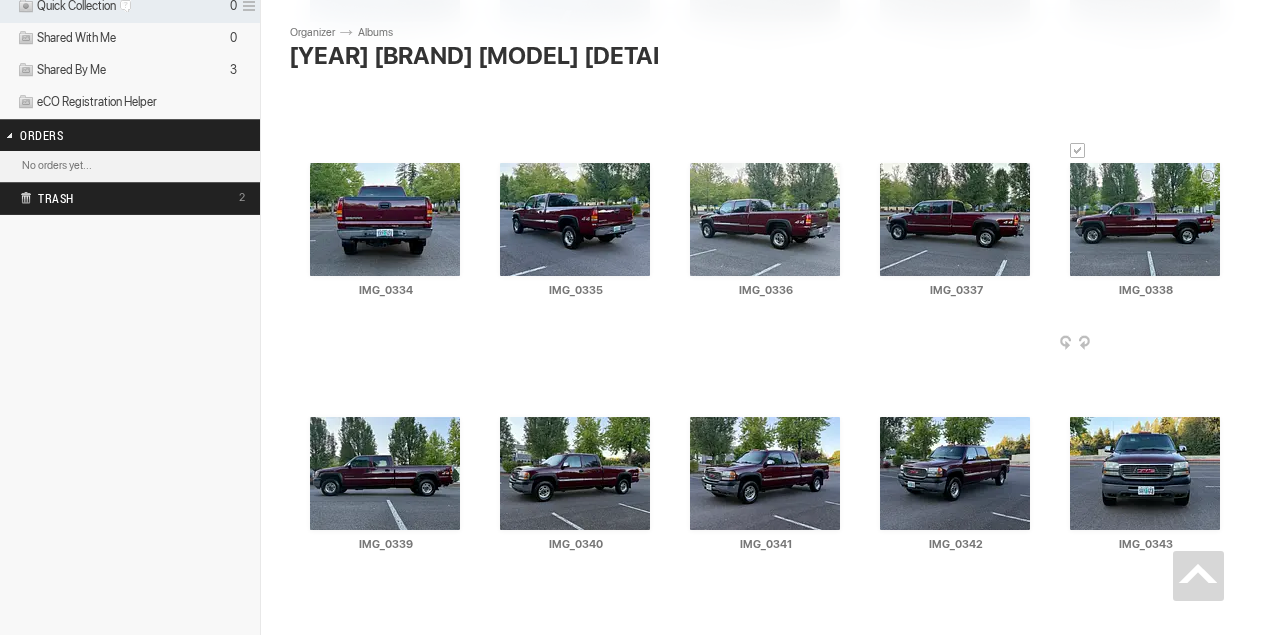 scroll, scrollTop: 616, scrollLeft: 0, axis: vertical 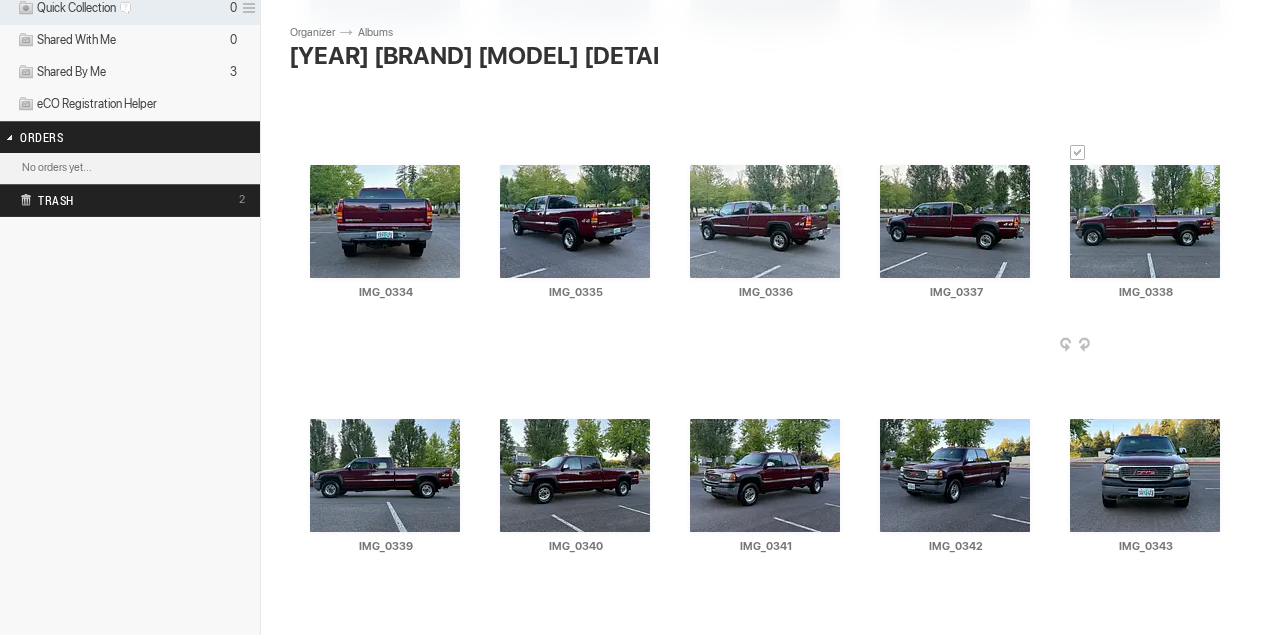 click at bounding box center [1078, 153] 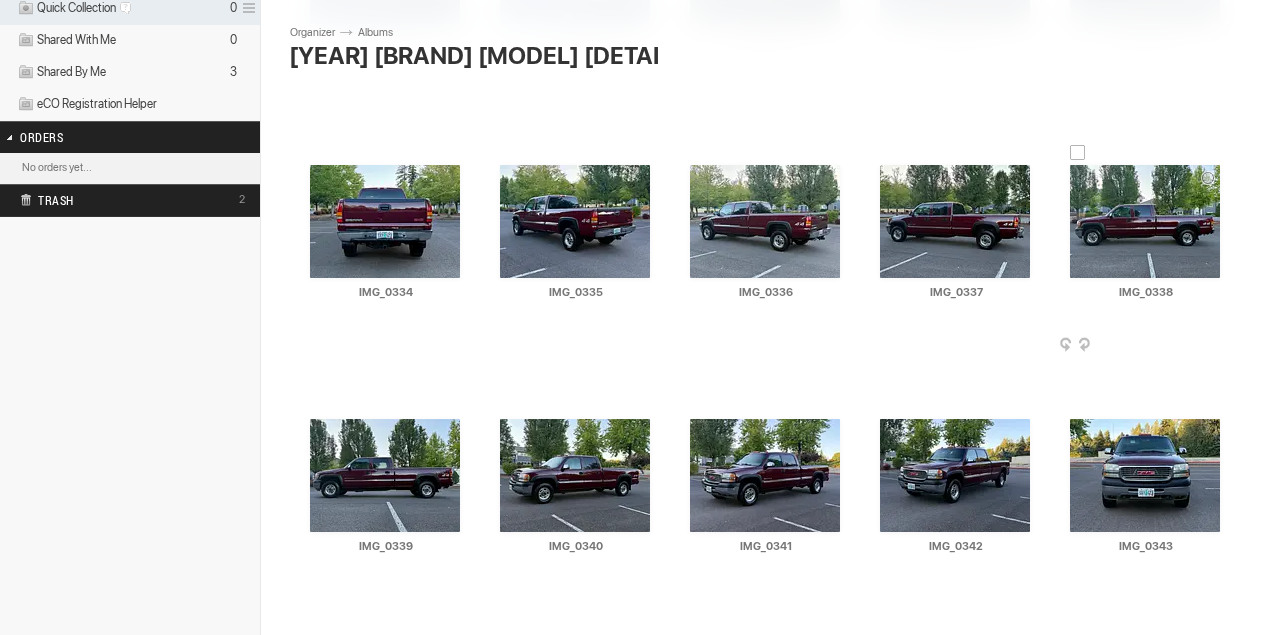 click at bounding box center (1224, 346) 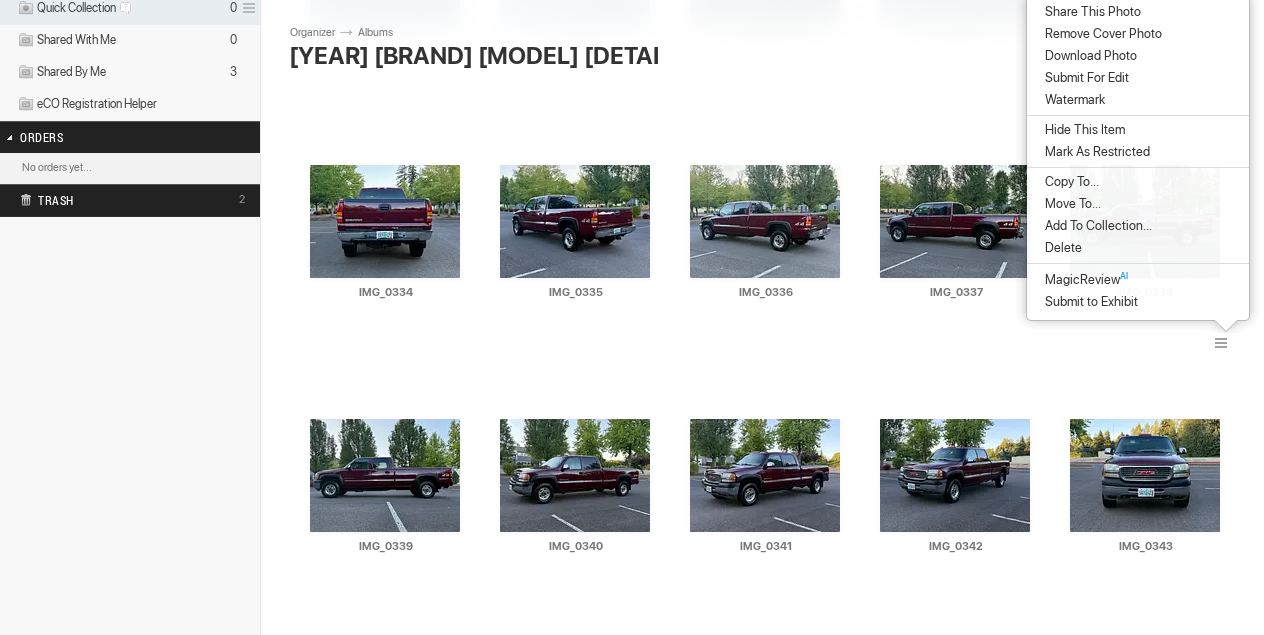click on "Download Photo" at bounding box center (1088, 56) 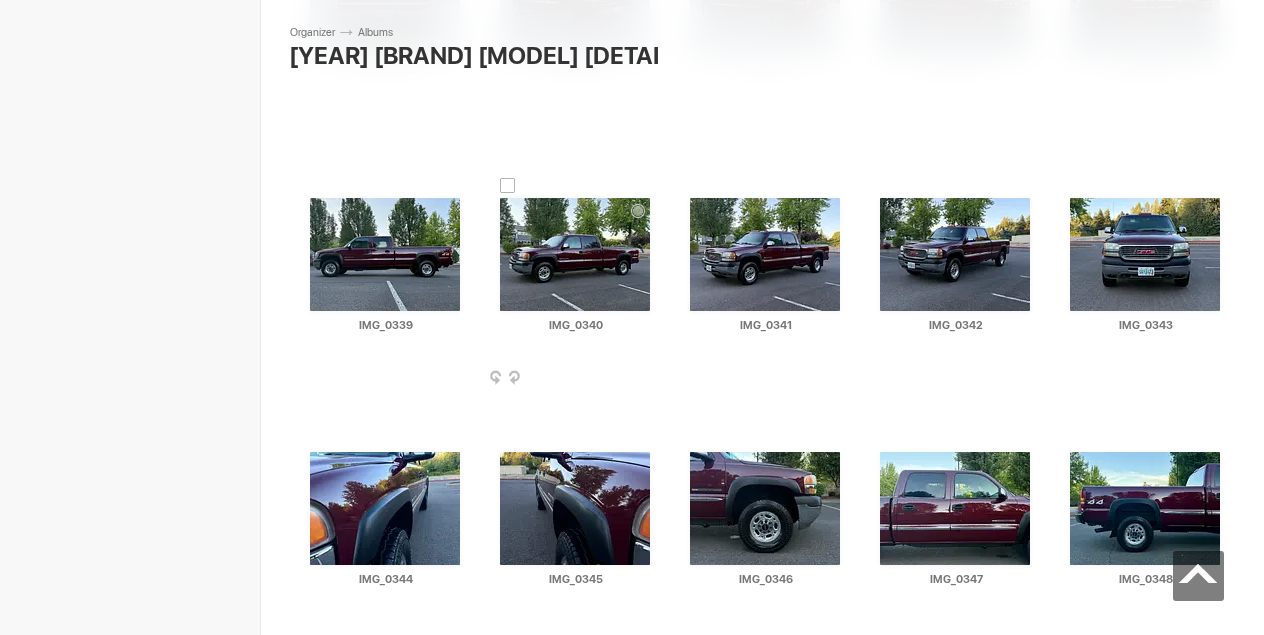 scroll, scrollTop: 840, scrollLeft: 0, axis: vertical 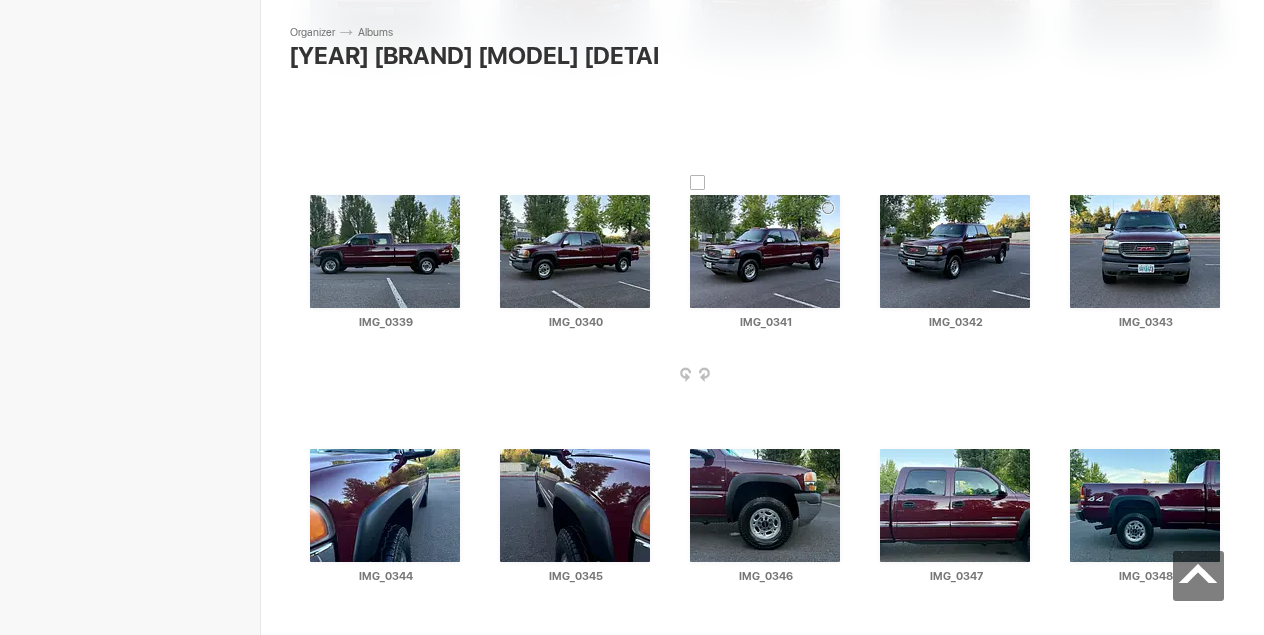 click at bounding box center [765, 251] 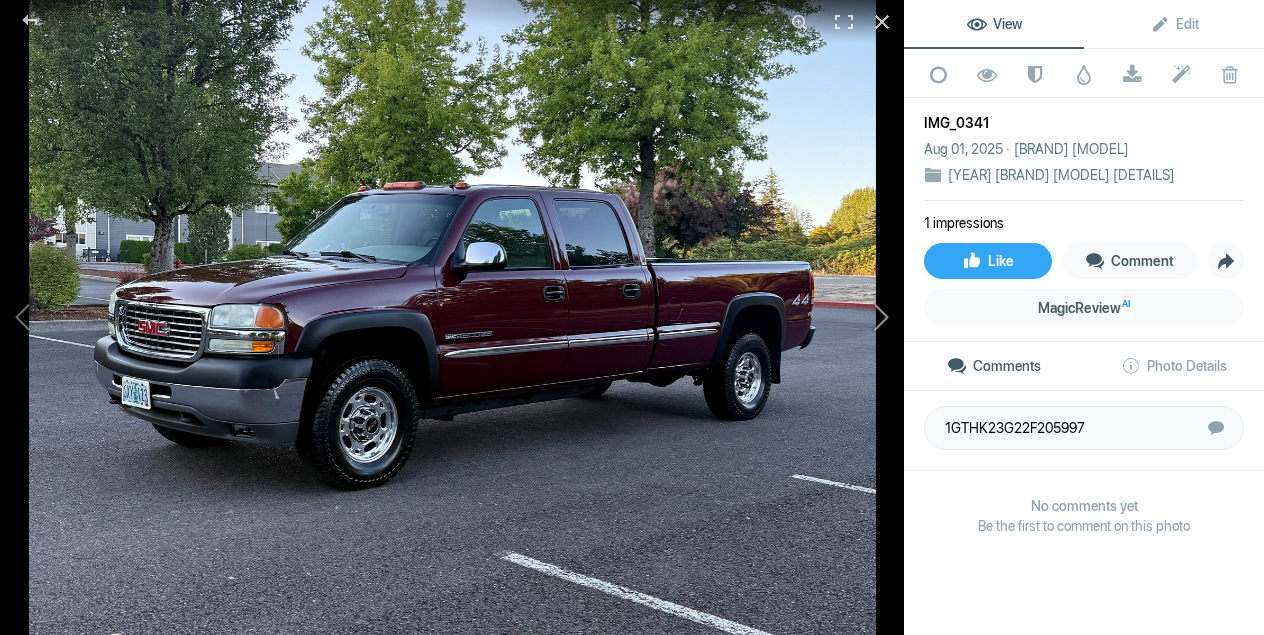 click 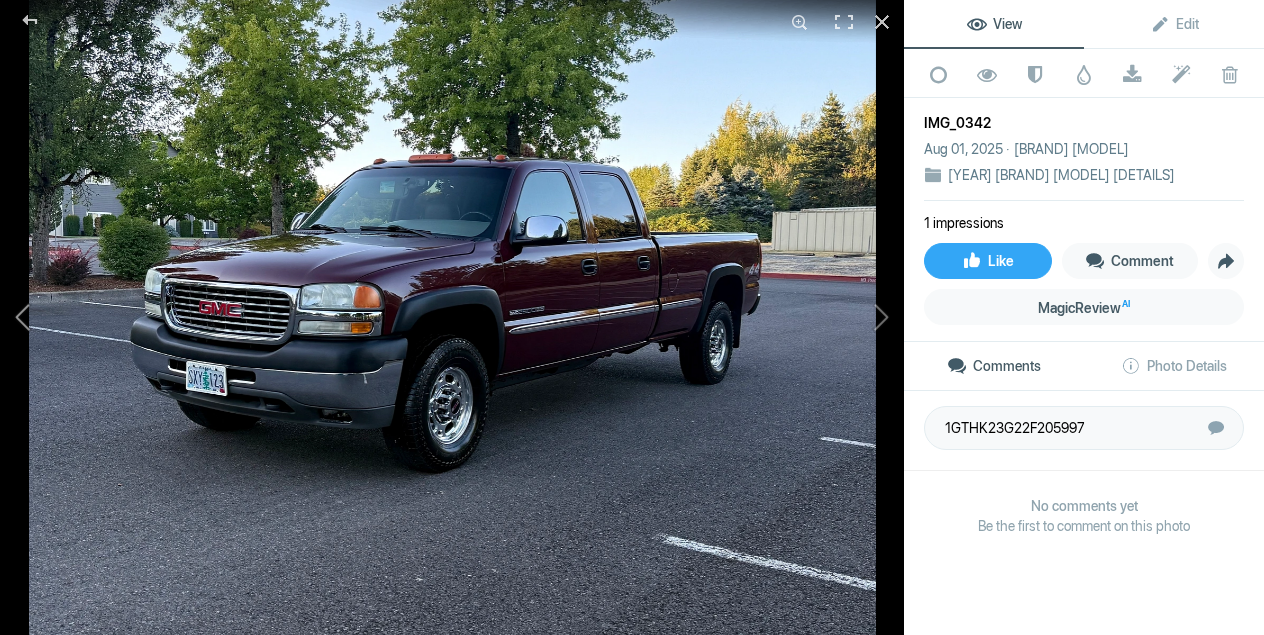 click 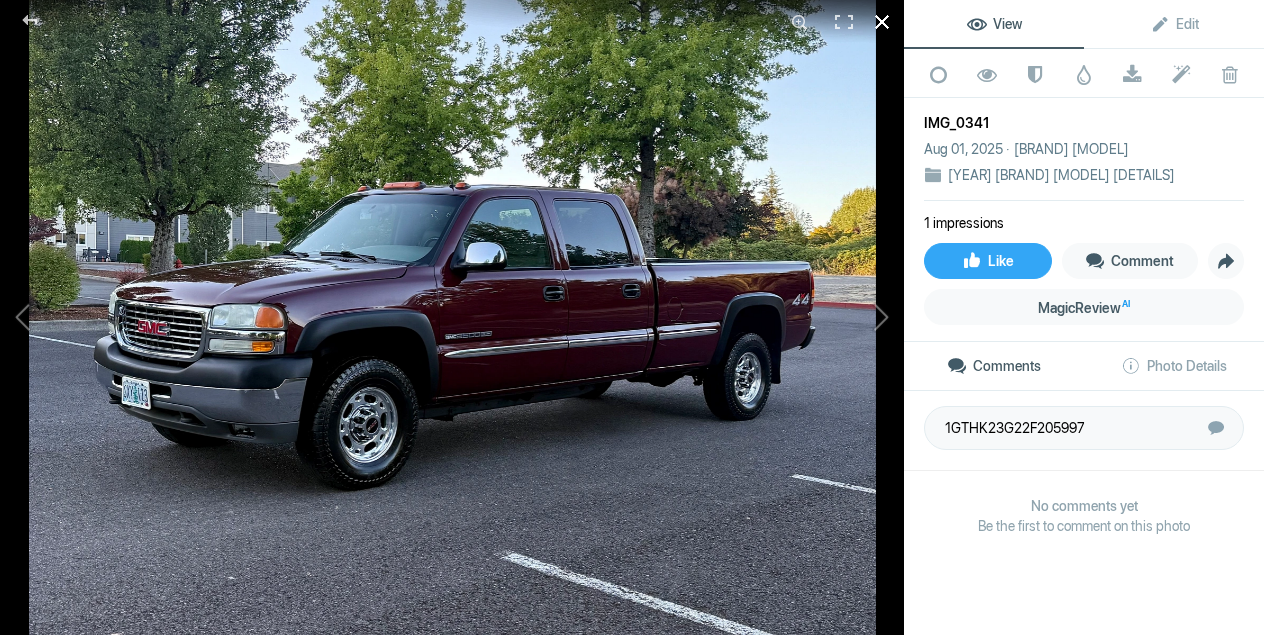 click 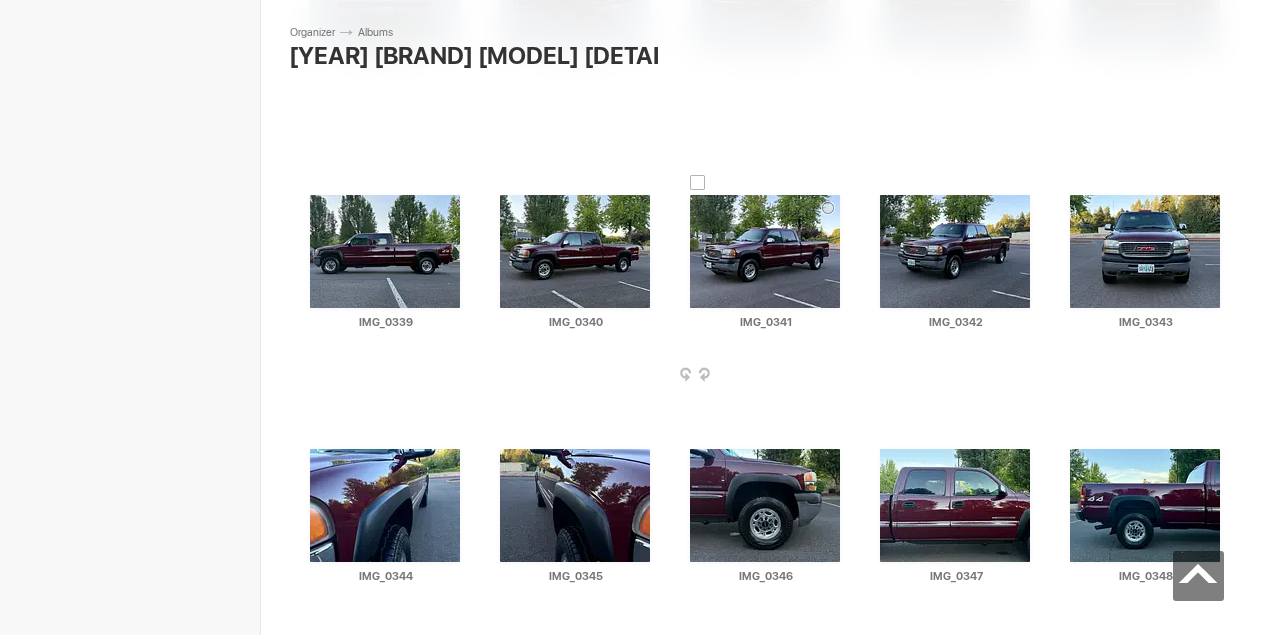 click at bounding box center [844, 376] 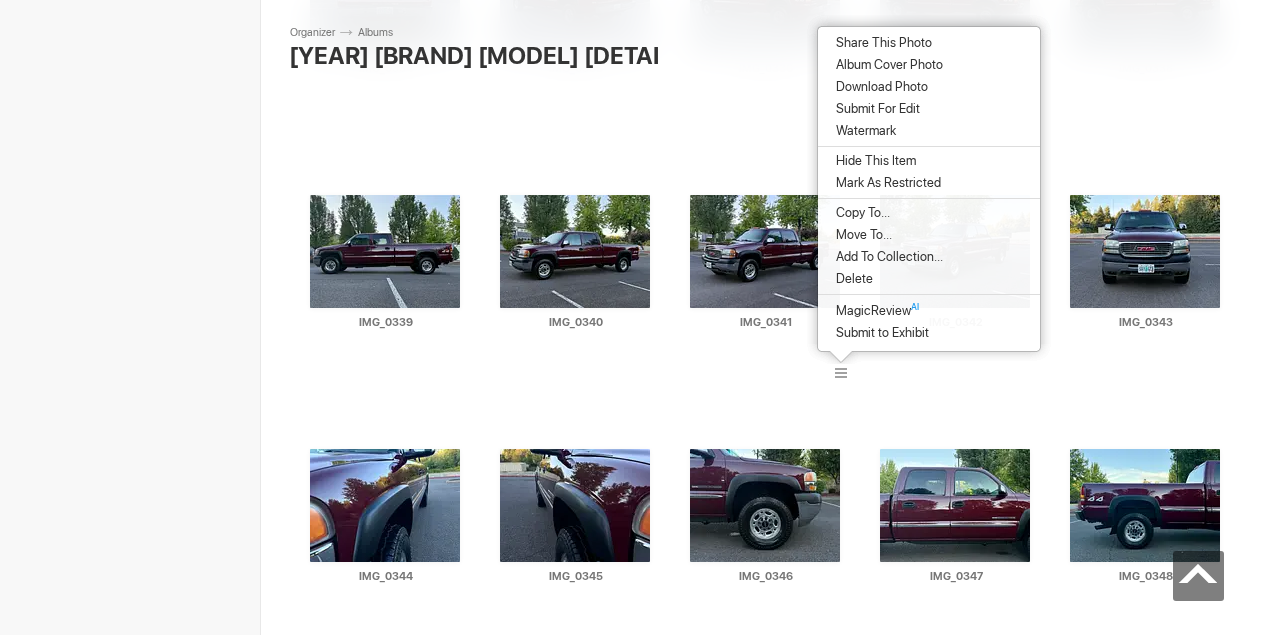 click on "Download Photo" at bounding box center (879, 87) 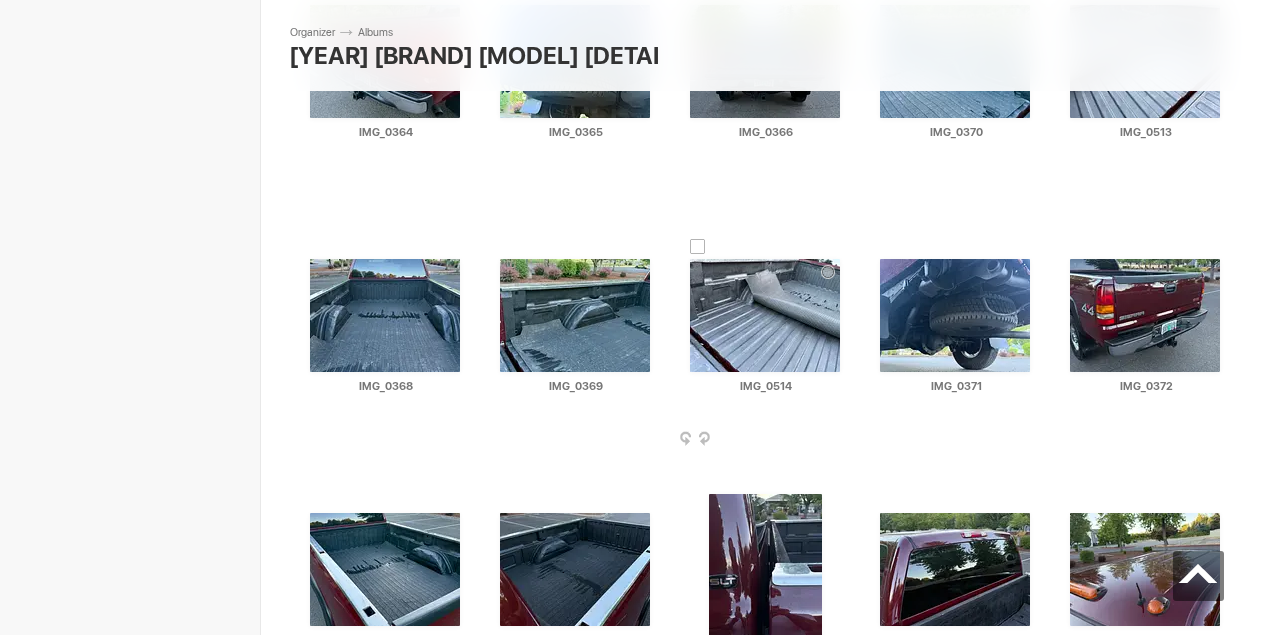 scroll, scrollTop: 2311, scrollLeft: 0, axis: vertical 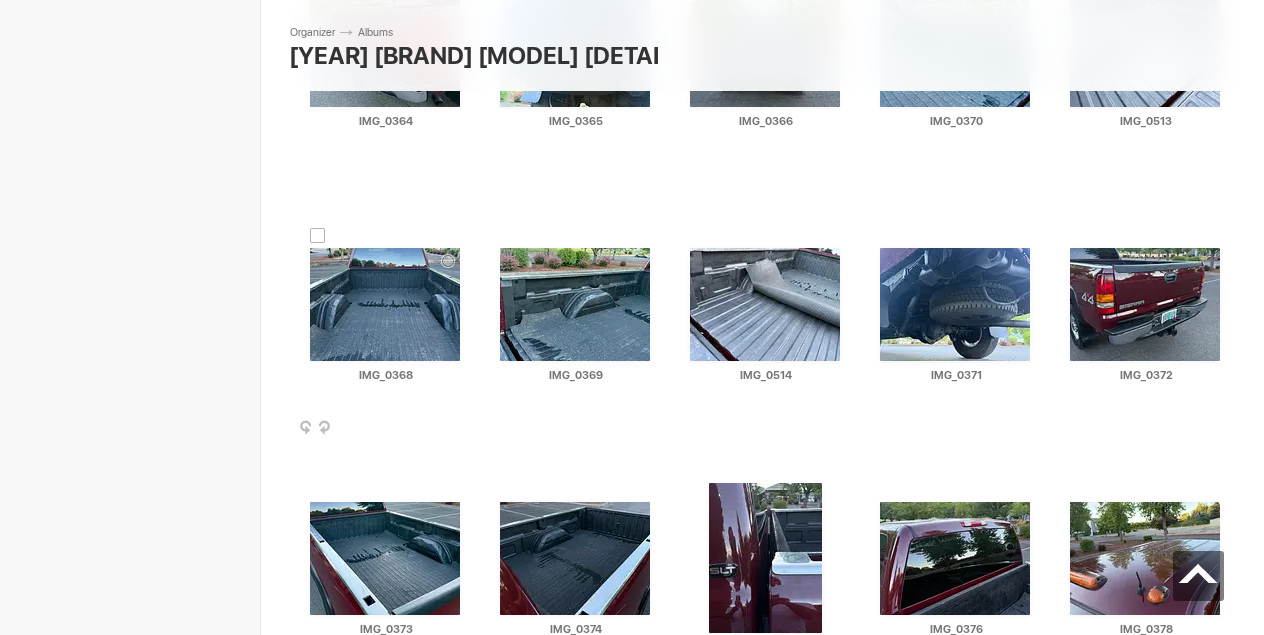 click at bounding box center (464, 429) 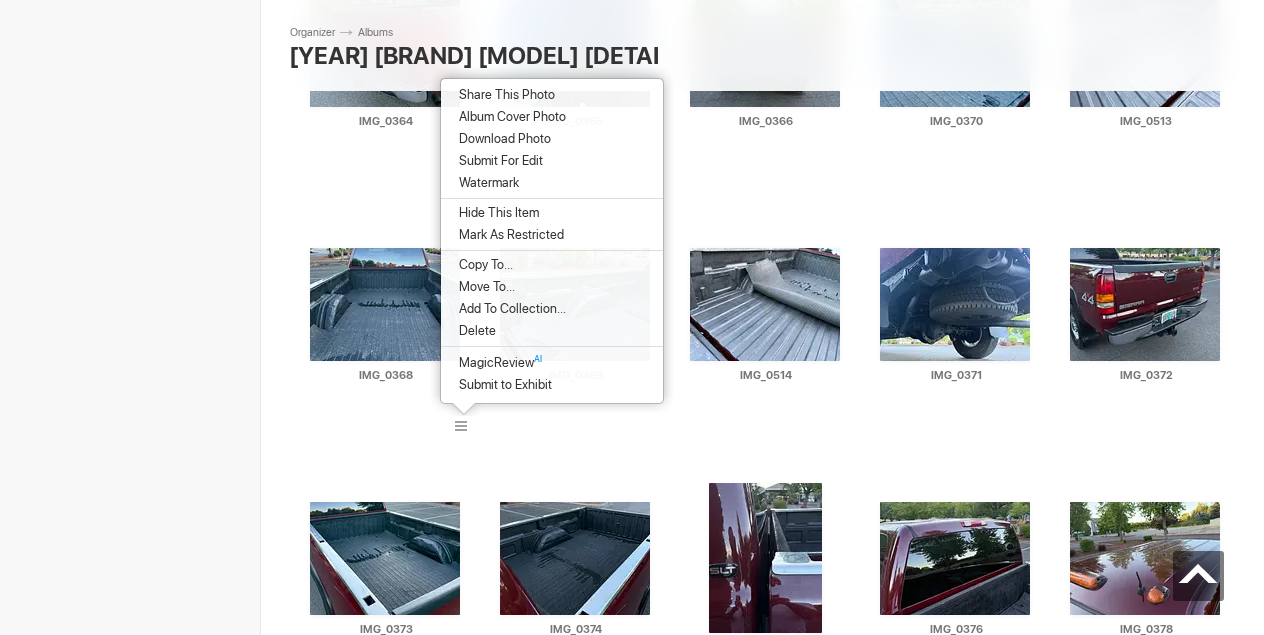 click on "Download Photo" at bounding box center [502, 139] 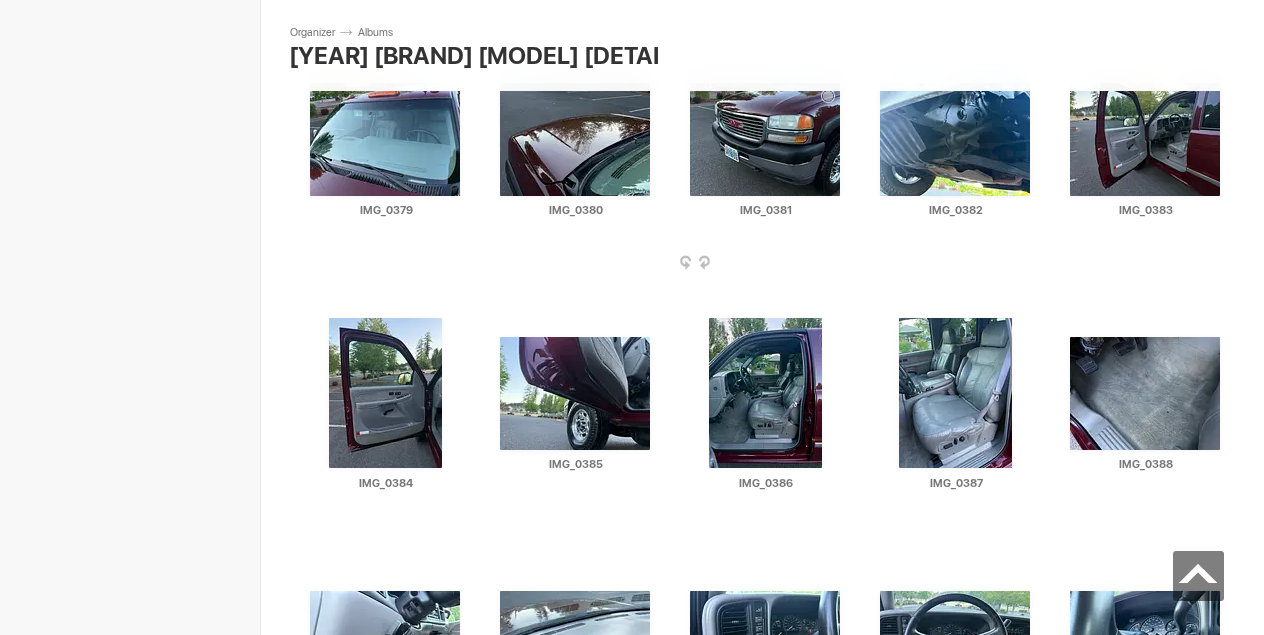 scroll, scrollTop: 2990, scrollLeft: 0, axis: vertical 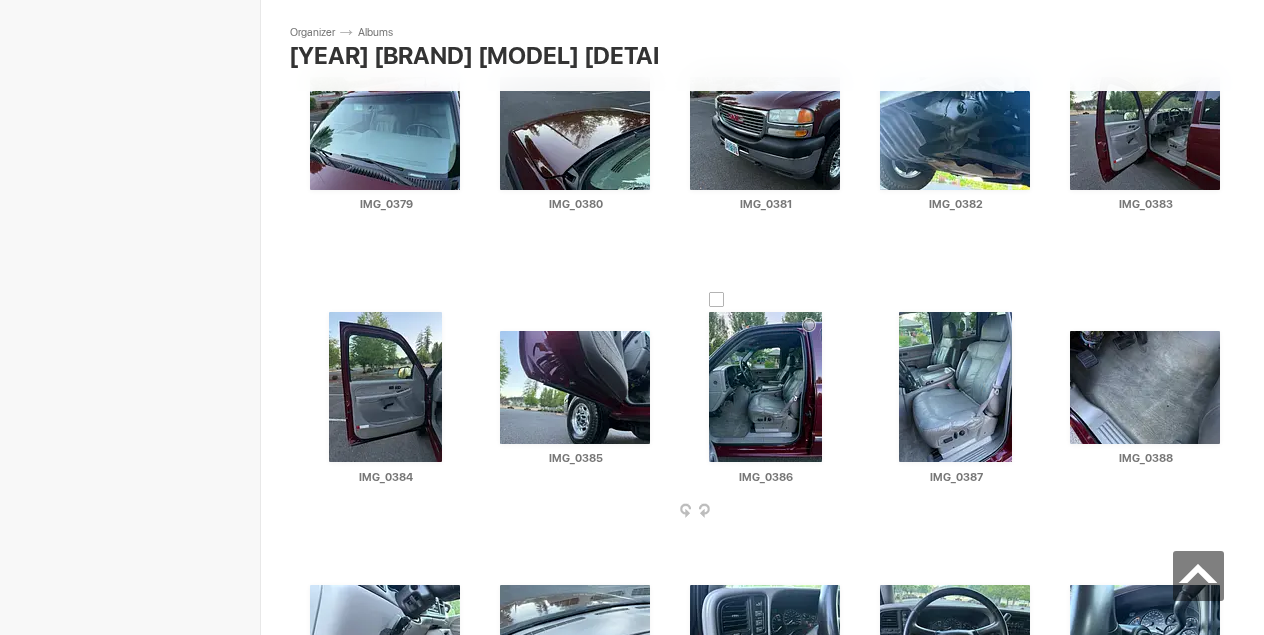 click at bounding box center (844, 512) 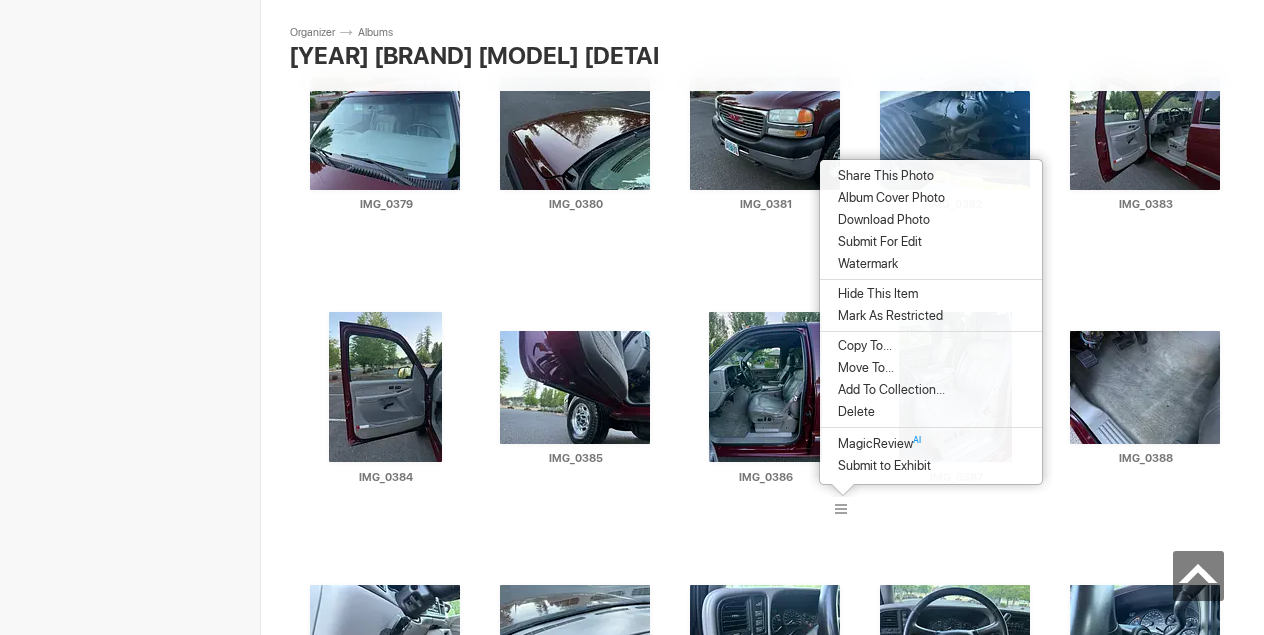 click on "Download Photo" at bounding box center (881, 220) 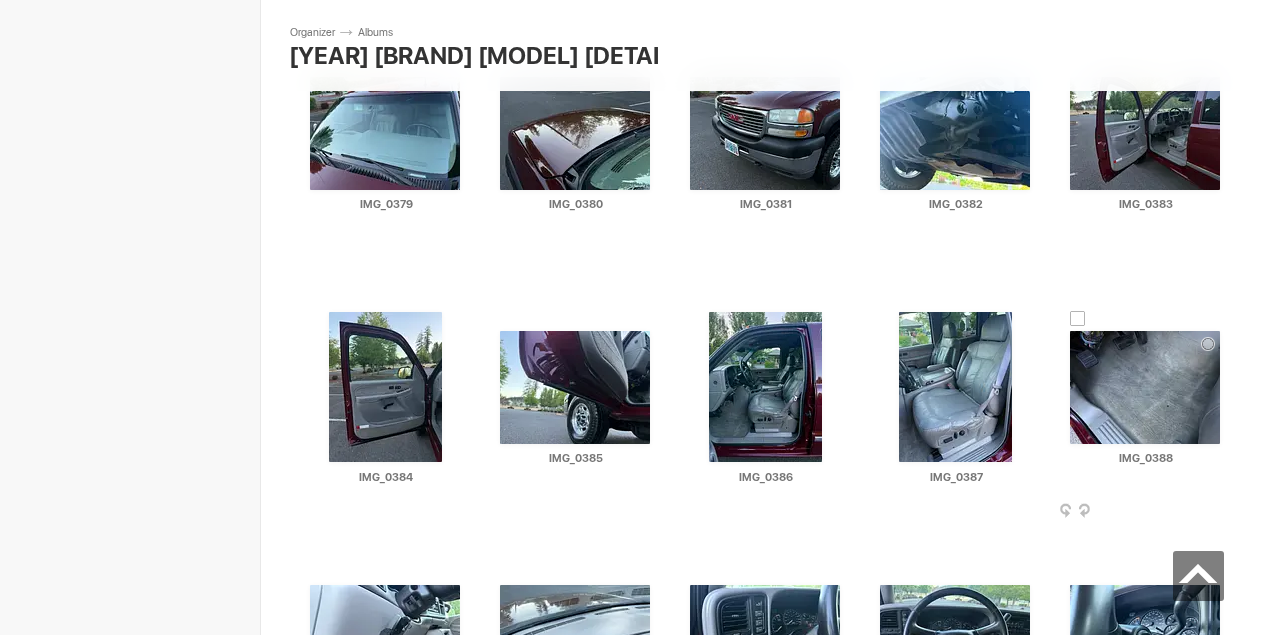 click at bounding box center [1224, 512] 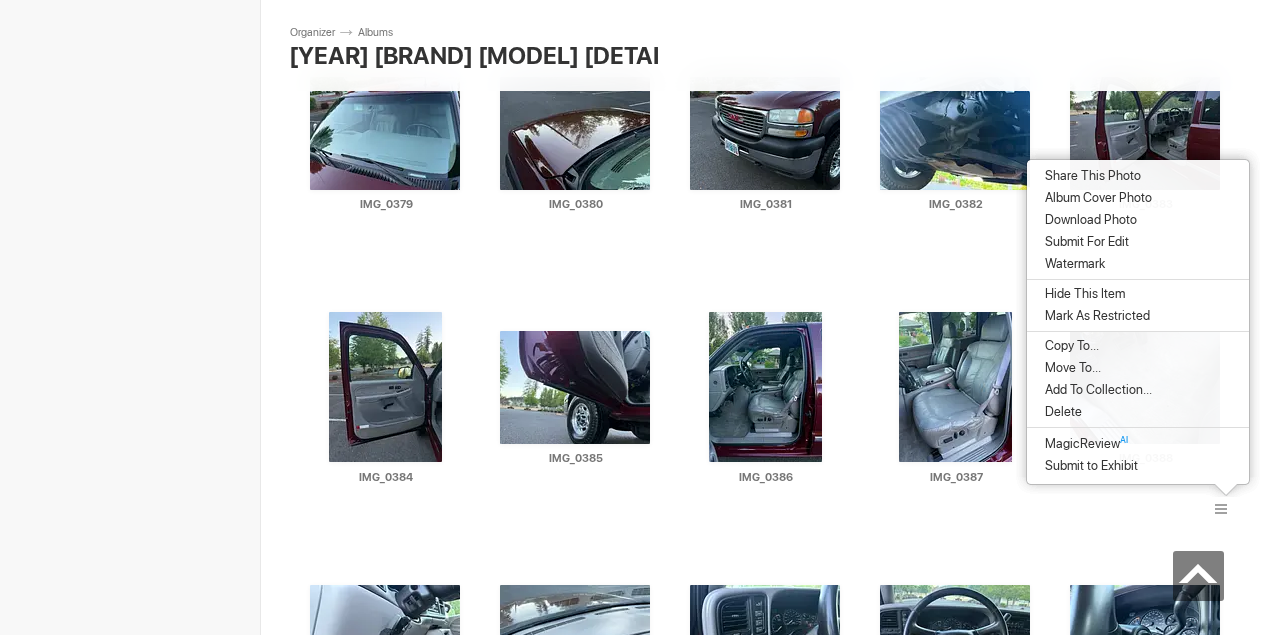 click on "Download Photo" at bounding box center [1088, 220] 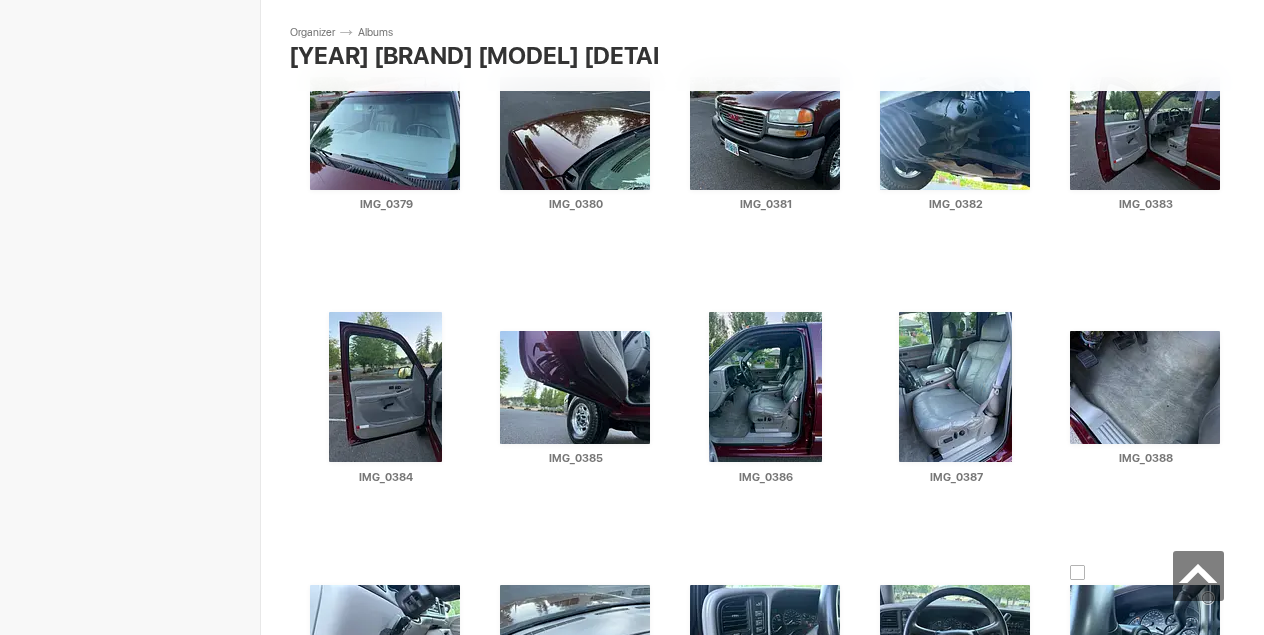scroll, scrollTop: 3383, scrollLeft: 0, axis: vertical 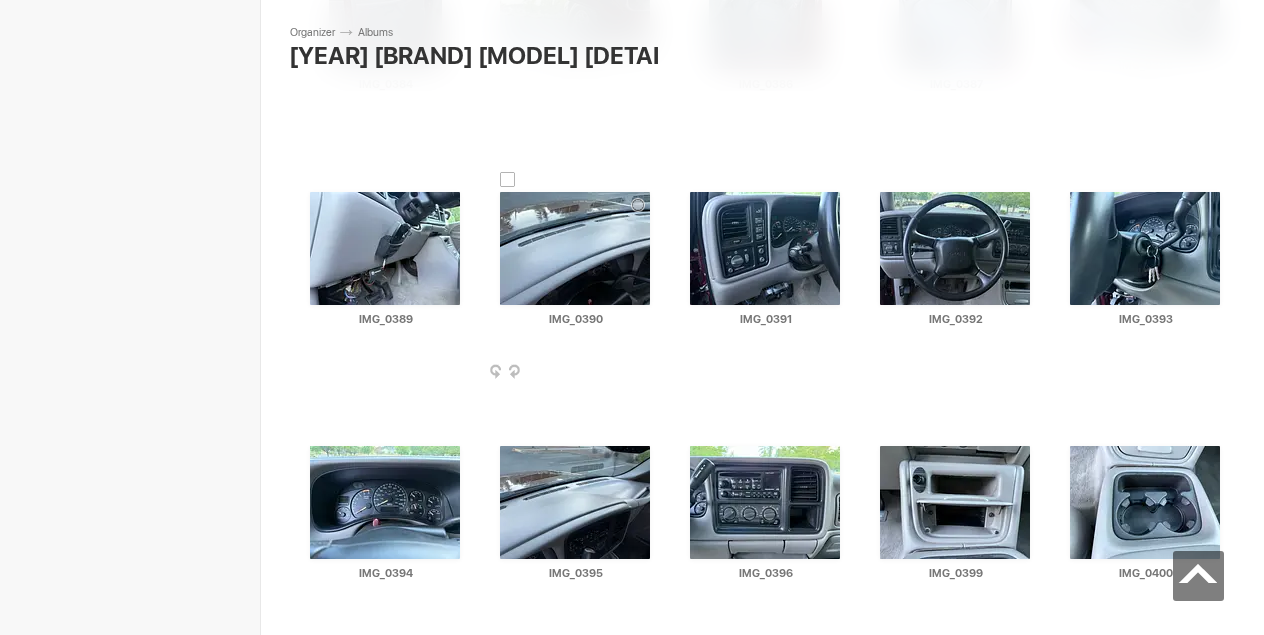 click at bounding box center [654, 373] 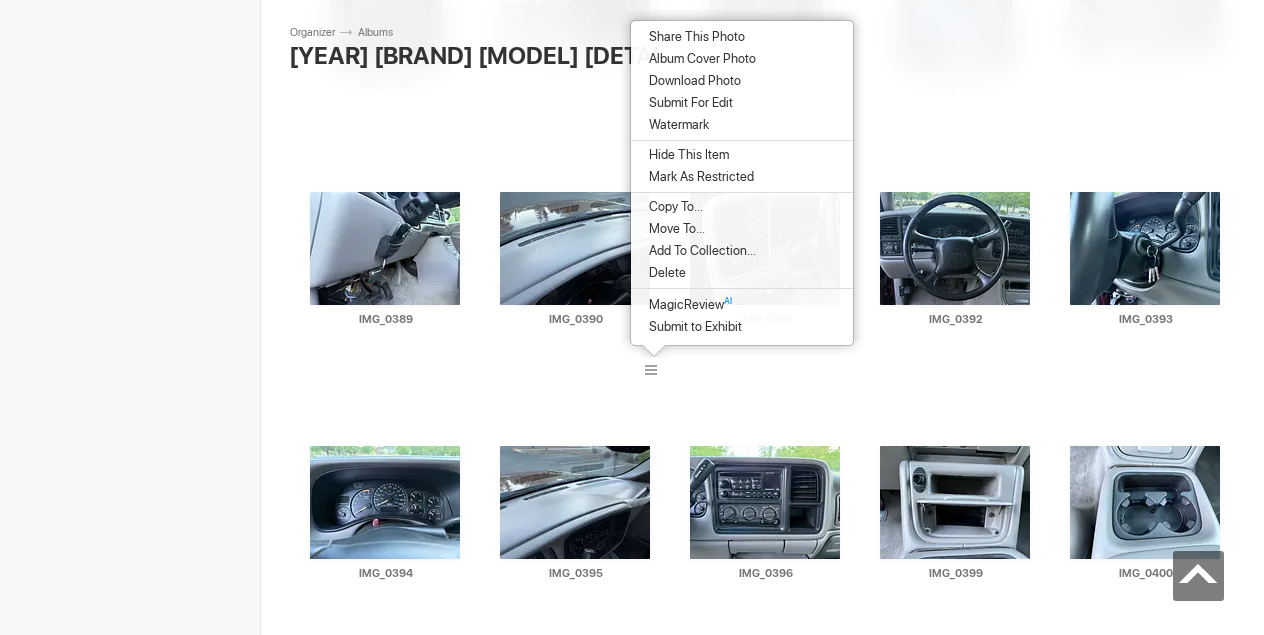 click on "Download Photo" at bounding box center [692, 81] 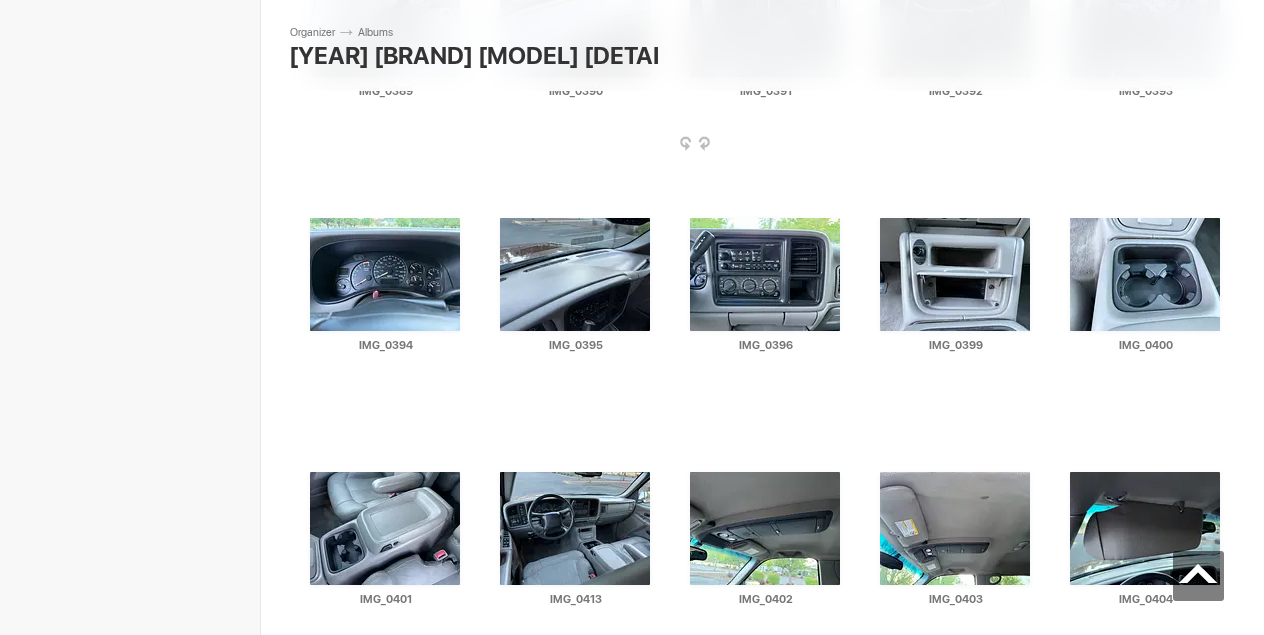 scroll, scrollTop: 3612, scrollLeft: 0, axis: vertical 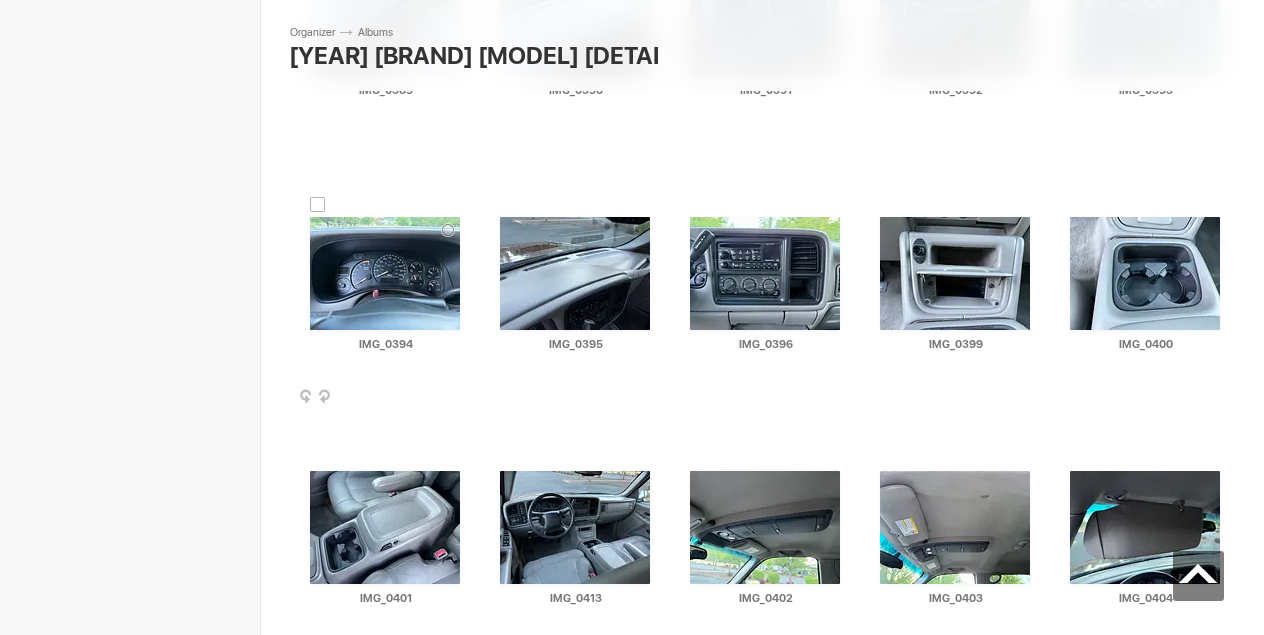 click at bounding box center (464, 398) 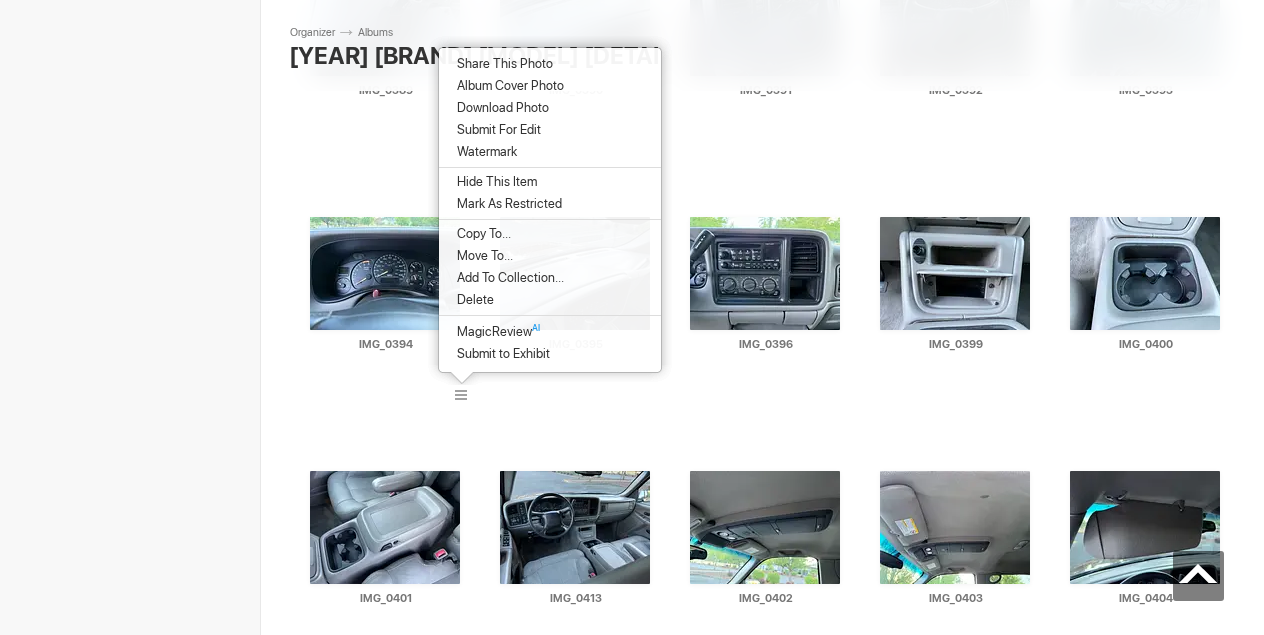click on "Download Photo" at bounding box center [500, 108] 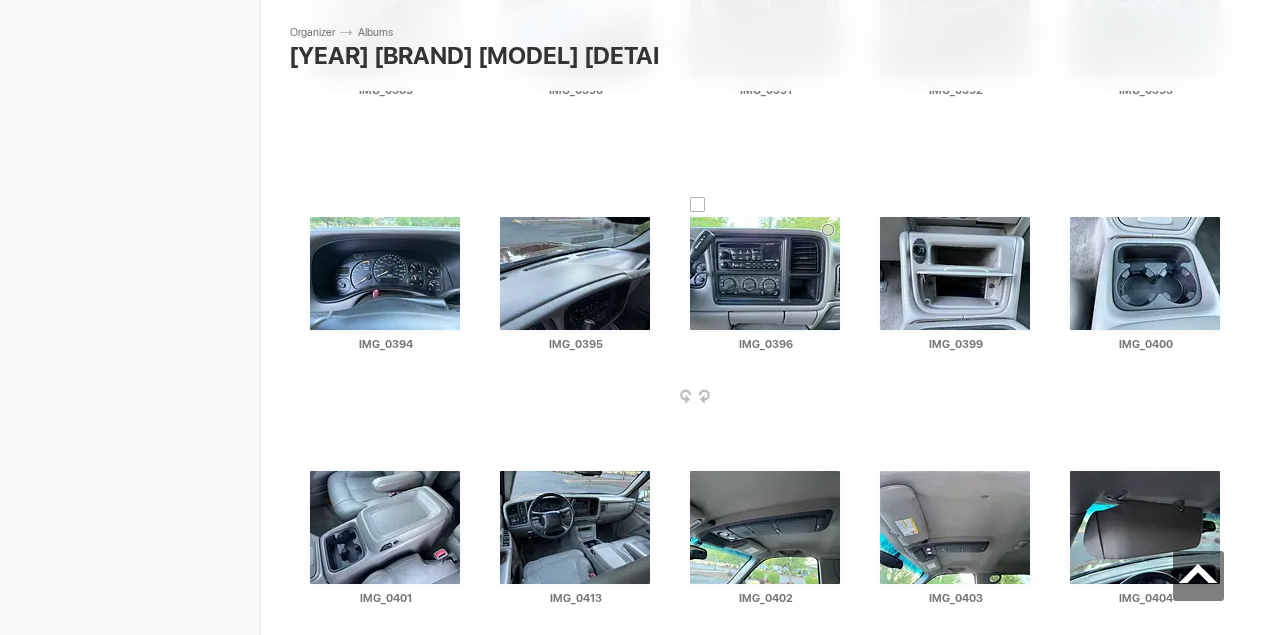 click at bounding box center [844, 398] 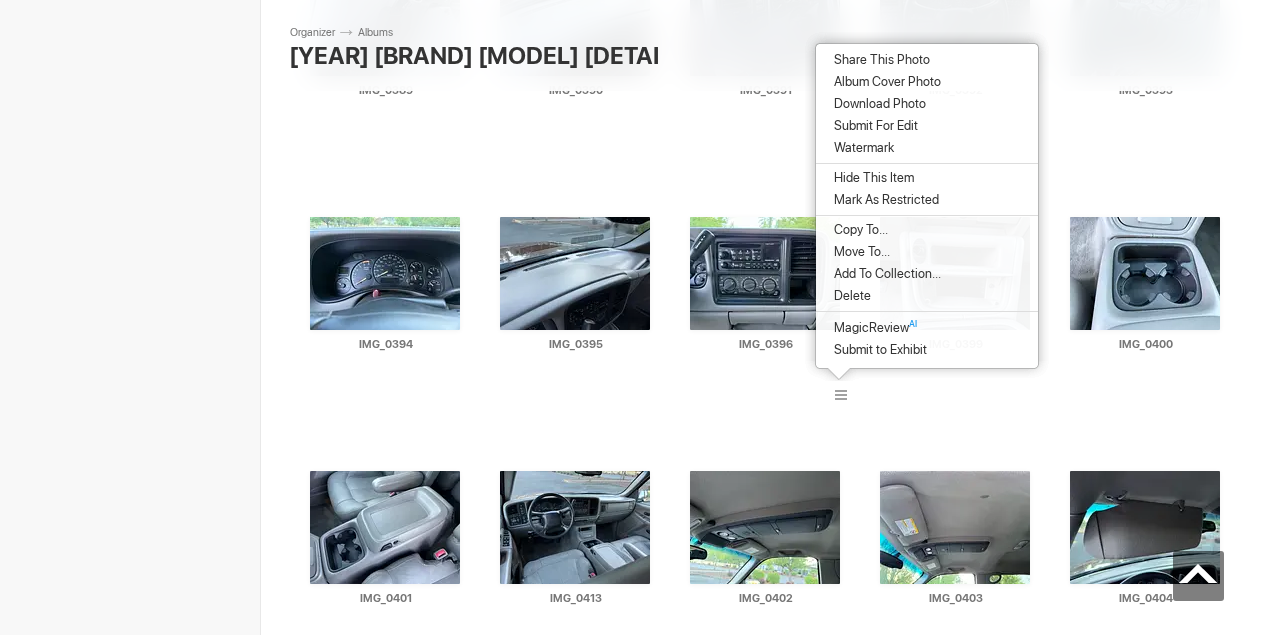 click on "Download Photo" at bounding box center [877, 104] 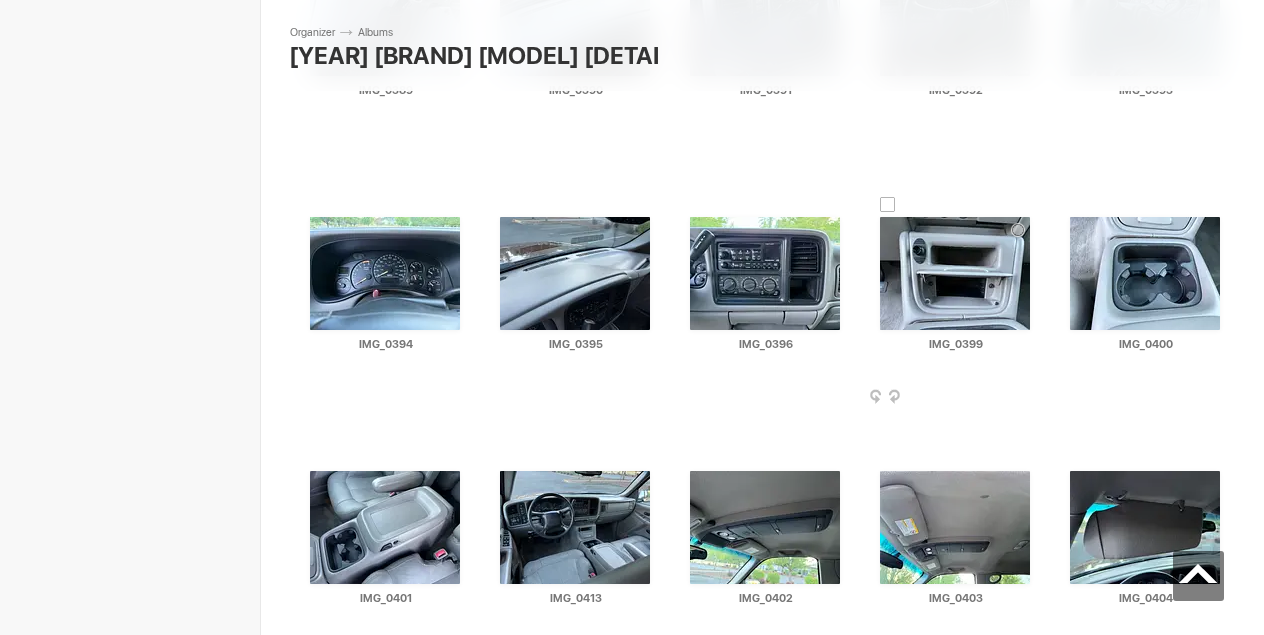 scroll, scrollTop: 3798, scrollLeft: 0, axis: vertical 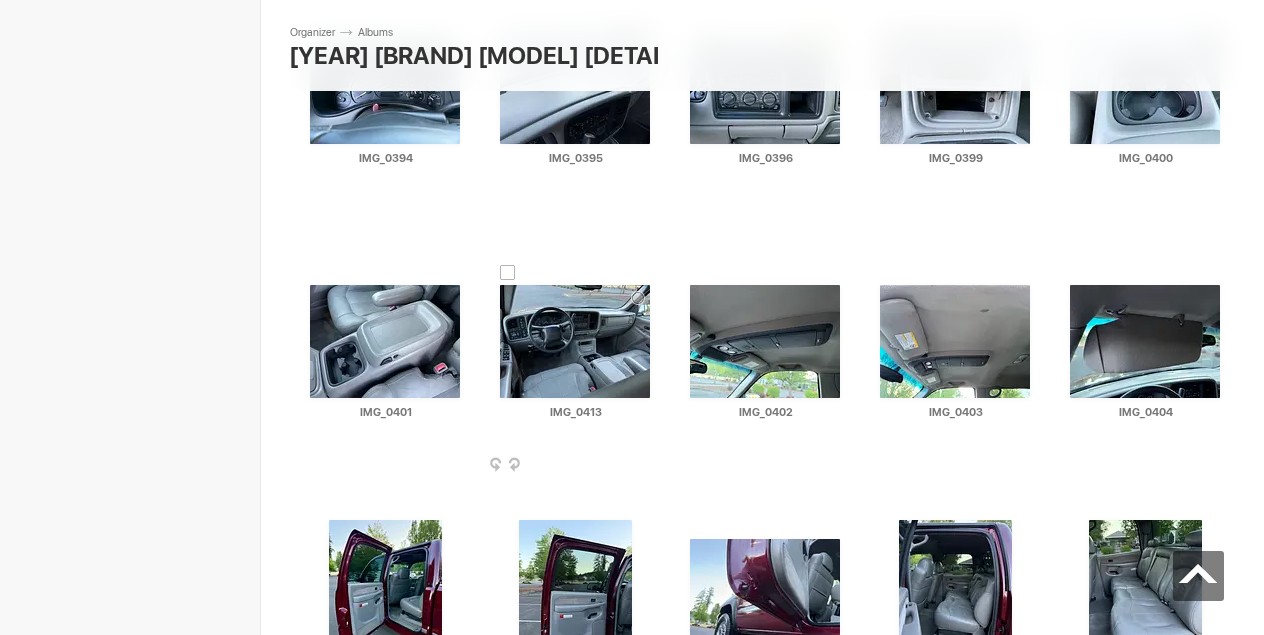 click at bounding box center (654, 466) 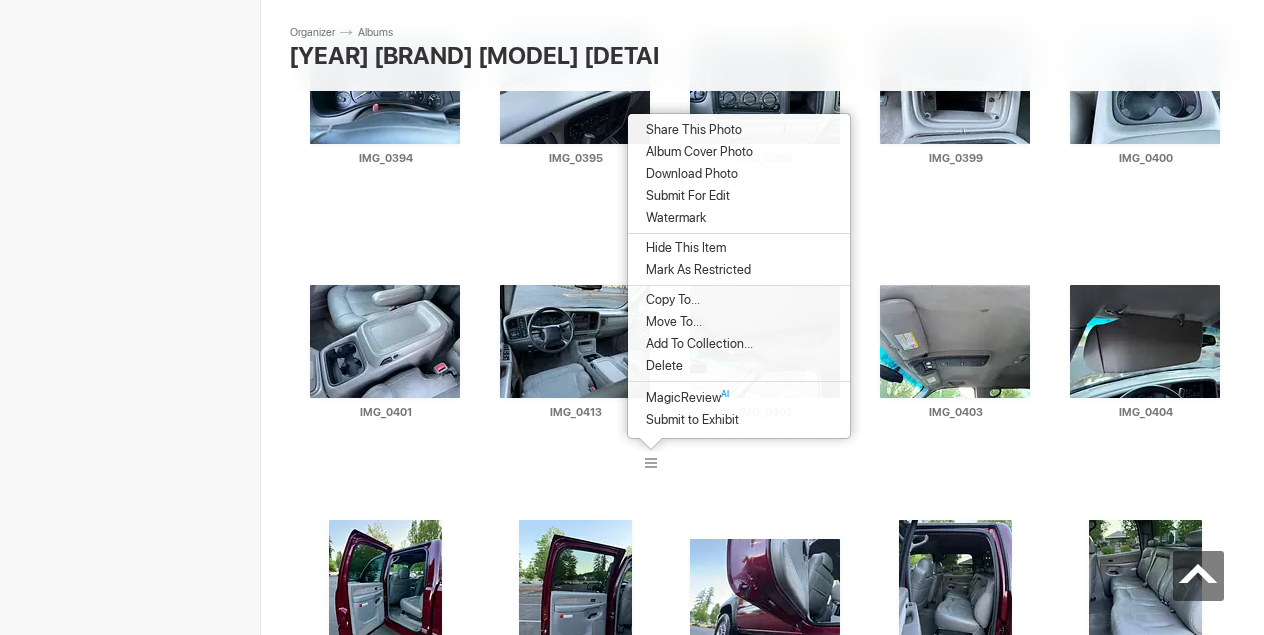 click on "Download Photo" at bounding box center (689, 174) 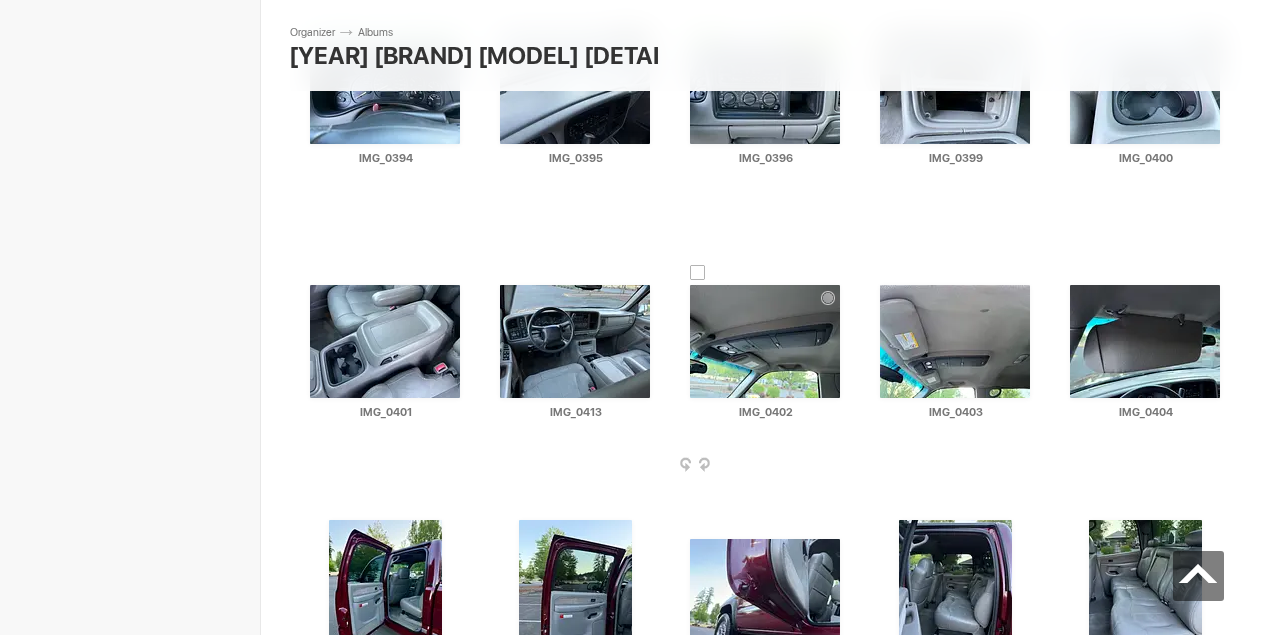 click at bounding box center [844, 466] 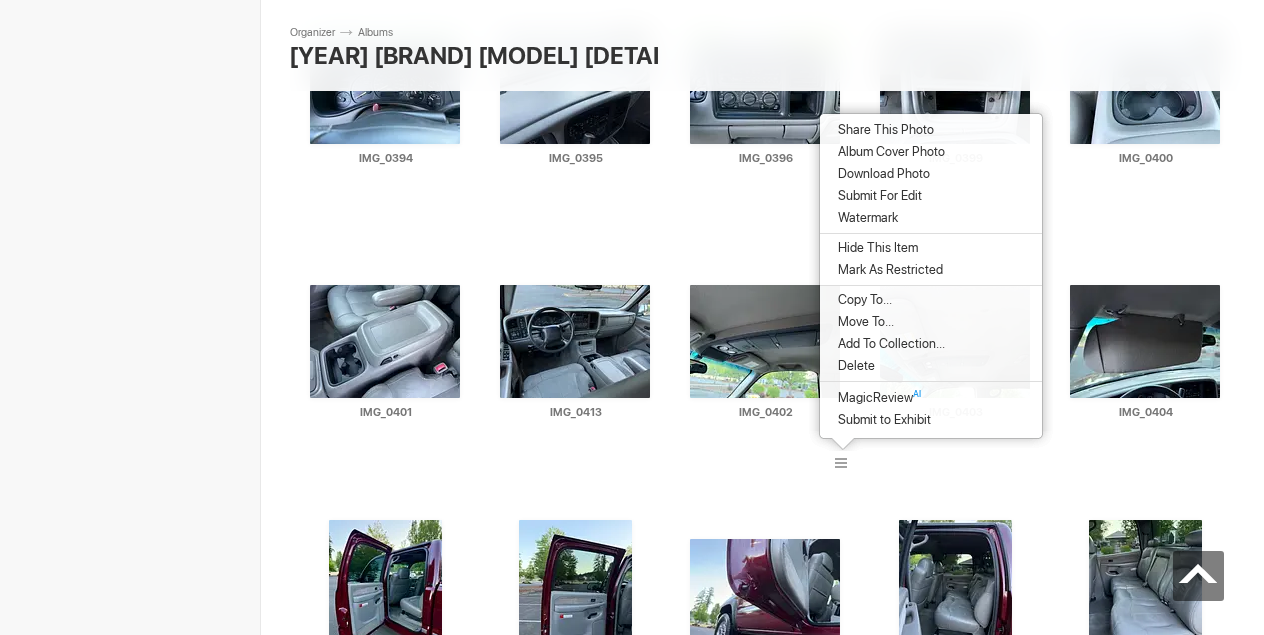 click on "Download Photo" at bounding box center [881, 174] 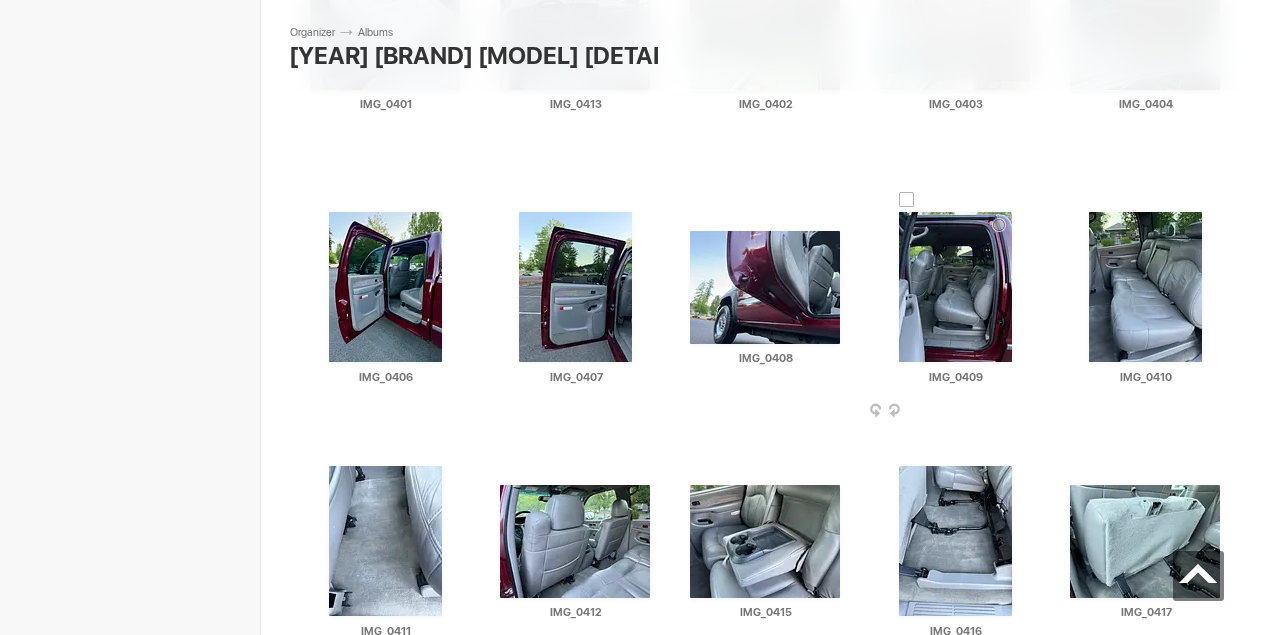 scroll, scrollTop: 4126, scrollLeft: 0, axis: vertical 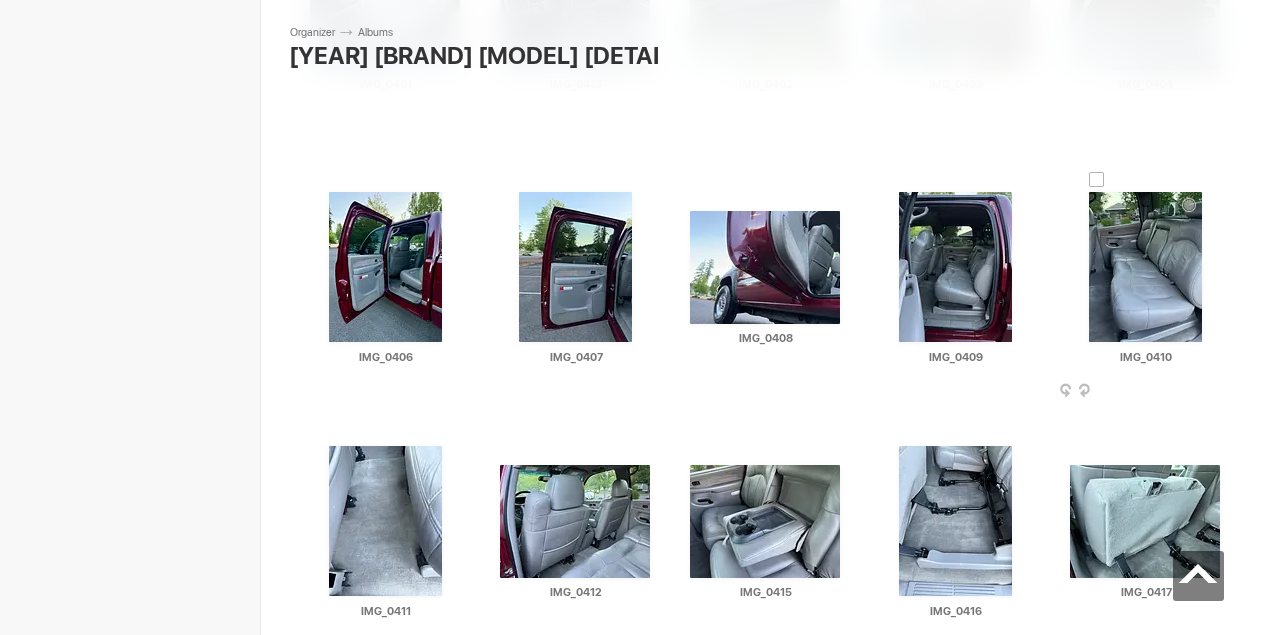 click at bounding box center (1224, 392) 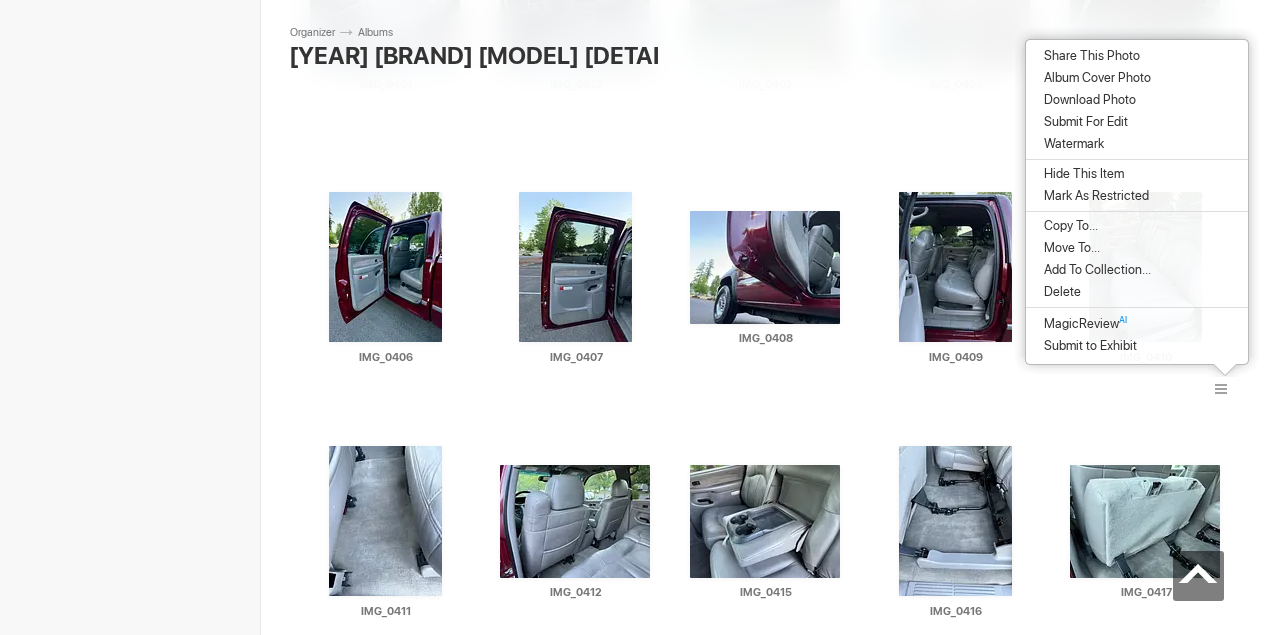 click on "Download Photo" at bounding box center [1087, 100] 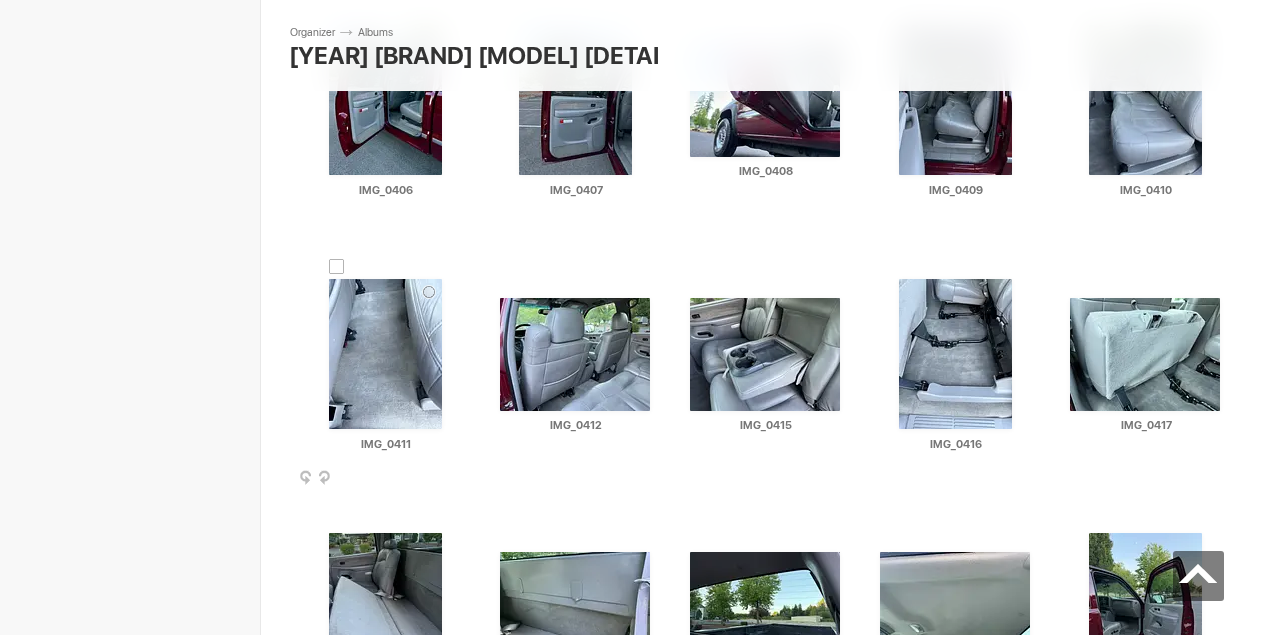 scroll, scrollTop: 4300, scrollLeft: 0, axis: vertical 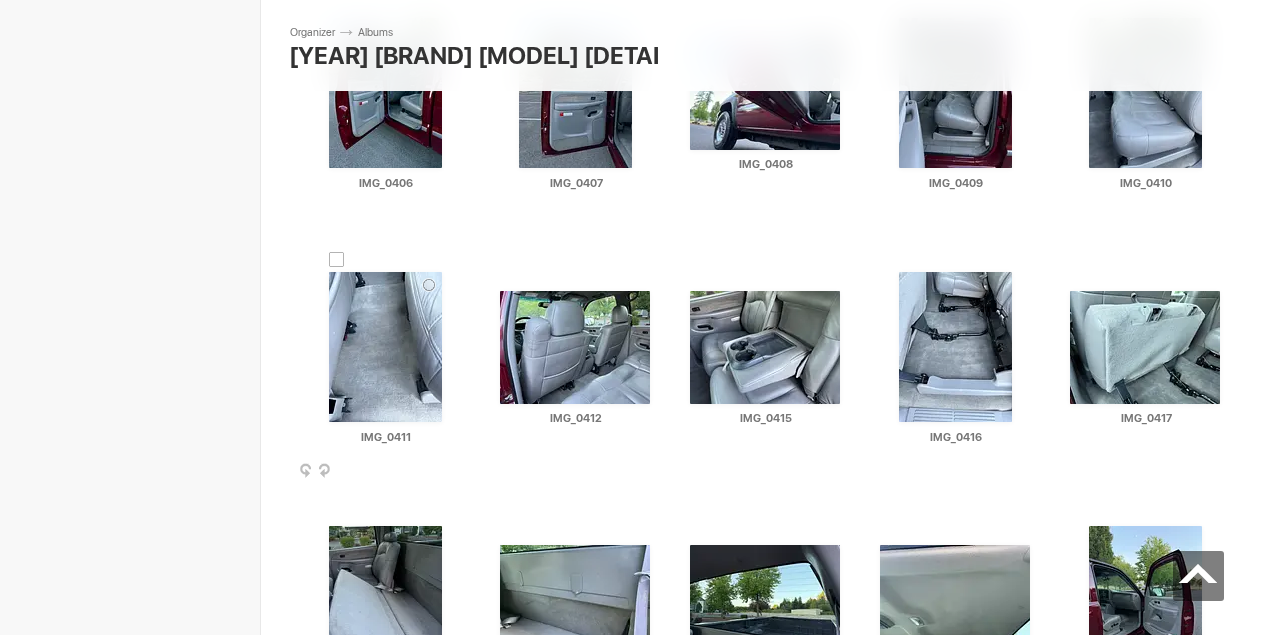 click at bounding box center (464, 472) 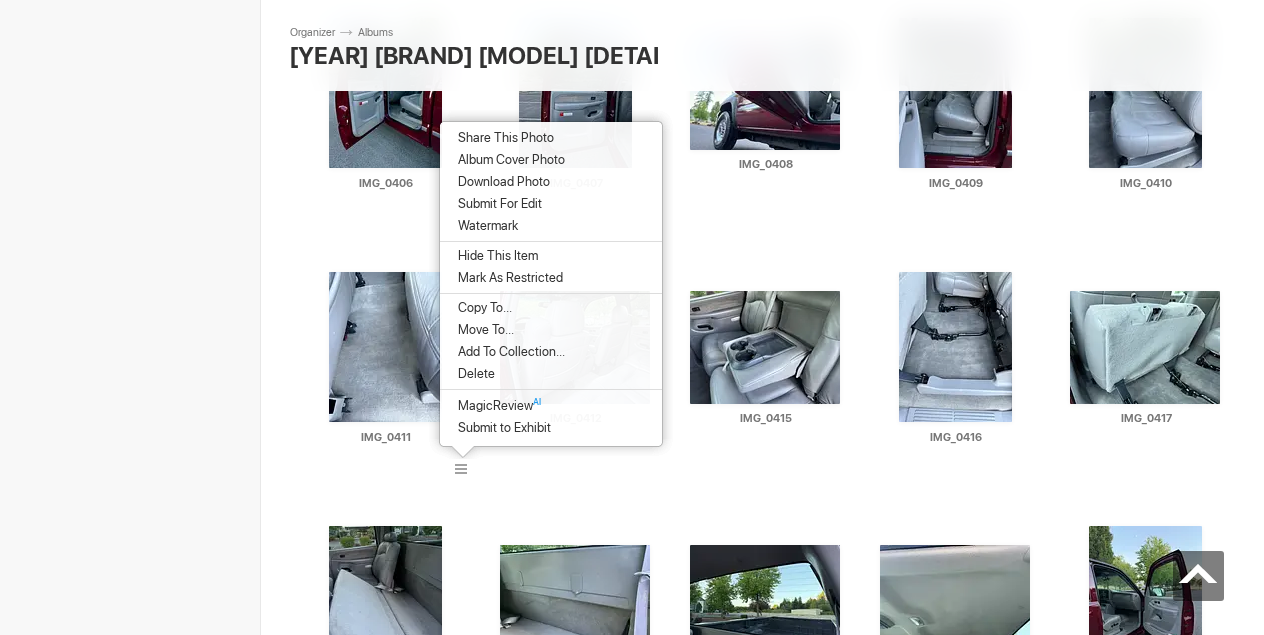 click on "Download Photo" at bounding box center [551, 182] 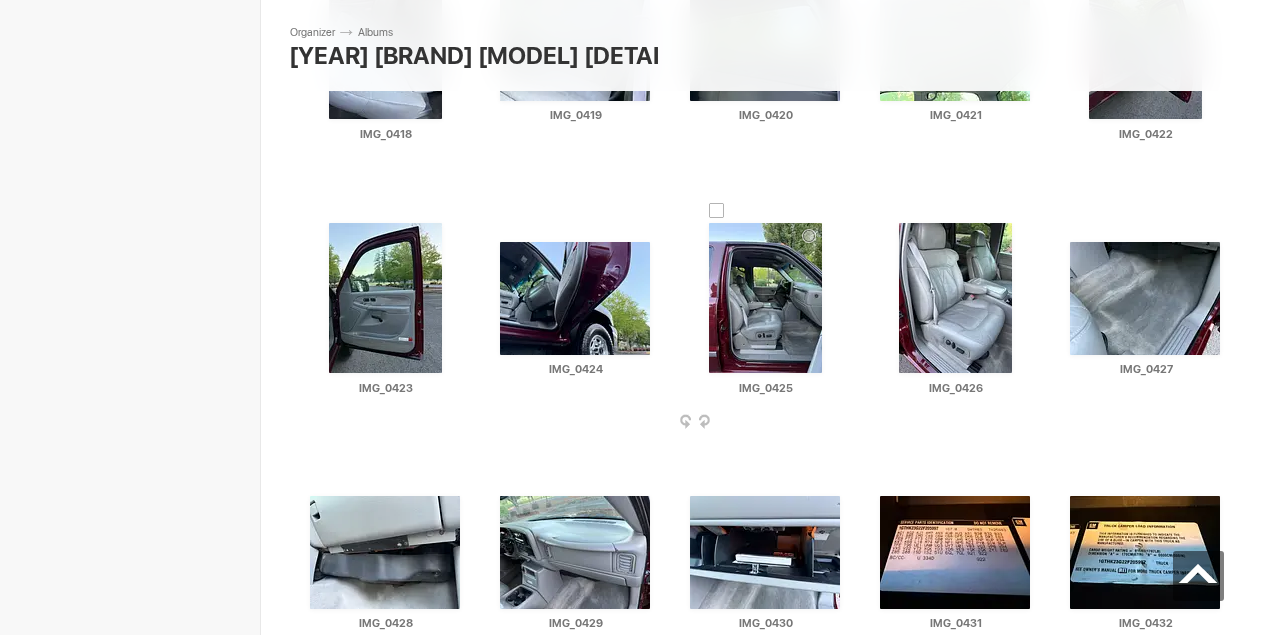 scroll, scrollTop: 4870, scrollLeft: 0, axis: vertical 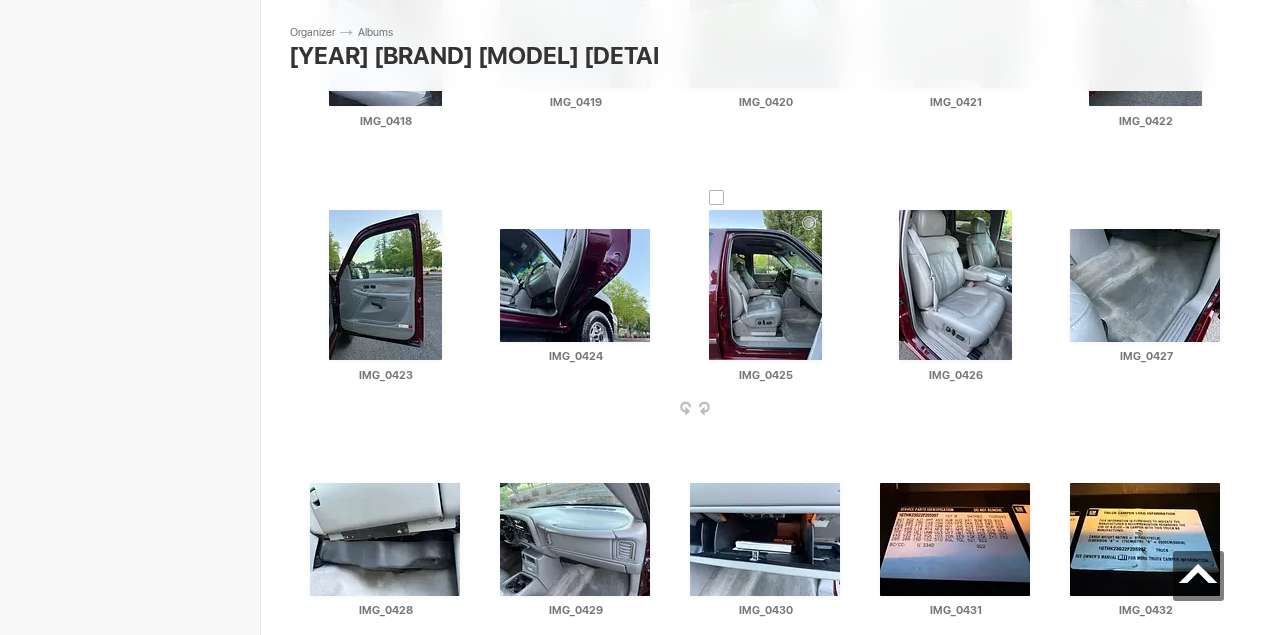 click at bounding box center (844, 410) 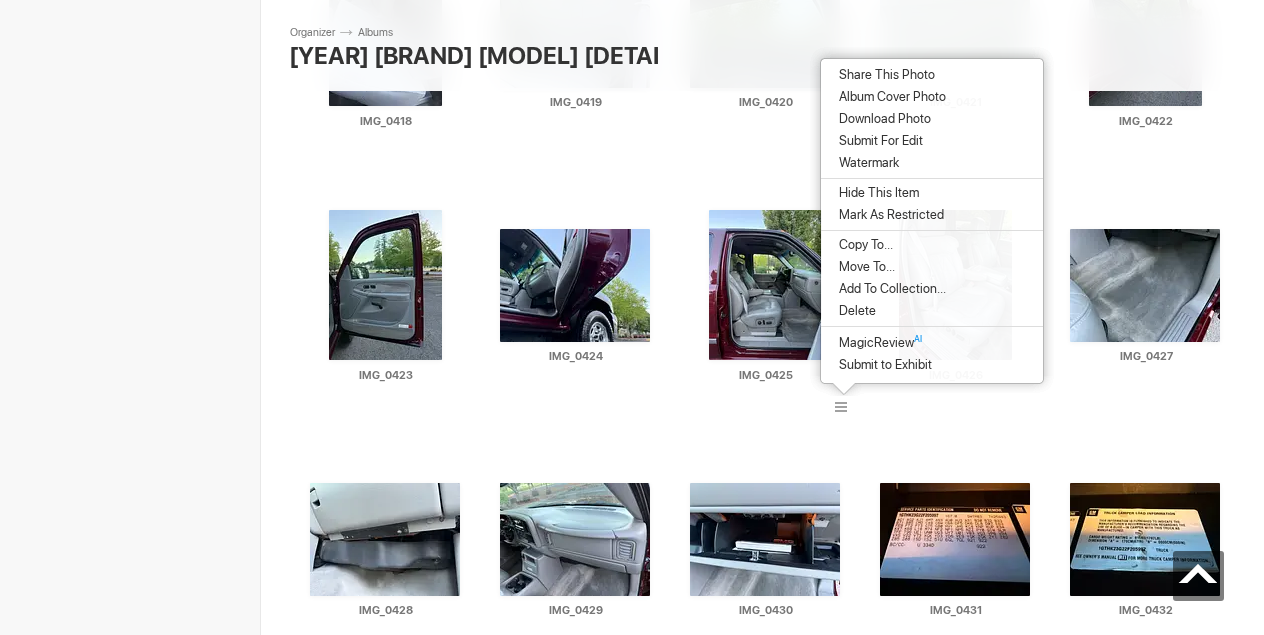 click on "Download Photo" at bounding box center (882, 119) 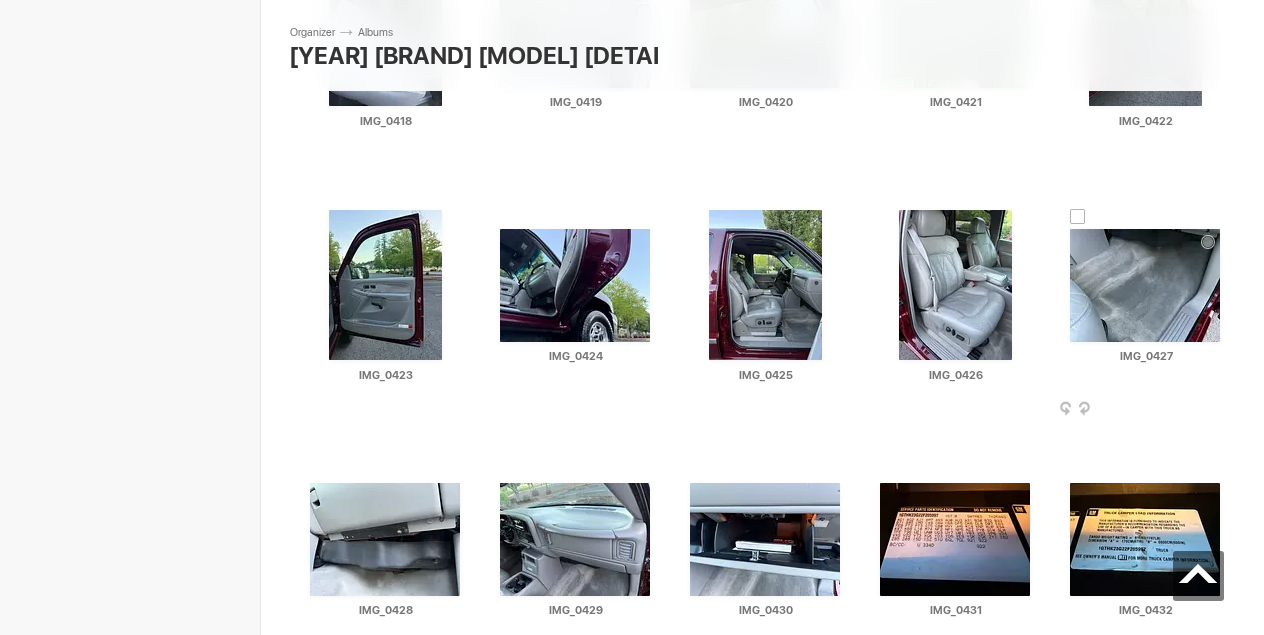 click at bounding box center (1224, 410) 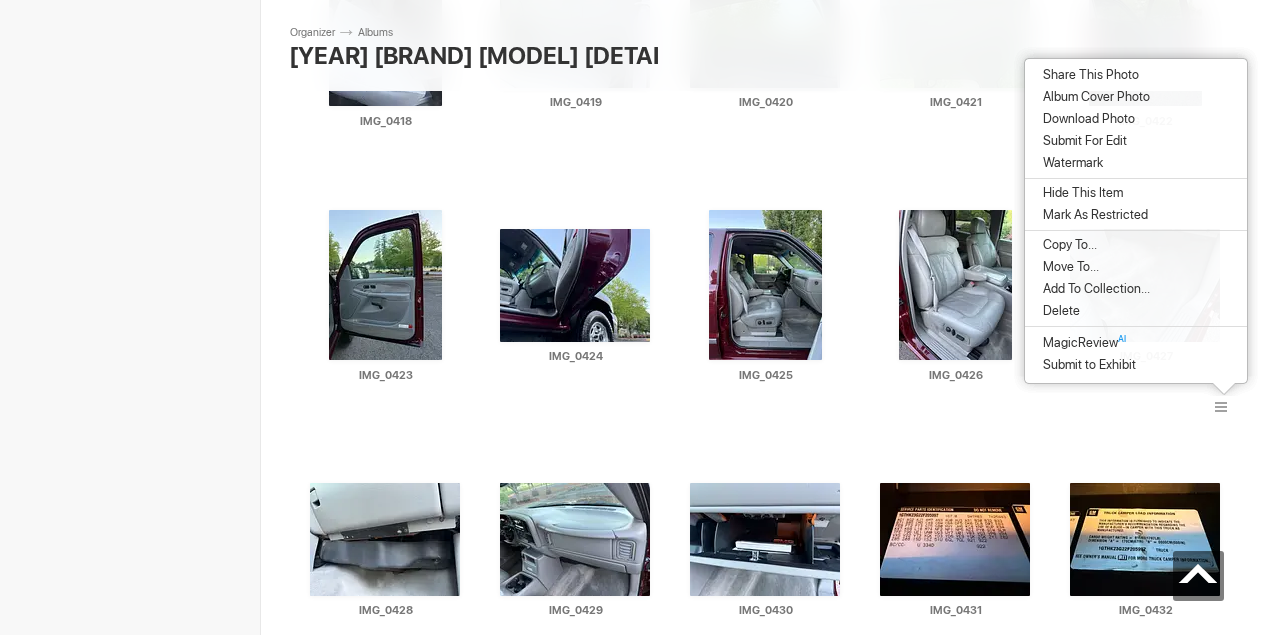 click on "Download Photo" at bounding box center (1086, 119) 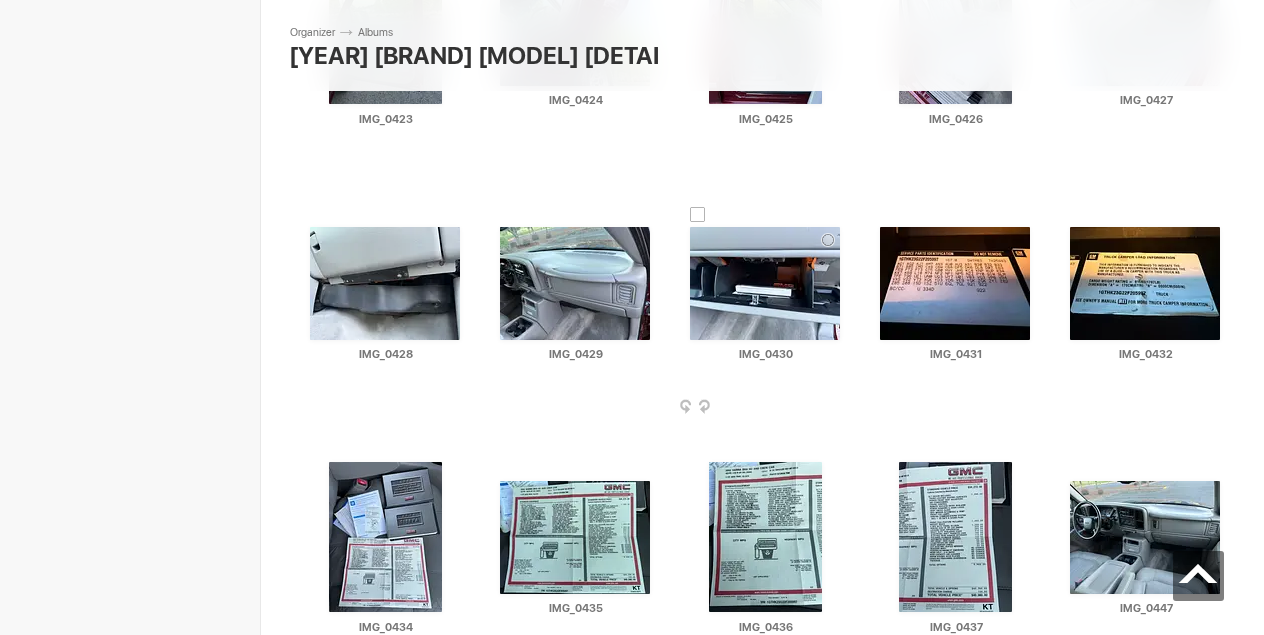 scroll, scrollTop: 5134, scrollLeft: 0, axis: vertical 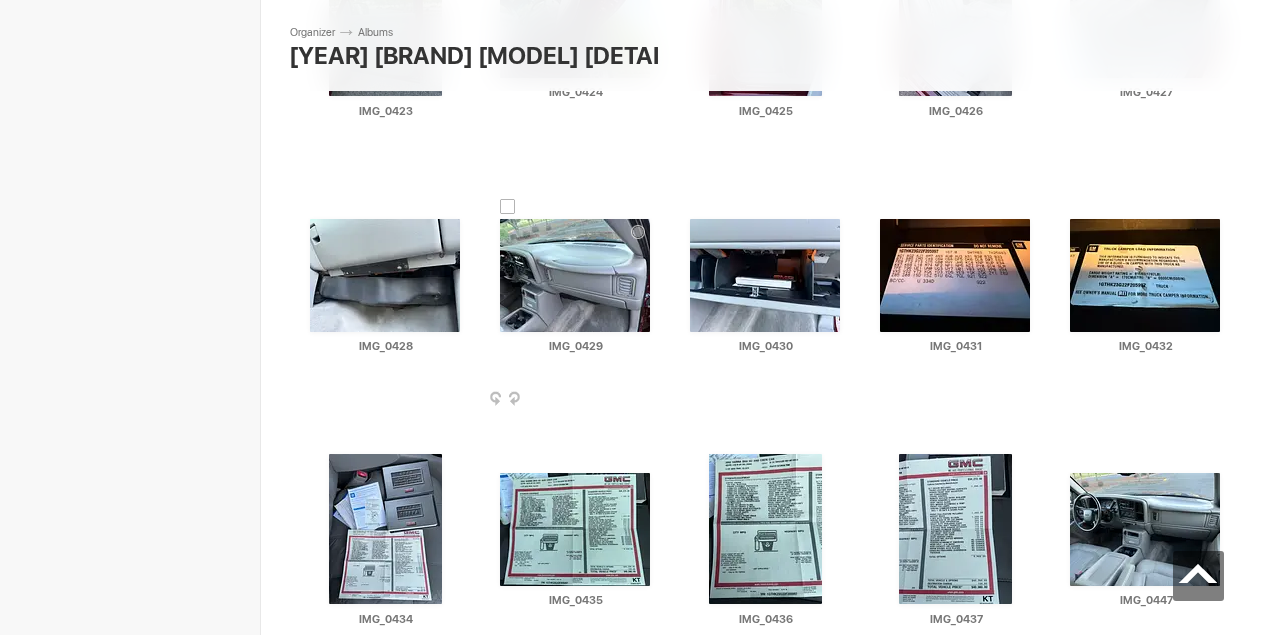 click at bounding box center (654, 400) 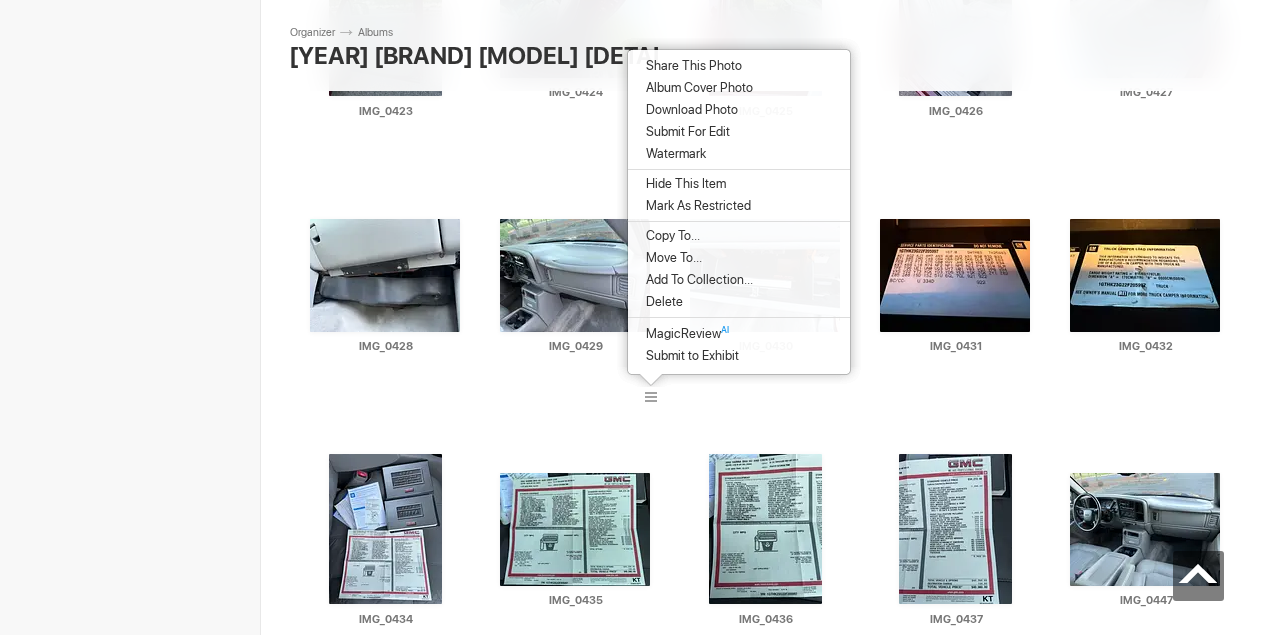 click on "Download Photo" at bounding box center [689, 110] 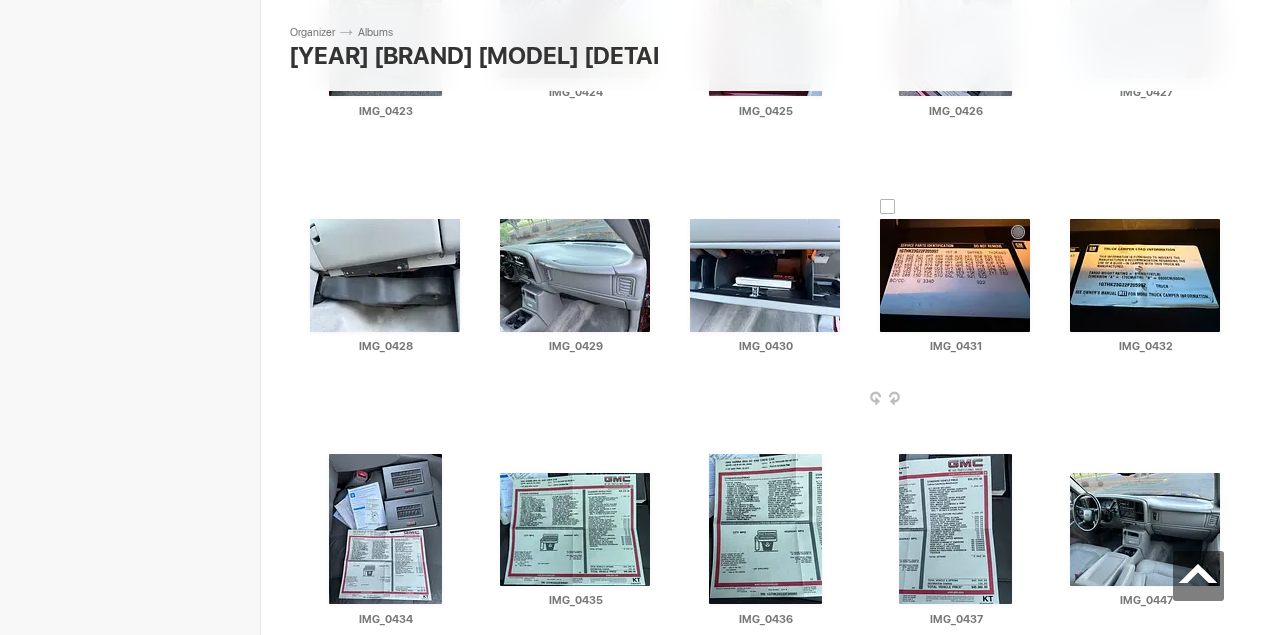 click at bounding box center (1034, 400) 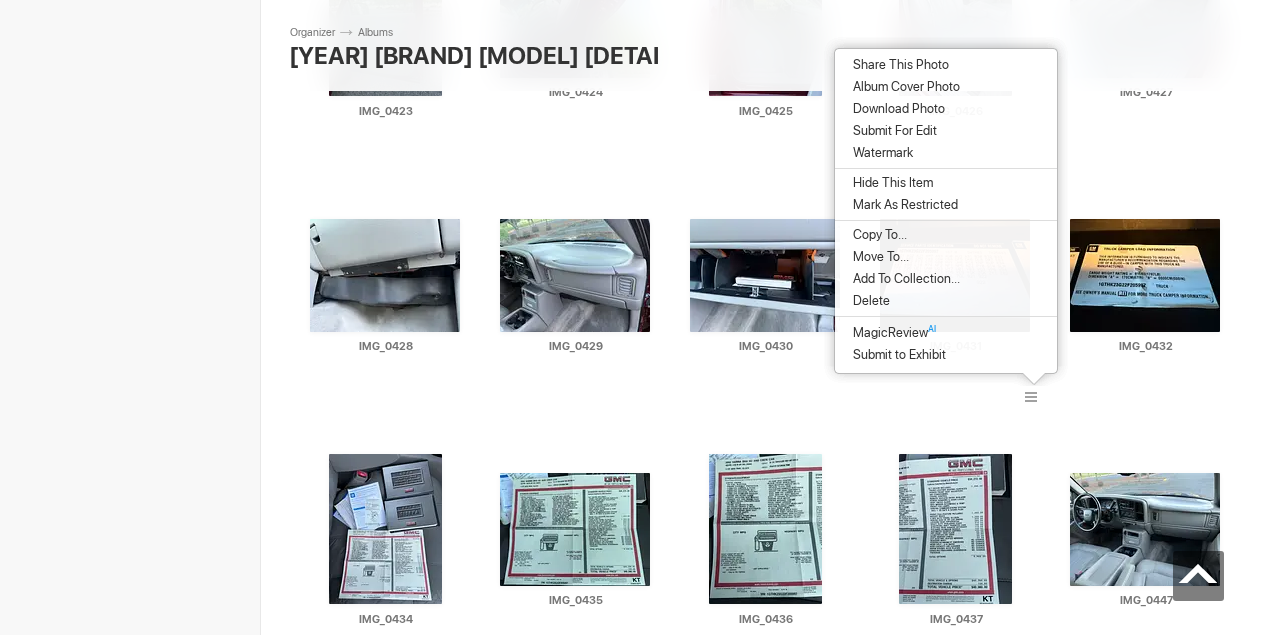 click on "Download Photo" at bounding box center [946, 109] 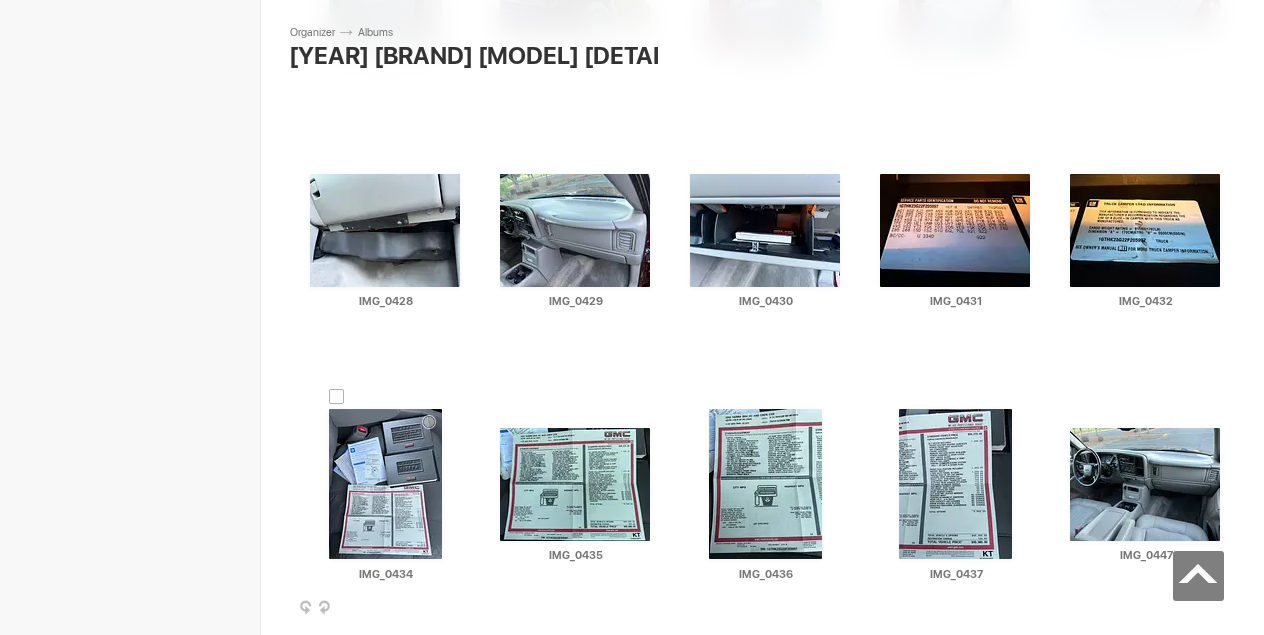 scroll, scrollTop: 5273, scrollLeft: 0, axis: vertical 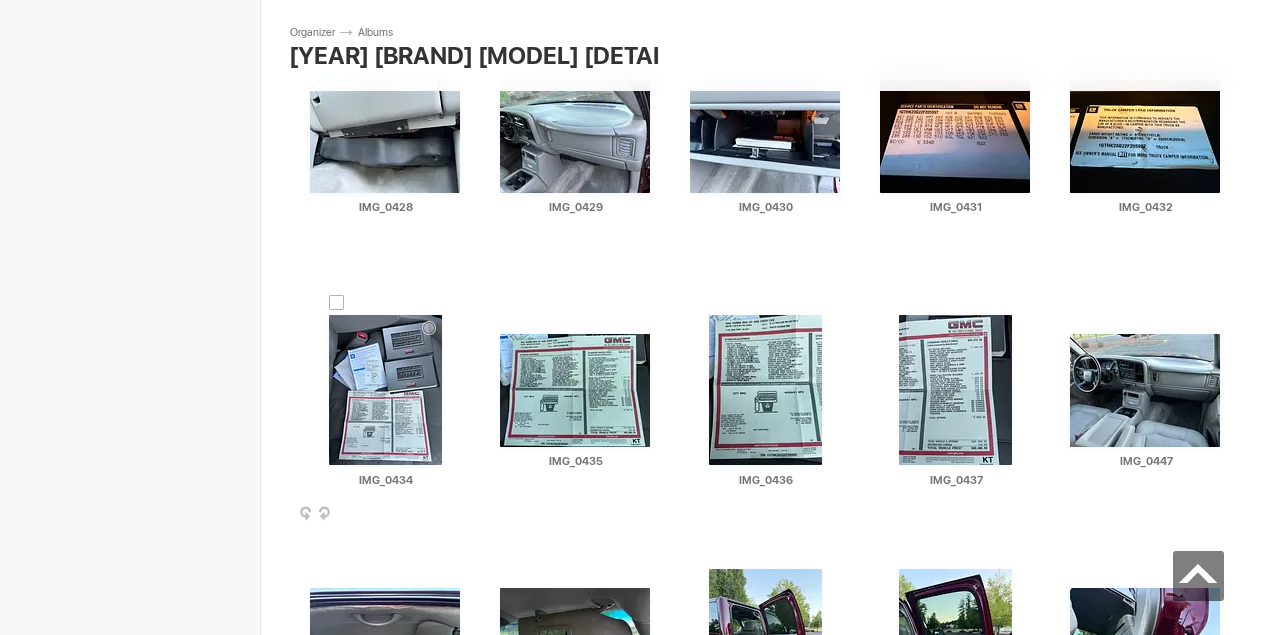click at bounding box center (464, 515) 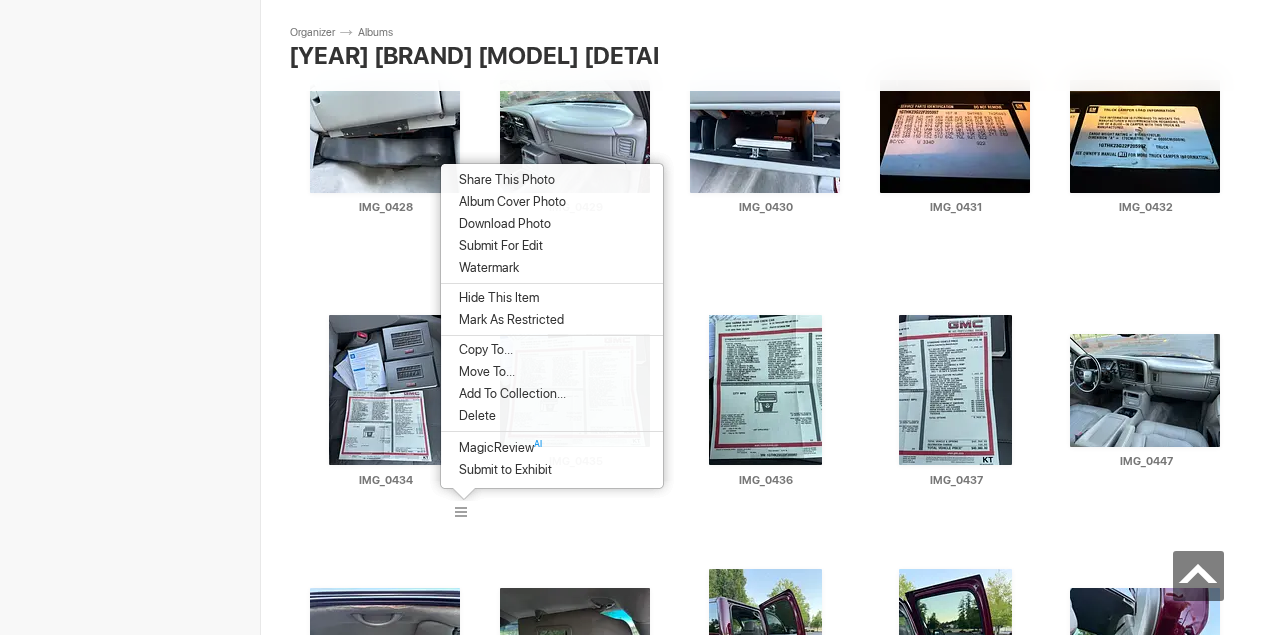 click on "Download Photo" at bounding box center [502, 224] 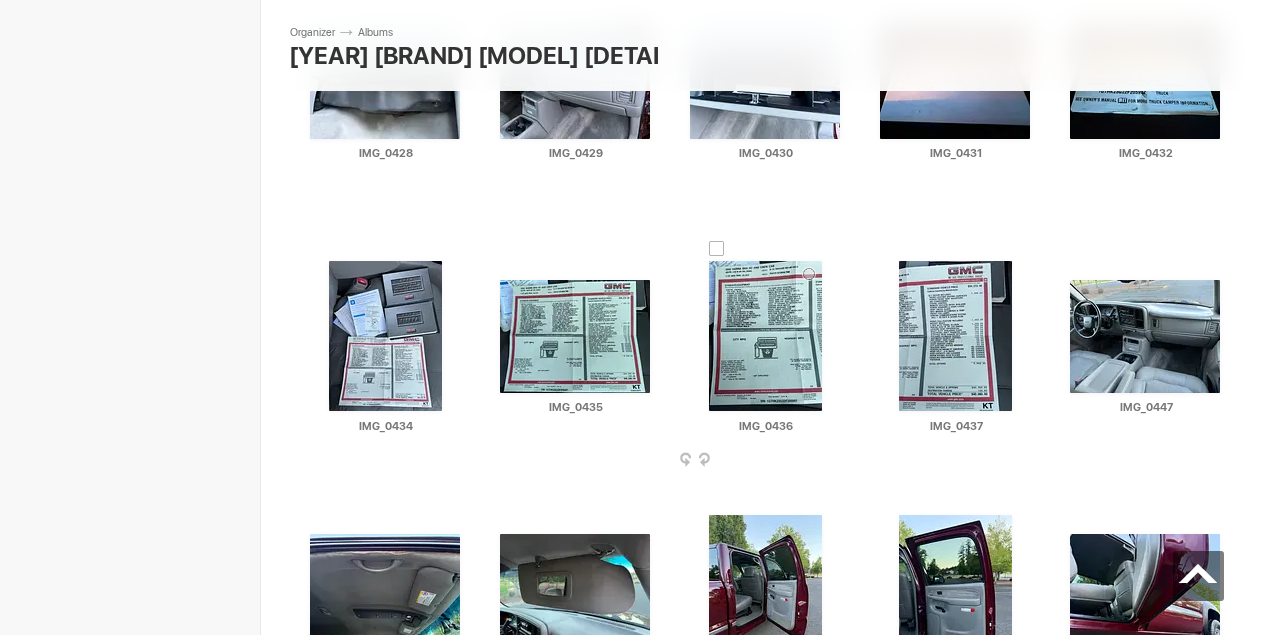 scroll, scrollTop: 5353, scrollLeft: 0, axis: vertical 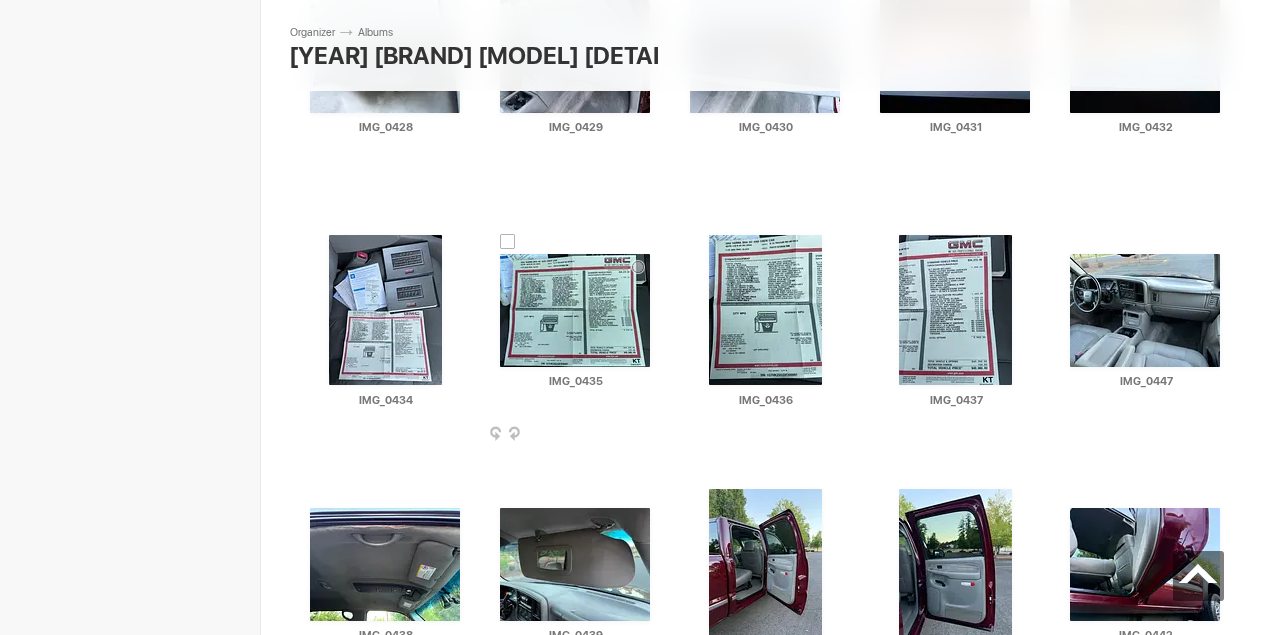 click at bounding box center [654, 435] 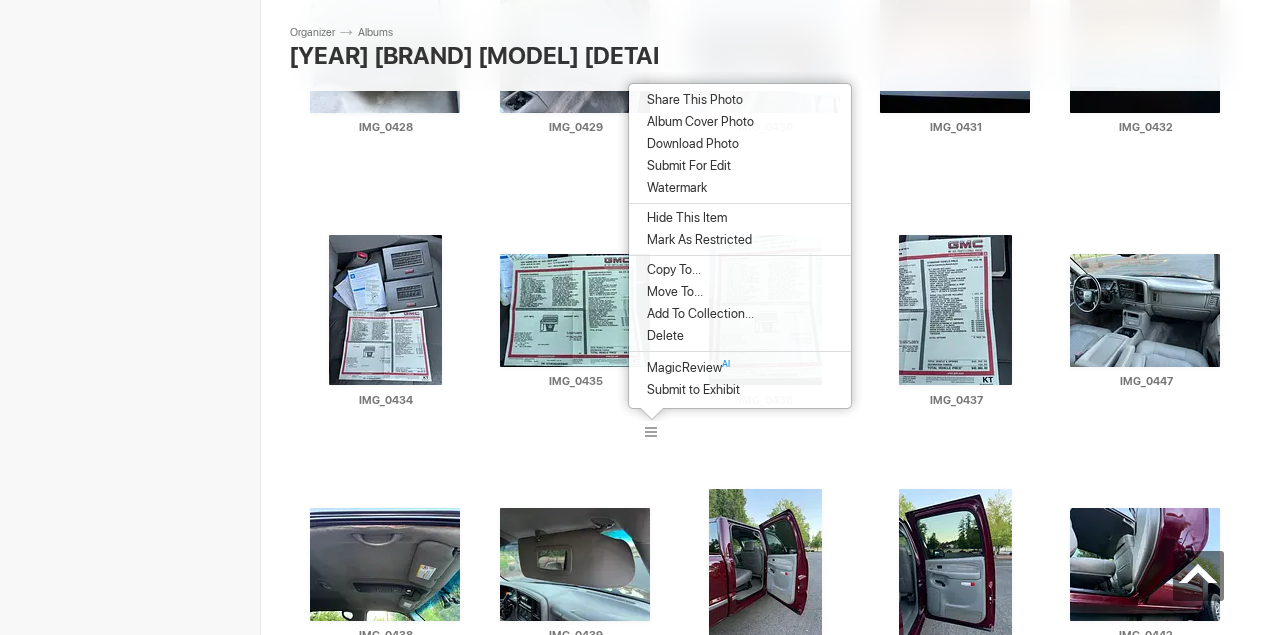 click on "Download Photo" at bounding box center (690, 144) 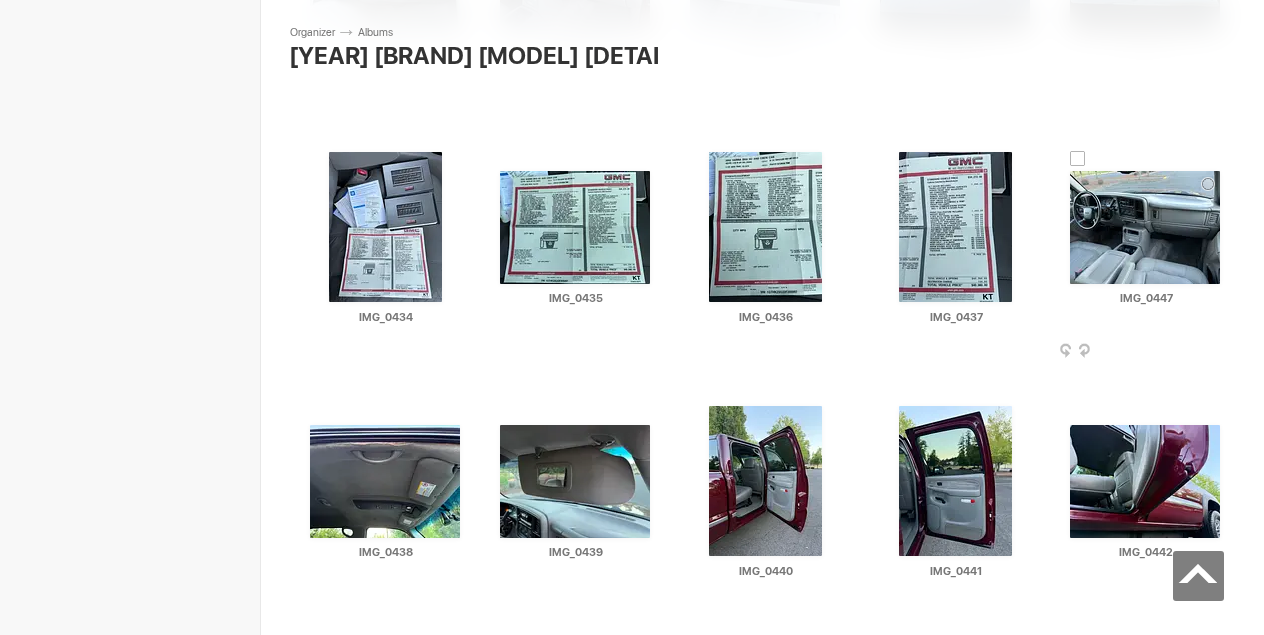 scroll, scrollTop: 5450, scrollLeft: 0, axis: vertical 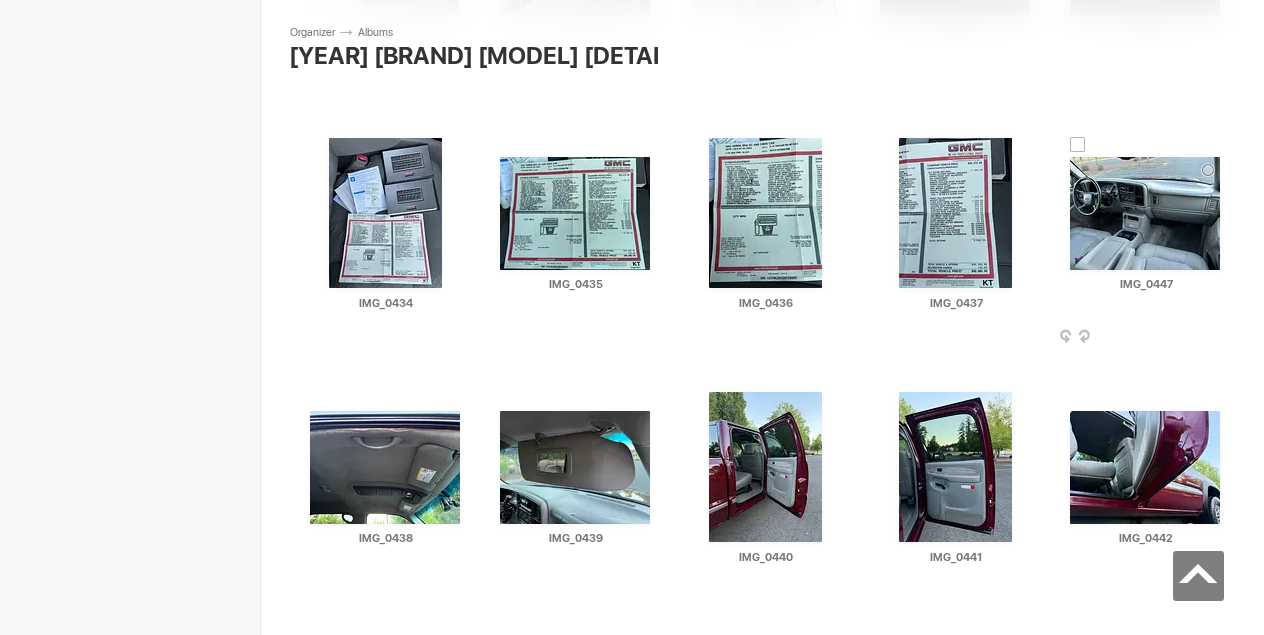 click at bounding box center (1224, 338) 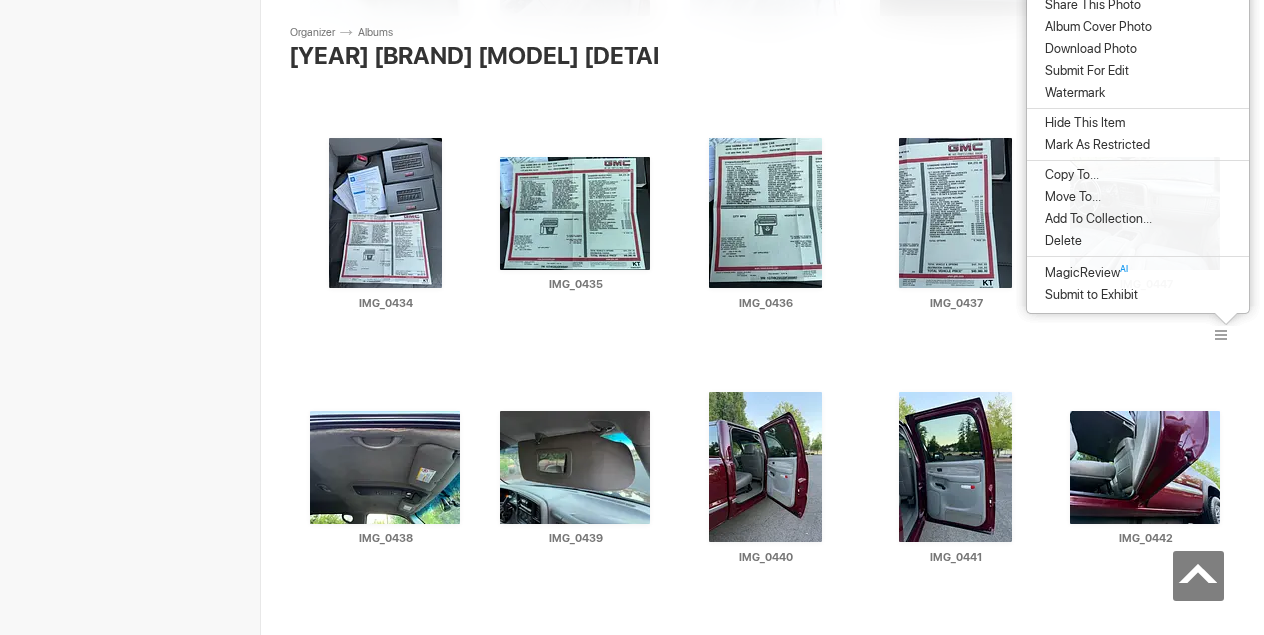 click on "Download Photo" at bounding box center (1088, 49) 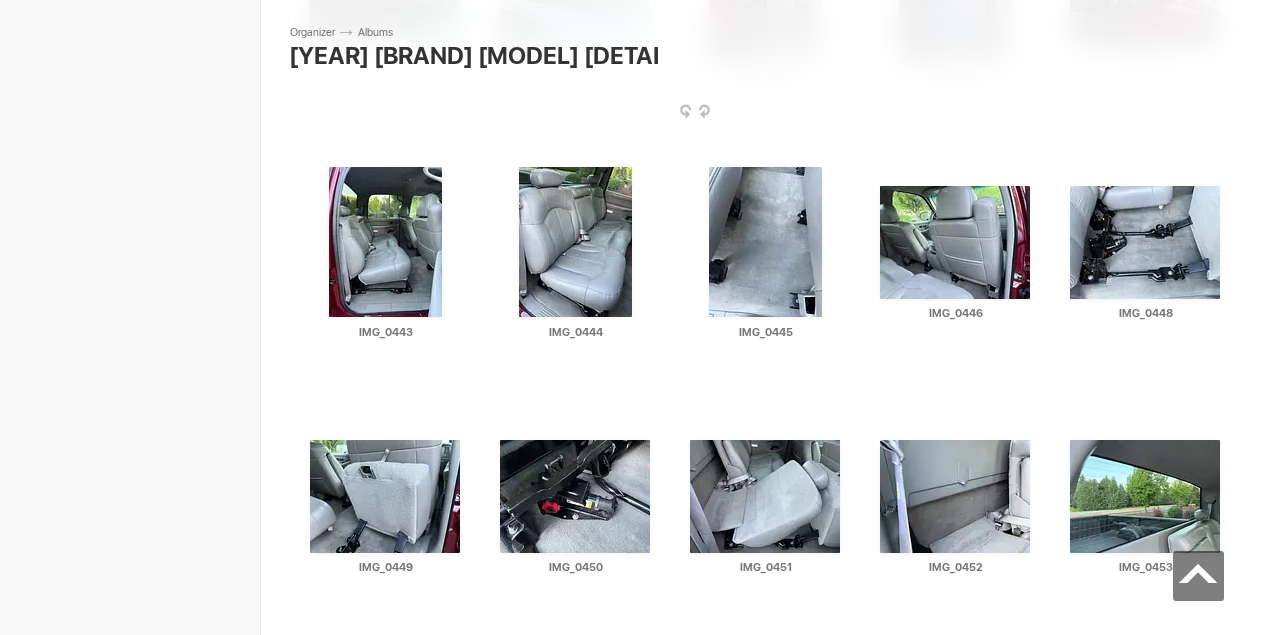 scroll, scrollTop: 5935, scrollLeft: 0, axis: vertical 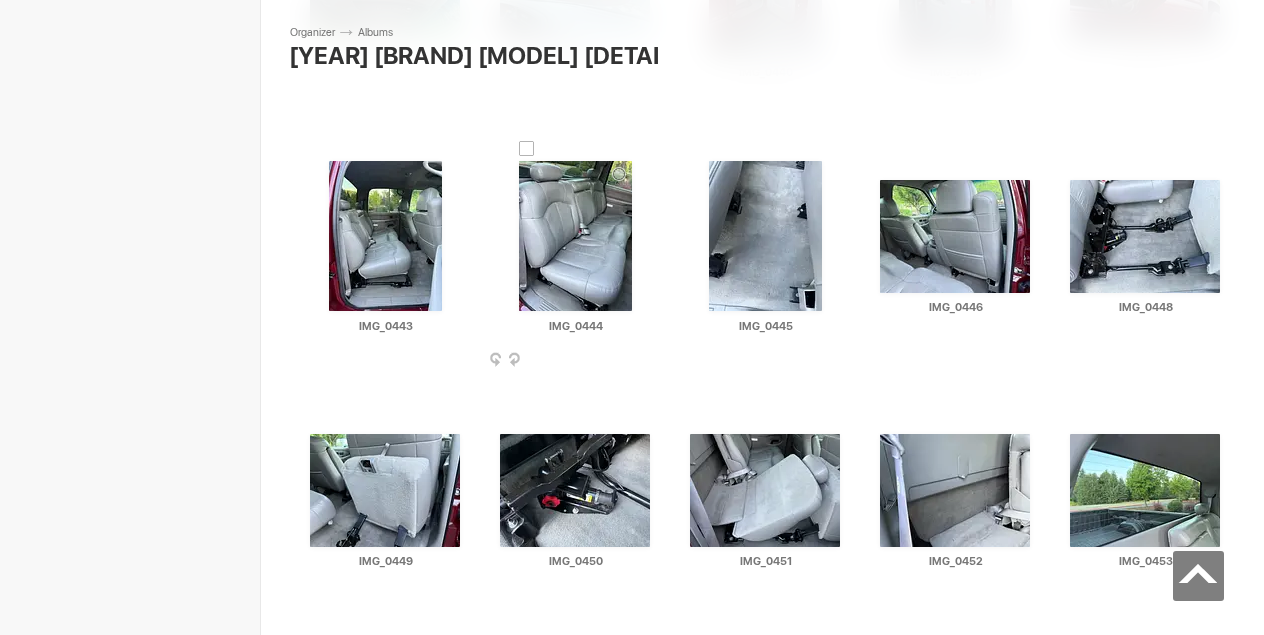 click at bounding box center (654, 361) 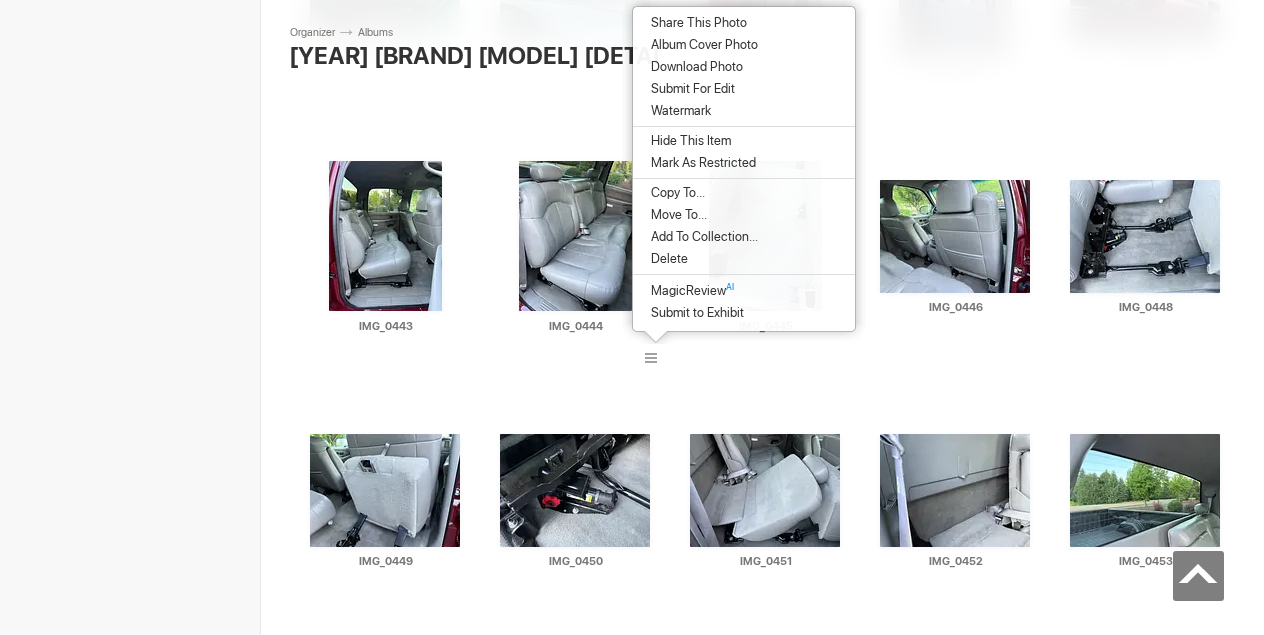 click on "Download Photo" at bounding box center (744, 67) 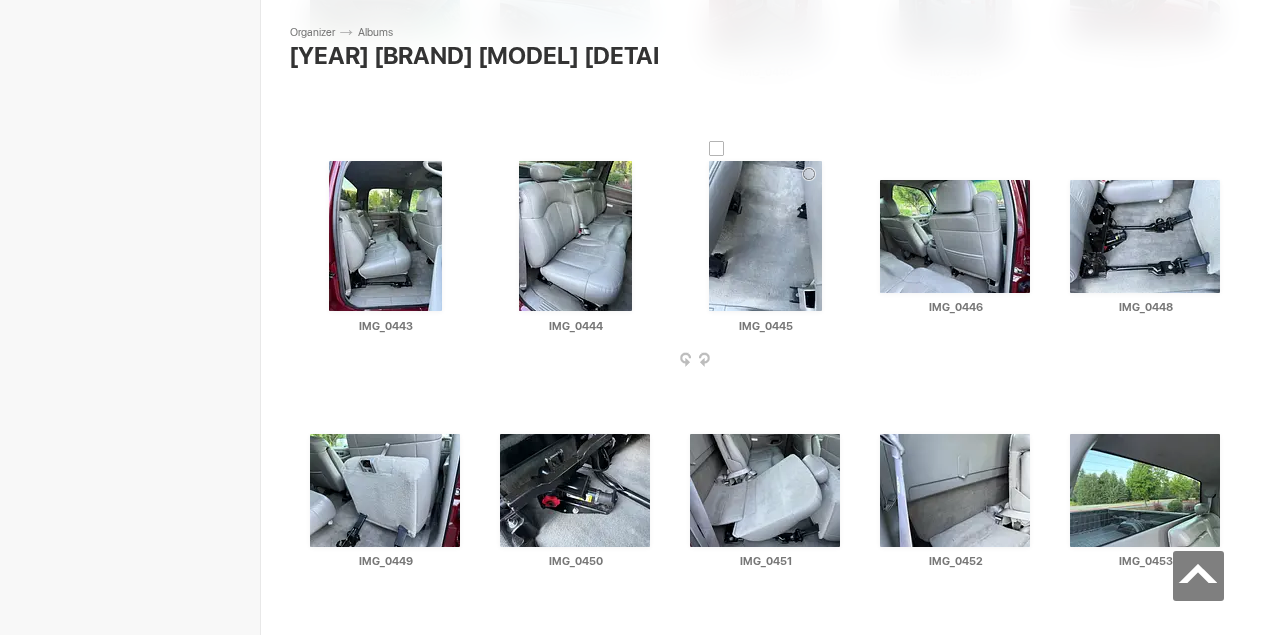 click at bounding box center (844, 361) 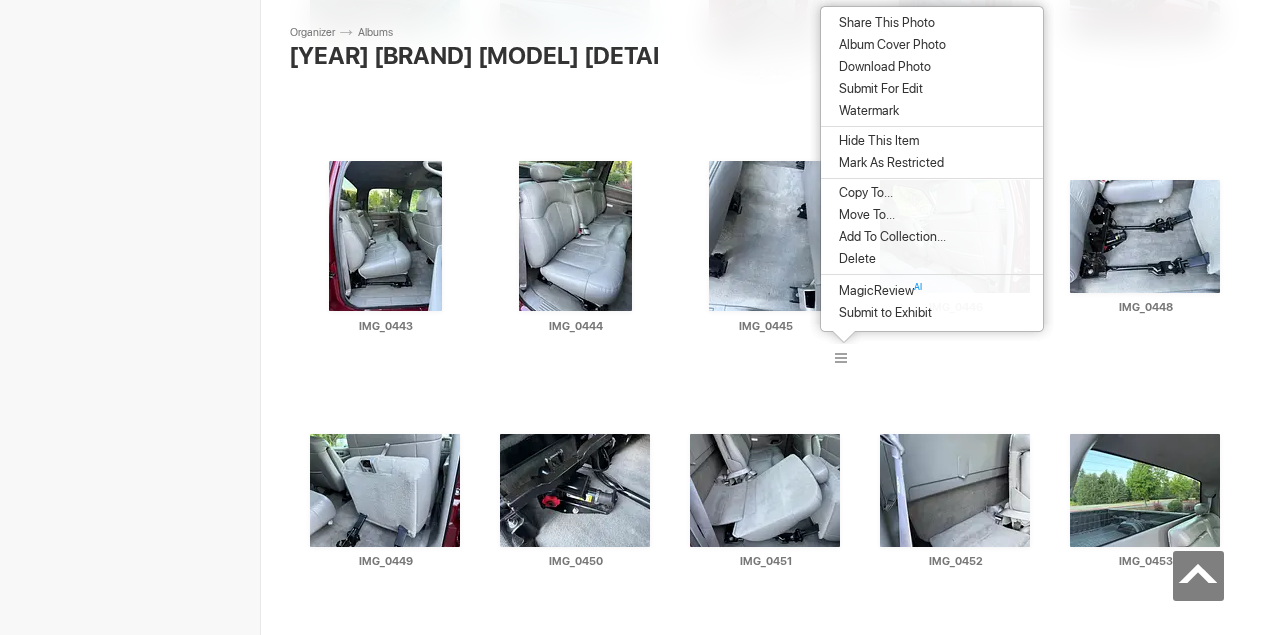 click on "Download Photo" at bounding box center [882, 67] 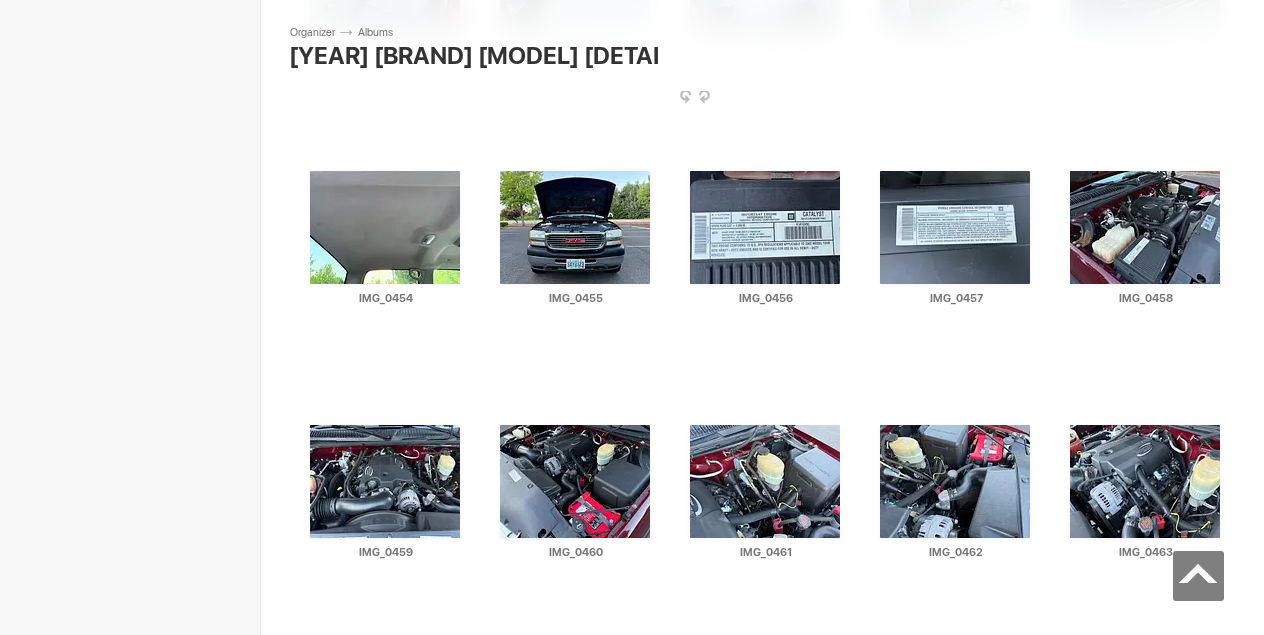 scroll, scrollTop: 6465, scrollLeft: 0, axis: vertical 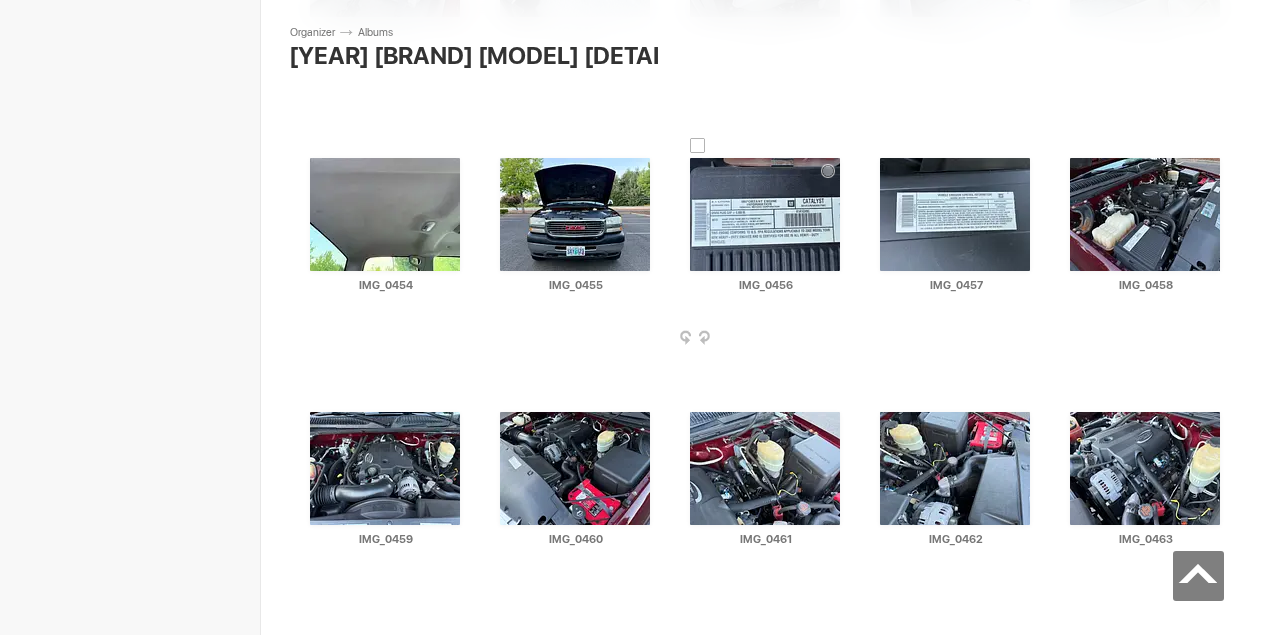 click at bounding box center [844, 339] 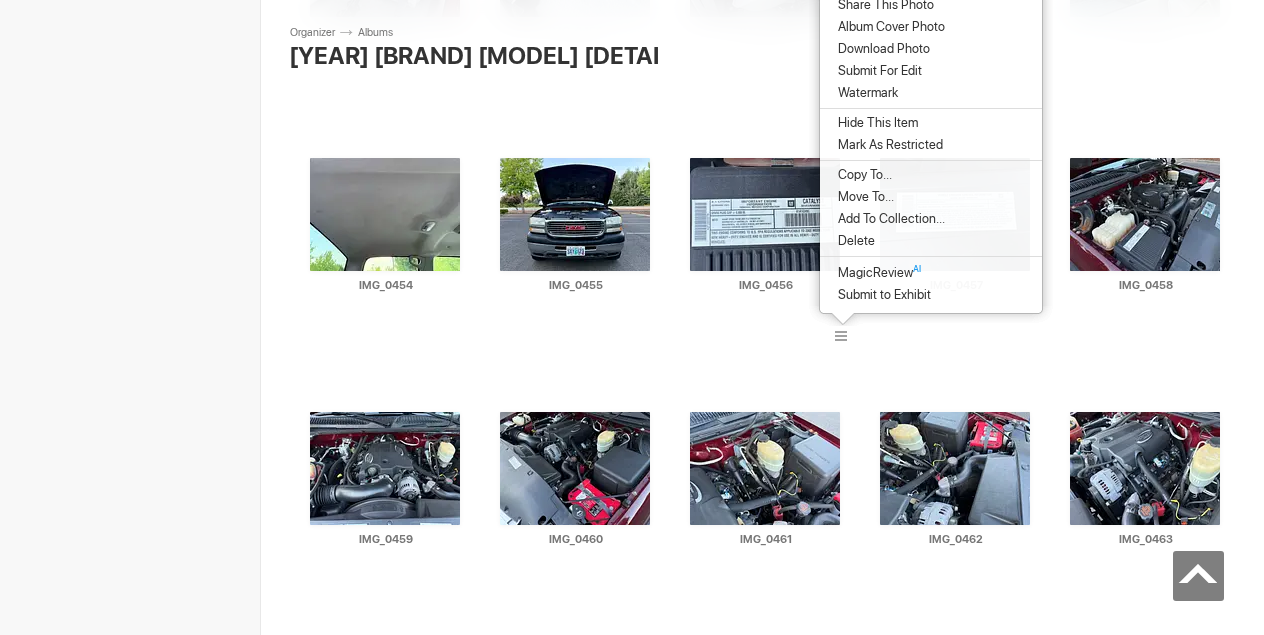click on "Download Photo" at bounding box center [881, 49] 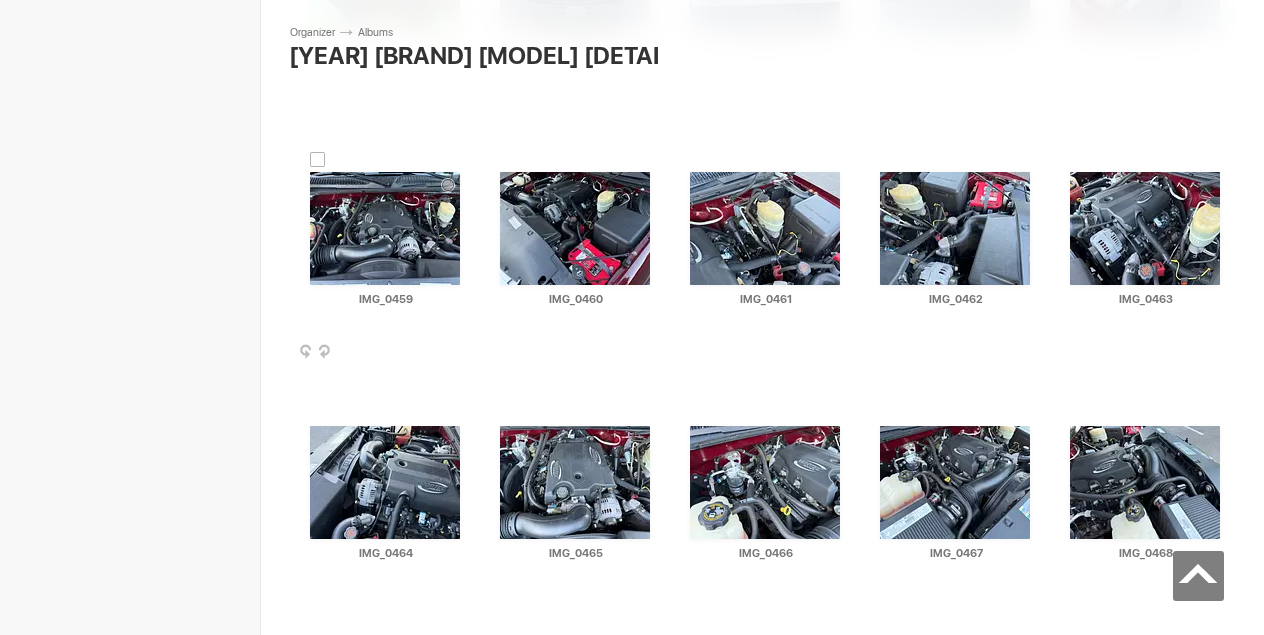 scroll, scrollTop: 6715, scrollLeft: 0, axis: vertical 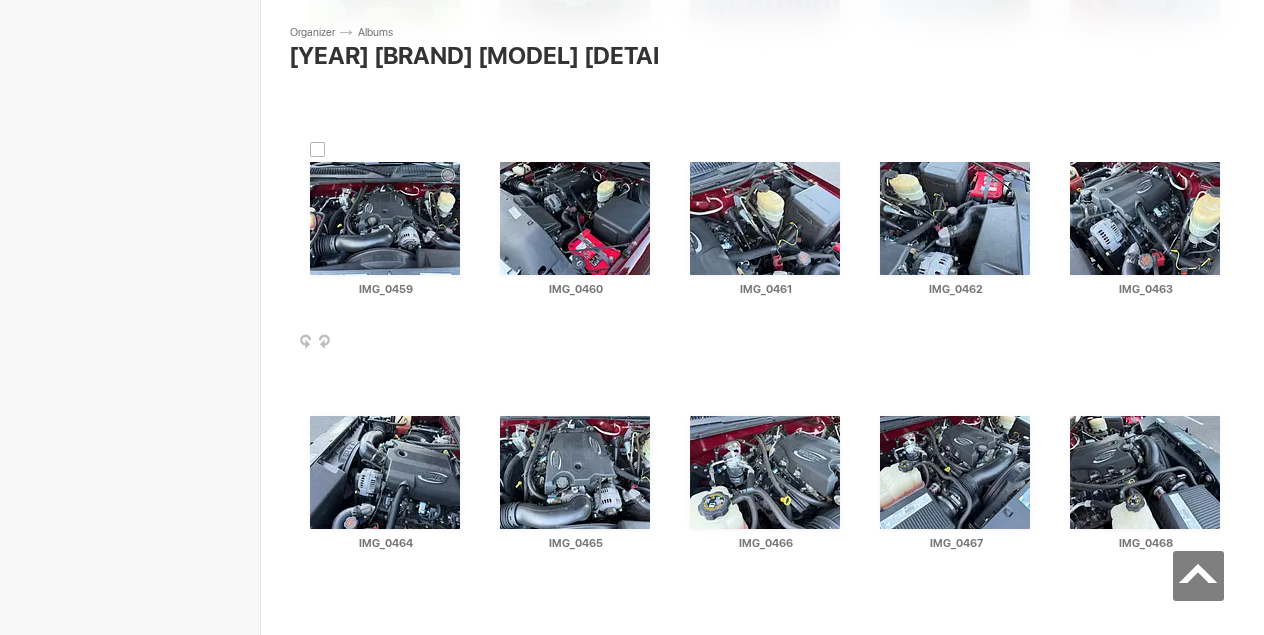 click at bounding box center (464, 343) 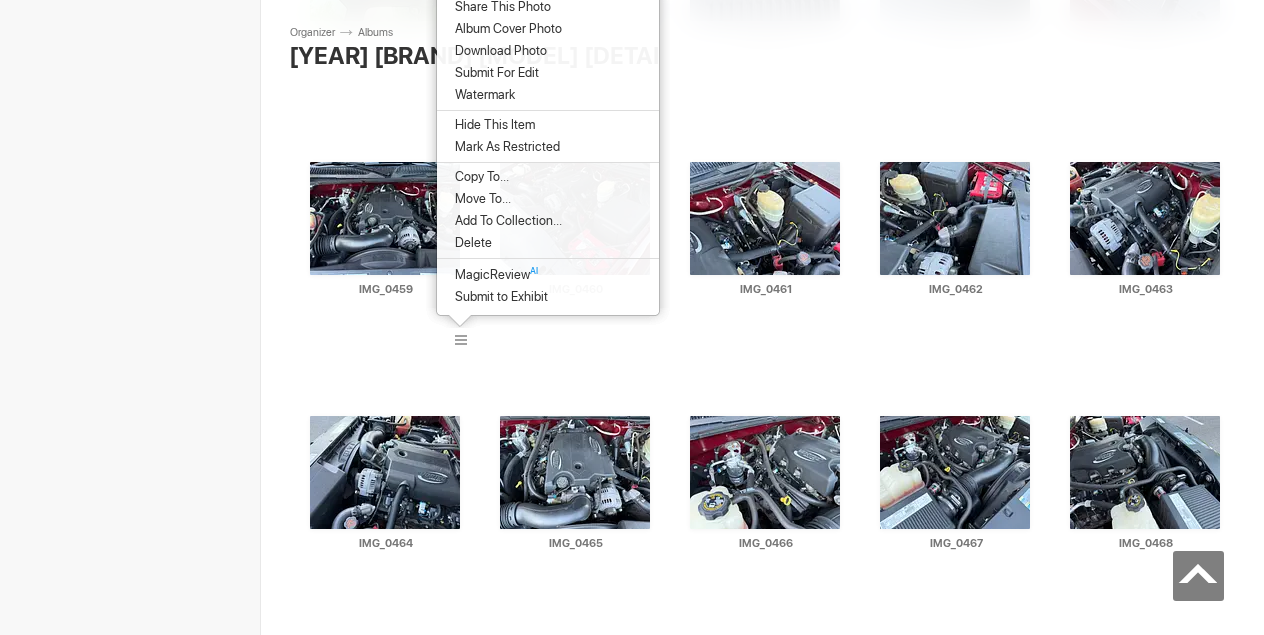 click on "Download Photo" at bounding box center [498, 51] 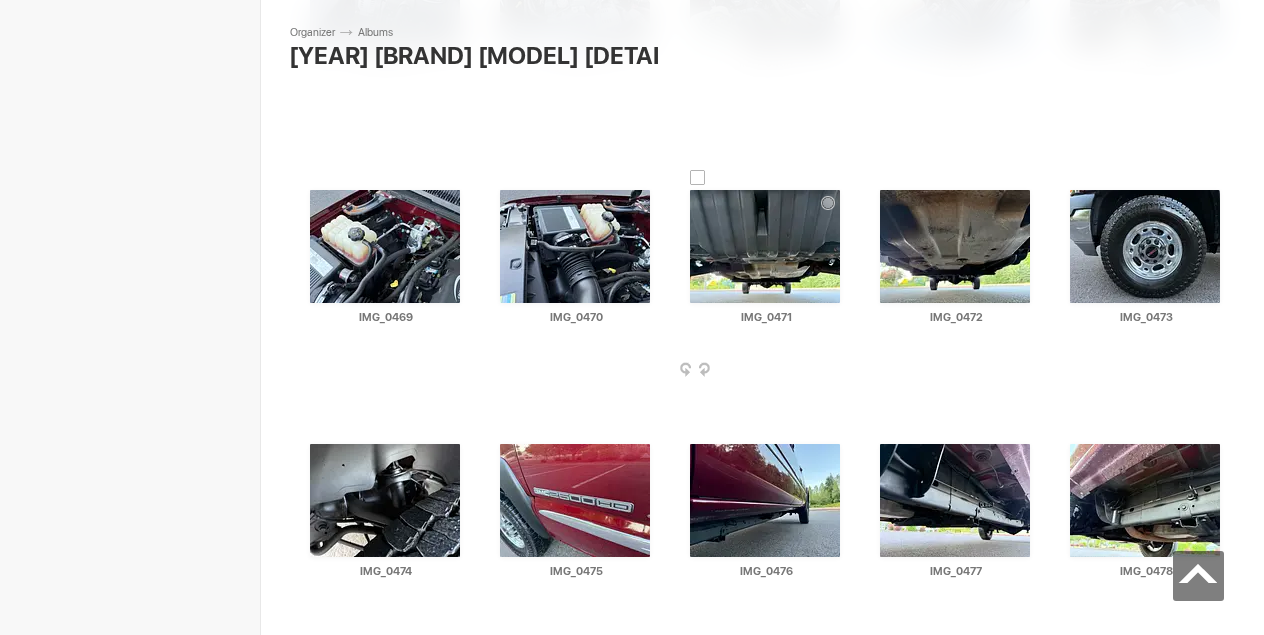 scroll, scrollTop: 7198, scrollLeft: 0, axis: vertical 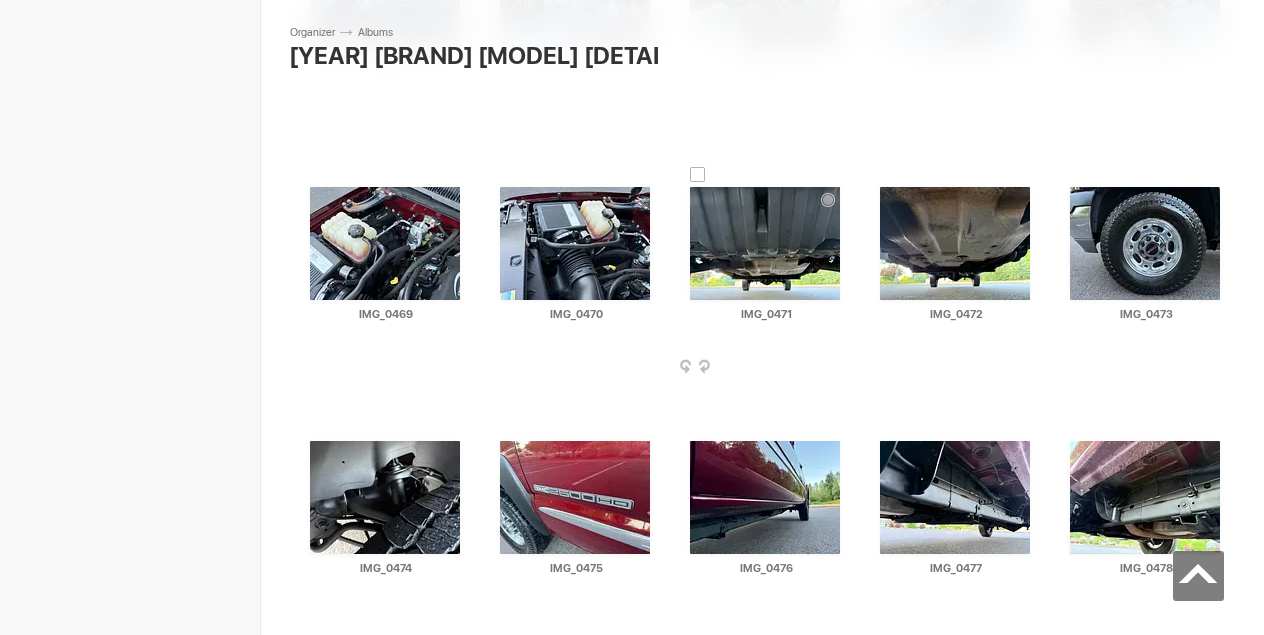 click at bounding box center (765, 243) 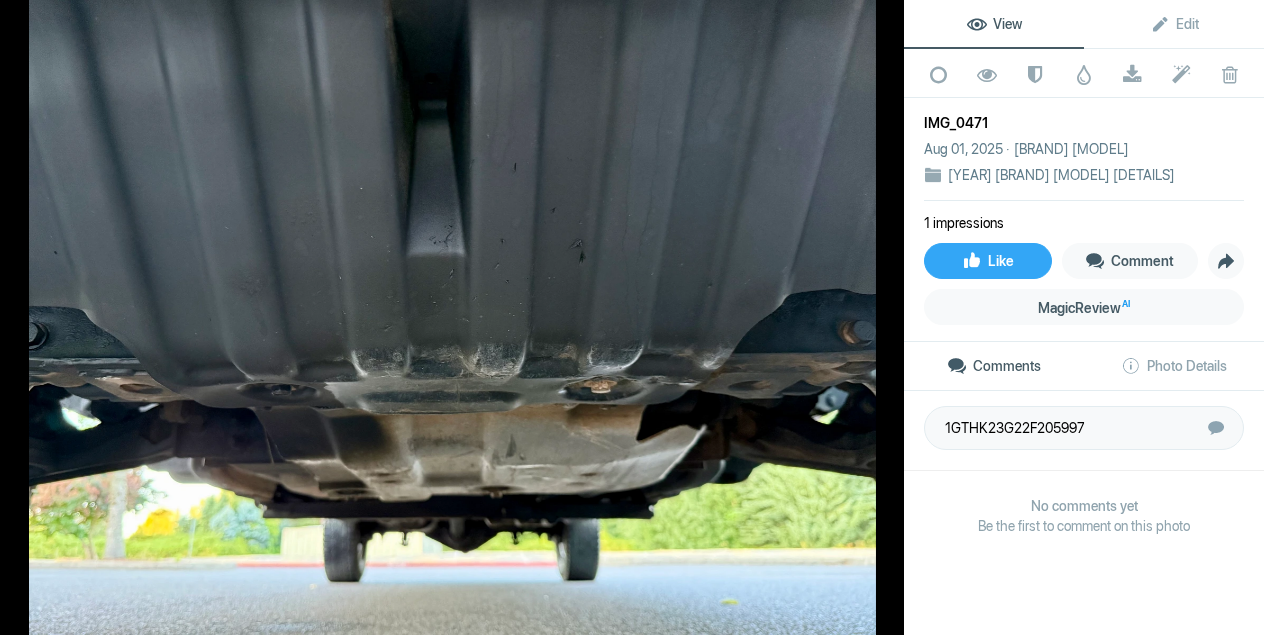 click 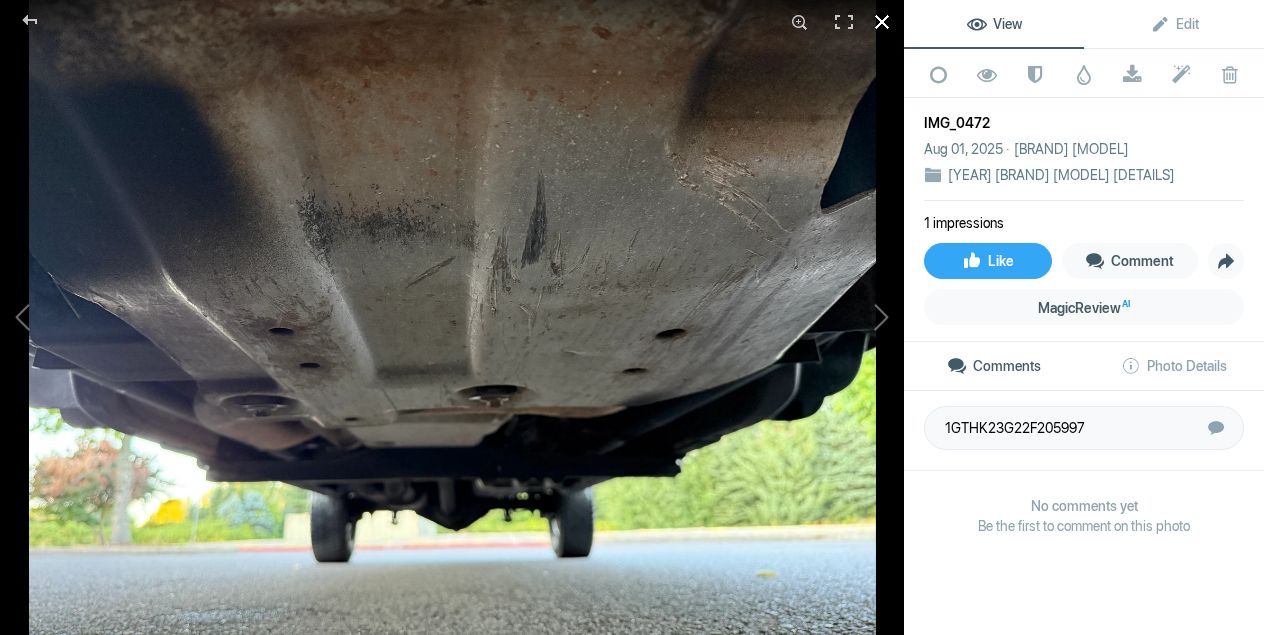 click 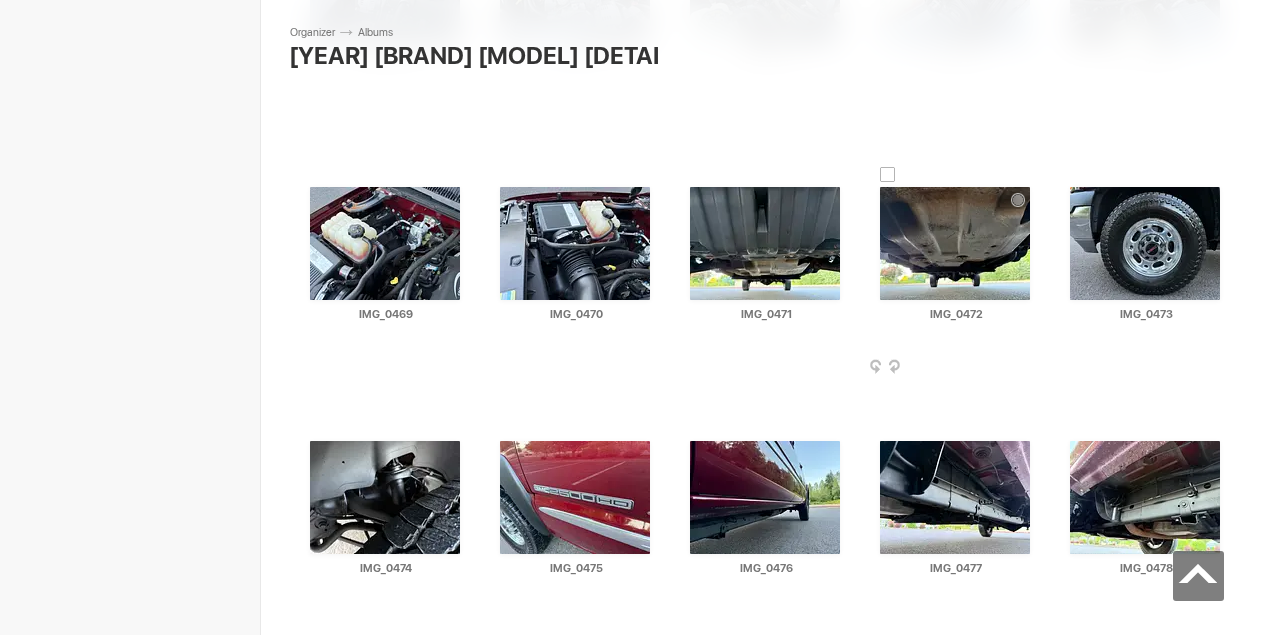 click at bounding box center (1034, 368) 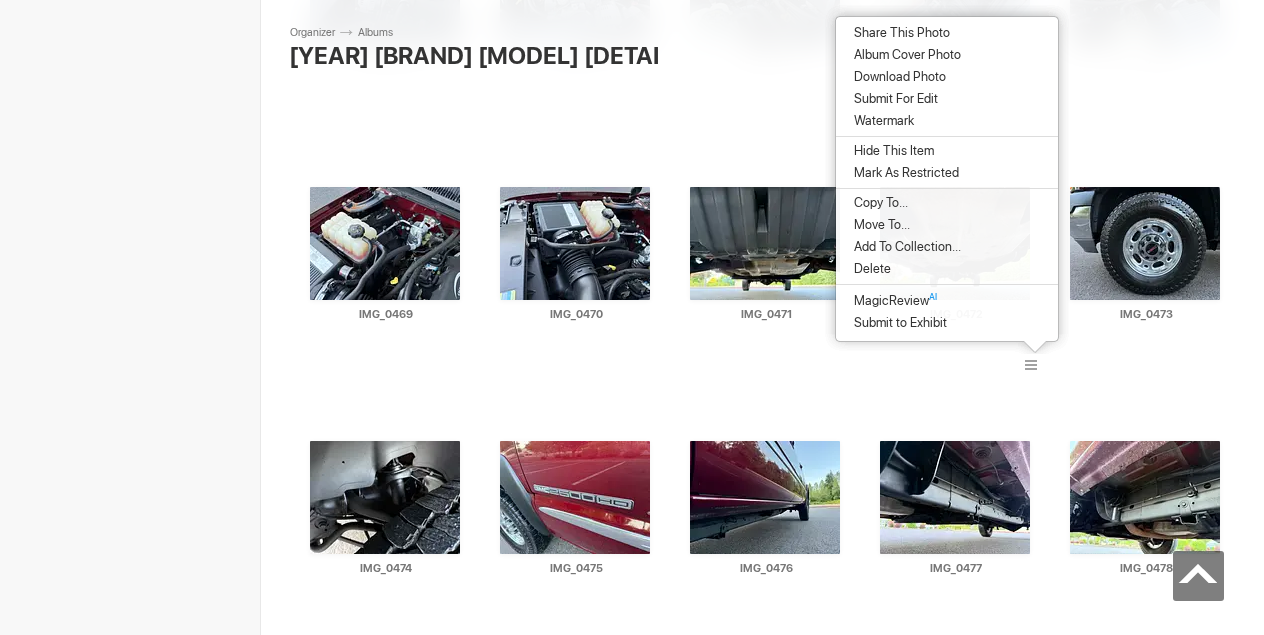 click on "Download Photo" at bounding box center (897, 77) 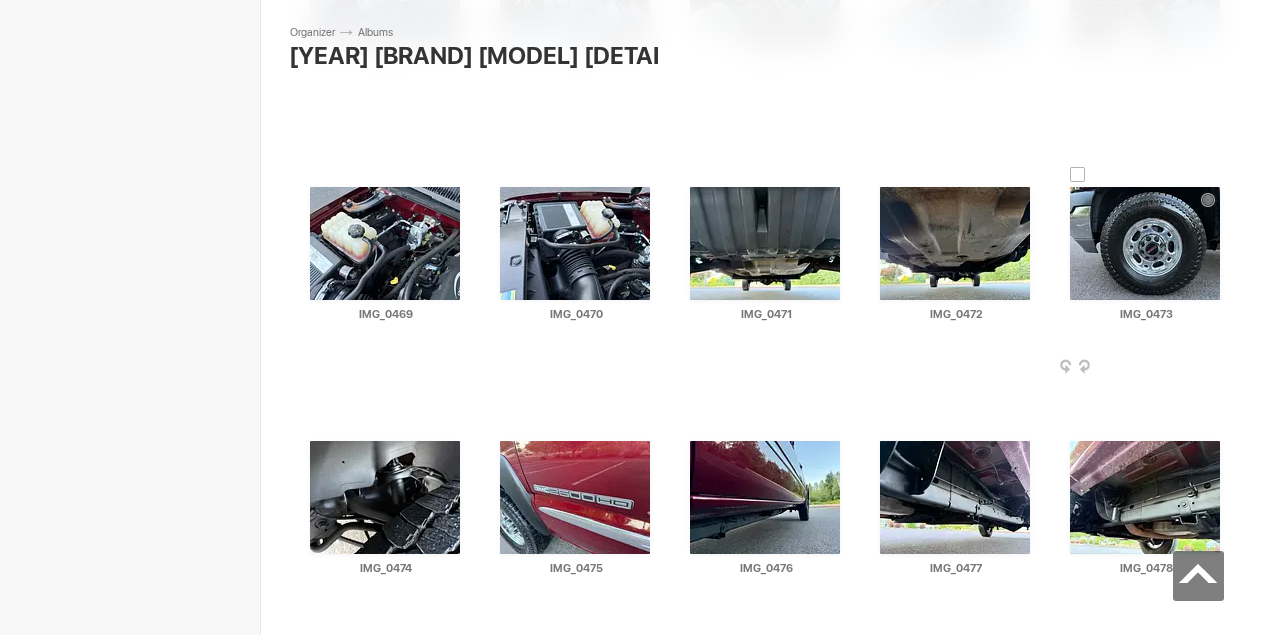 click at bounding box center (1224, 368) 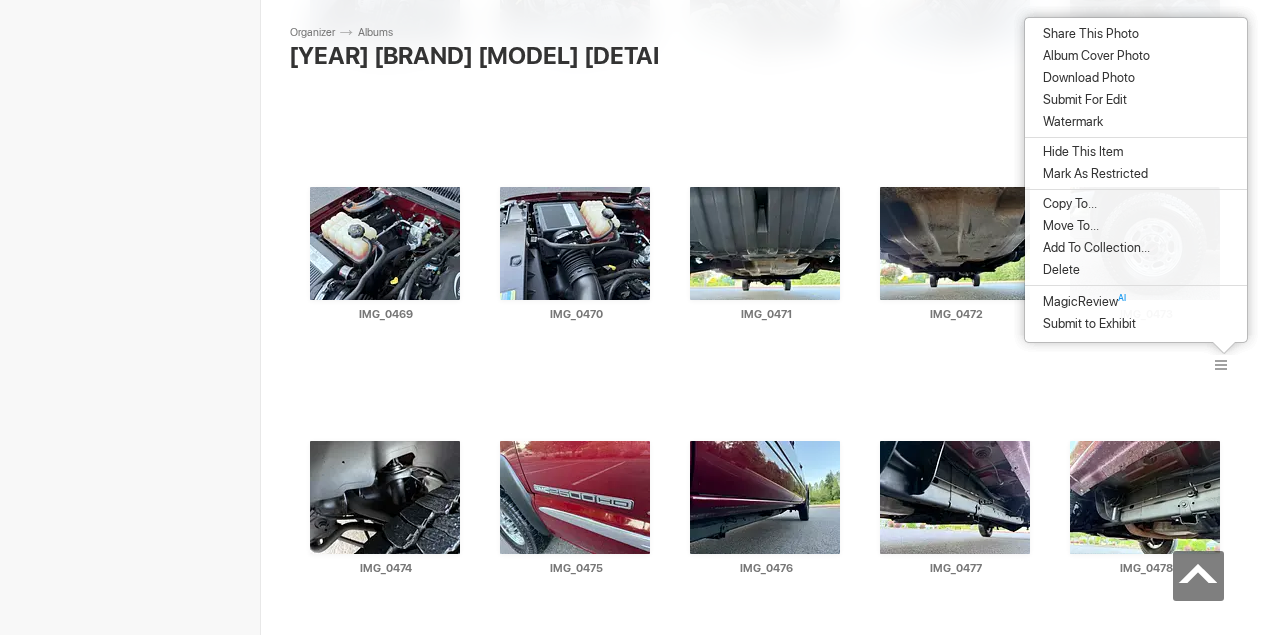 click on "Download Photo" at bounding box center (1086, 78) 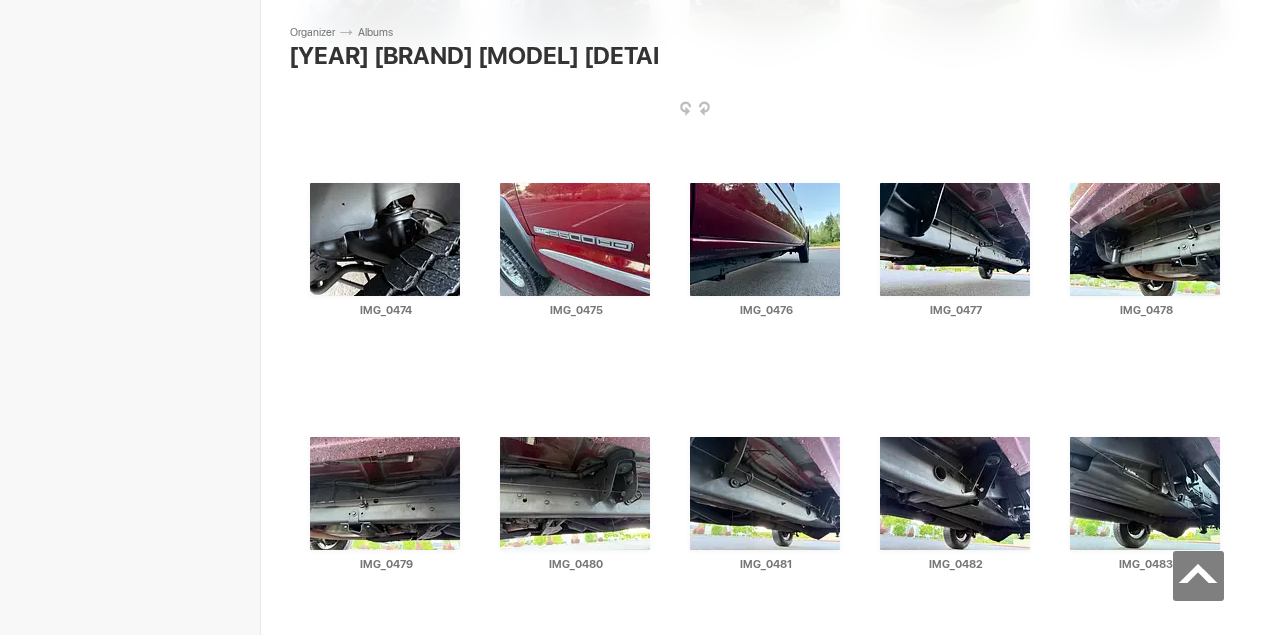 scroll, scrollTop: 7476, scrollLeft: 0, axis: vertical 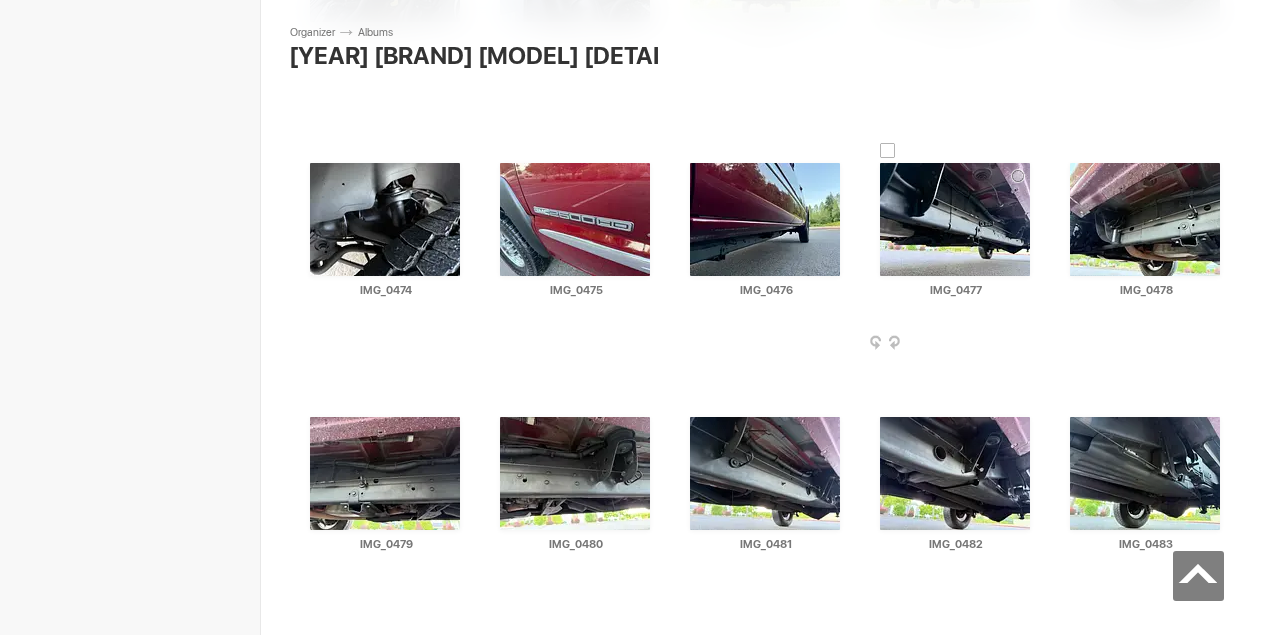 click at bounding box center (955, 219) 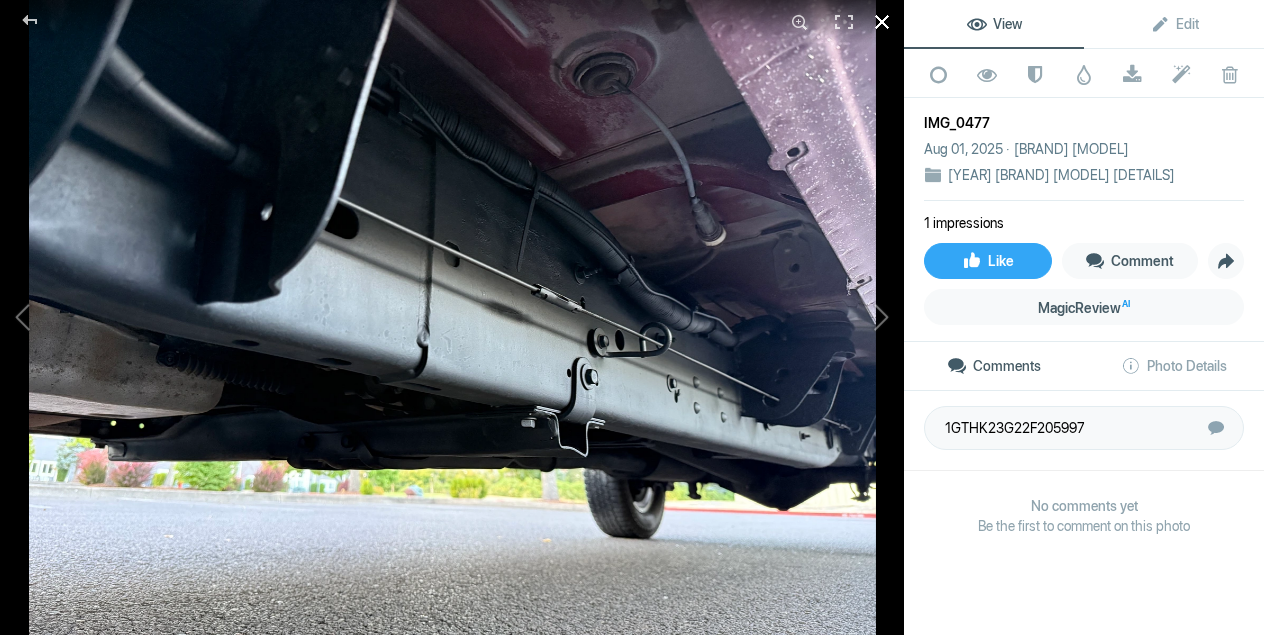 click 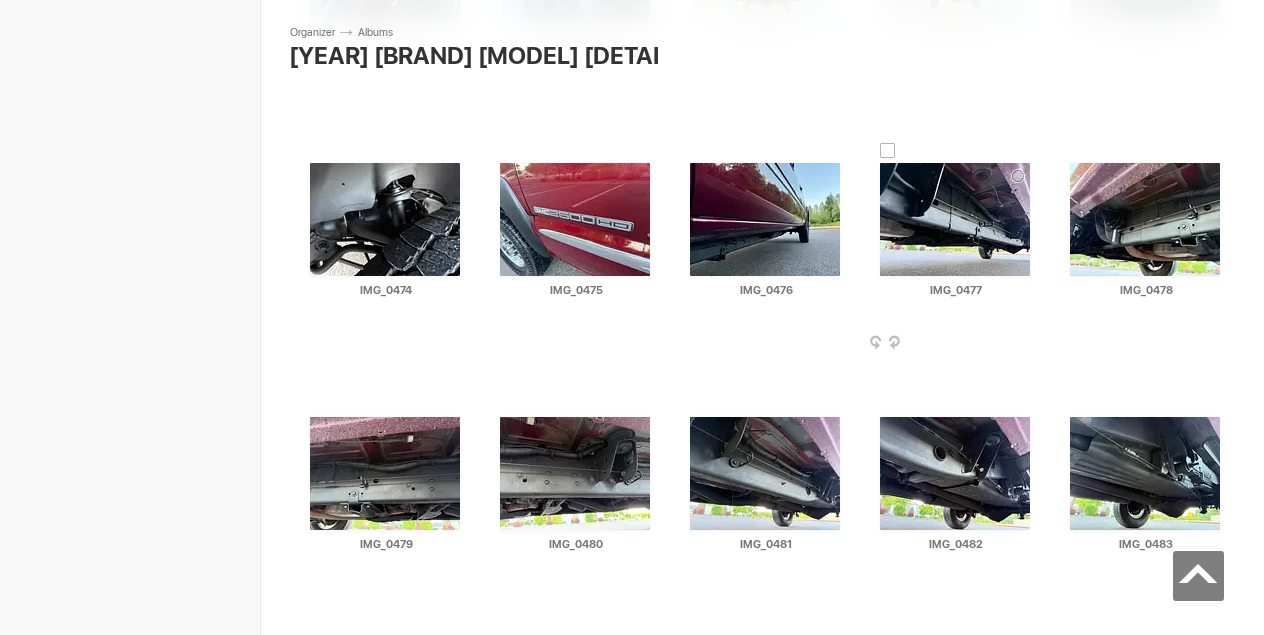 click at bounding box center [1034, 344] 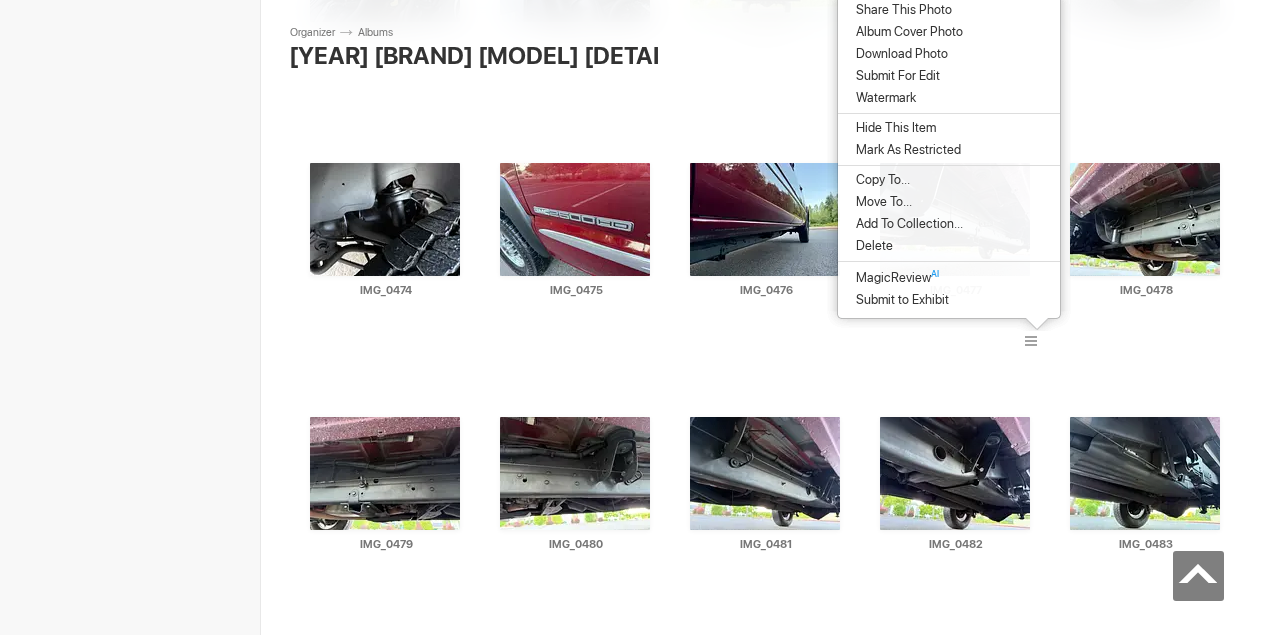 click on "Download Photo" at bounding box center [899, 54] 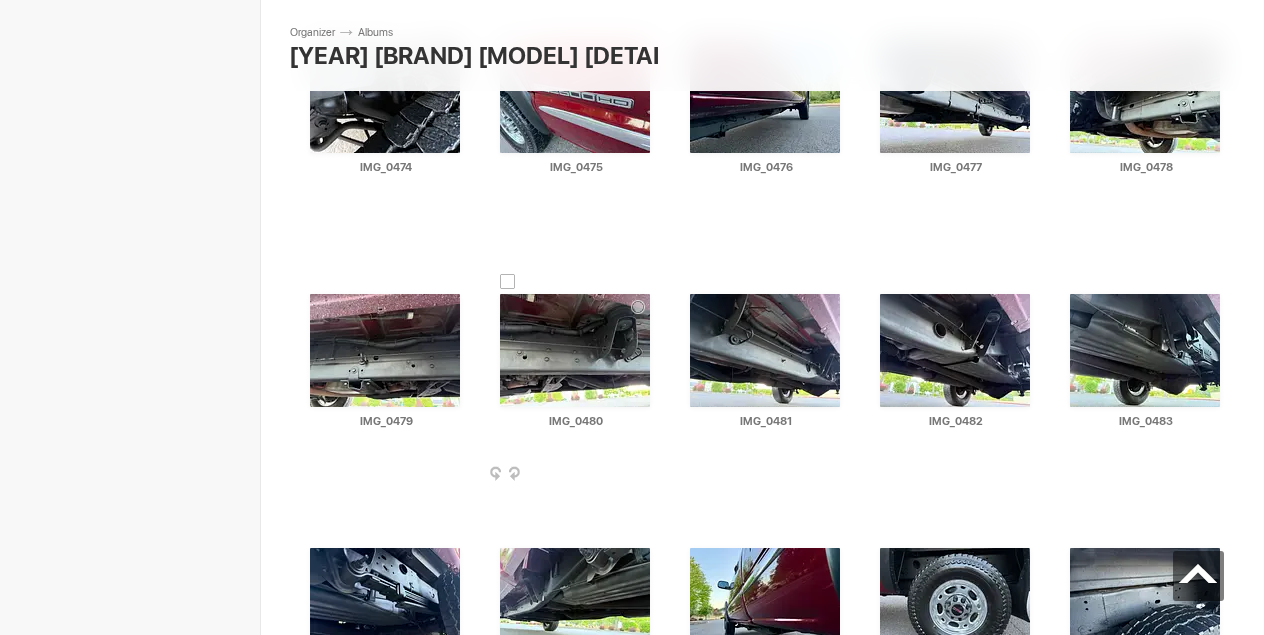 scroll, scrollTop: 7601, scrollLeft: 0, axis: vertical 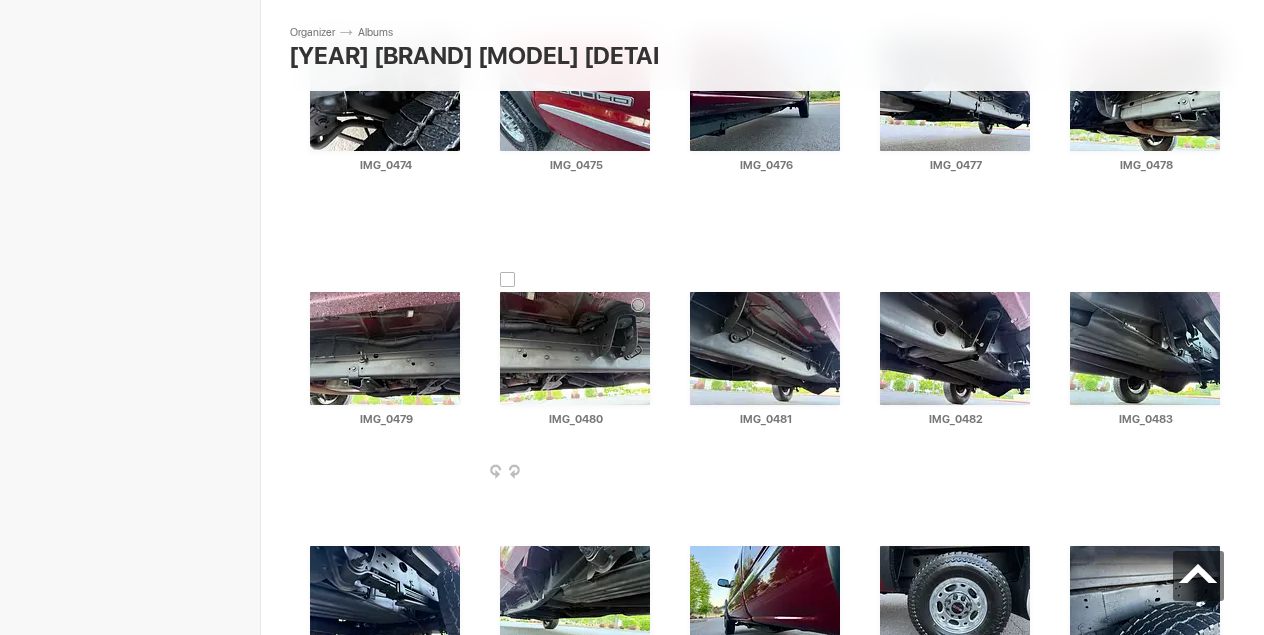 click at bounding box center (575, 348) 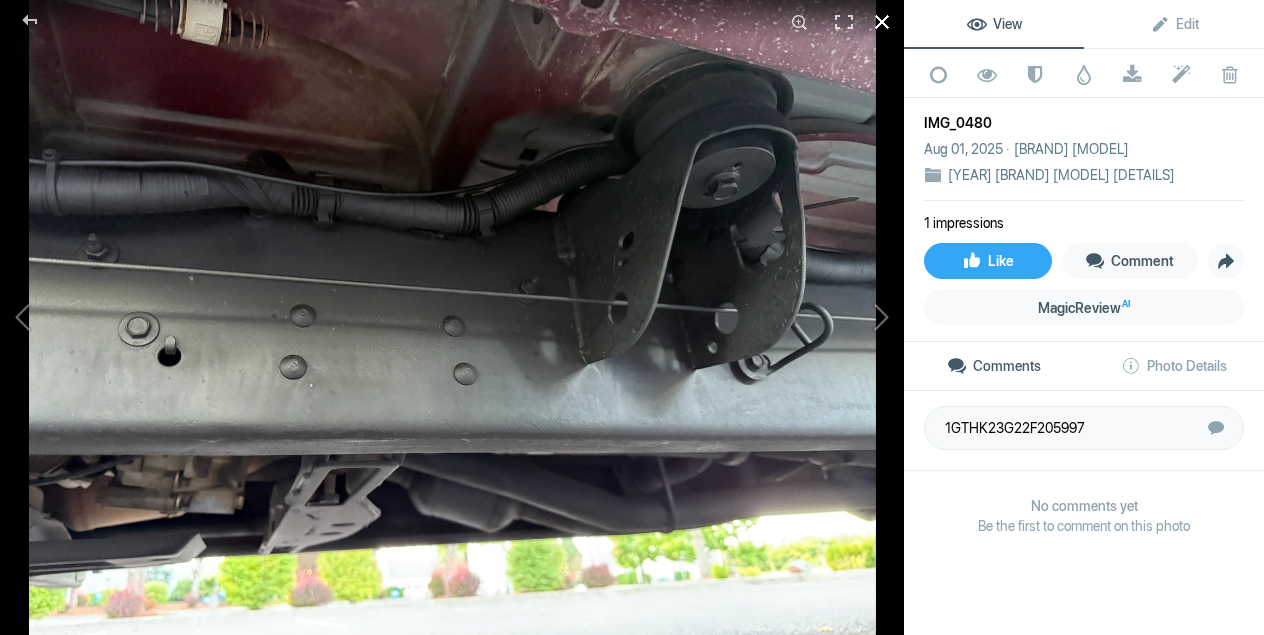 click 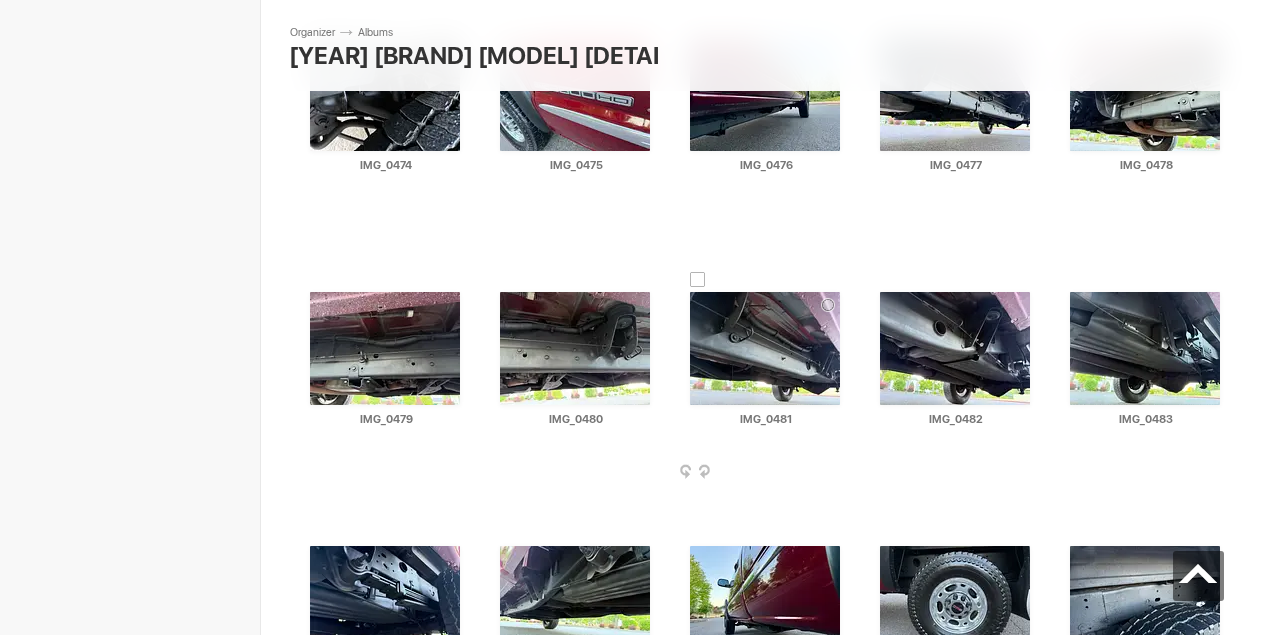 click at bounding box center [765, 348] 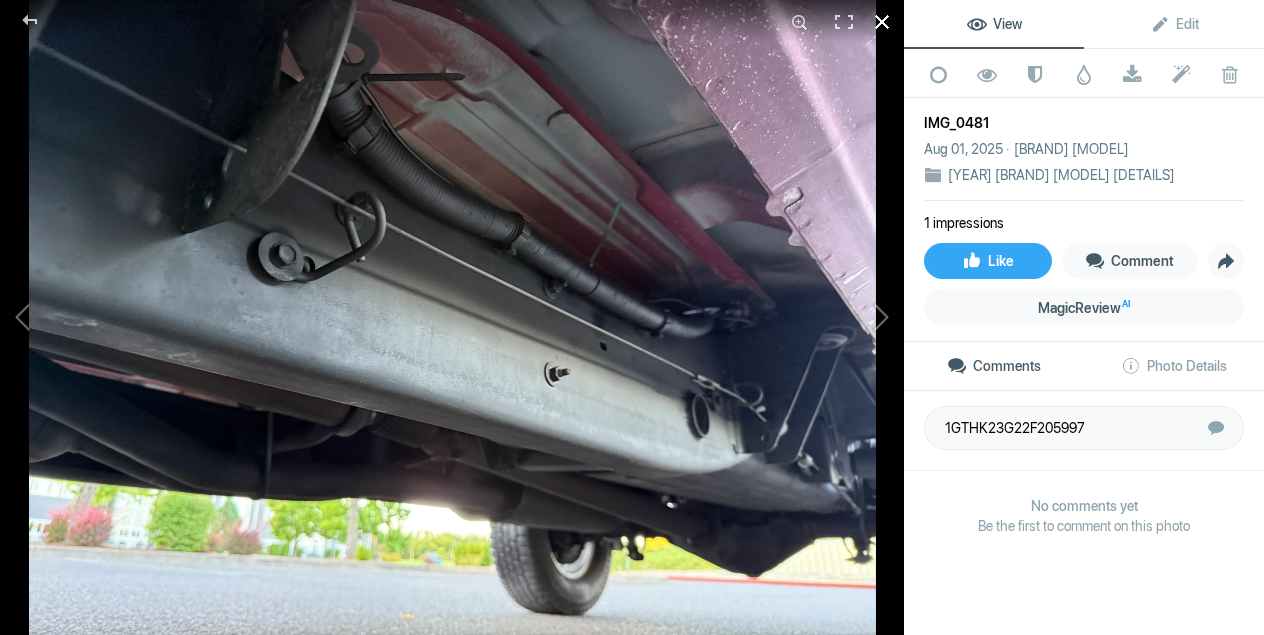 click 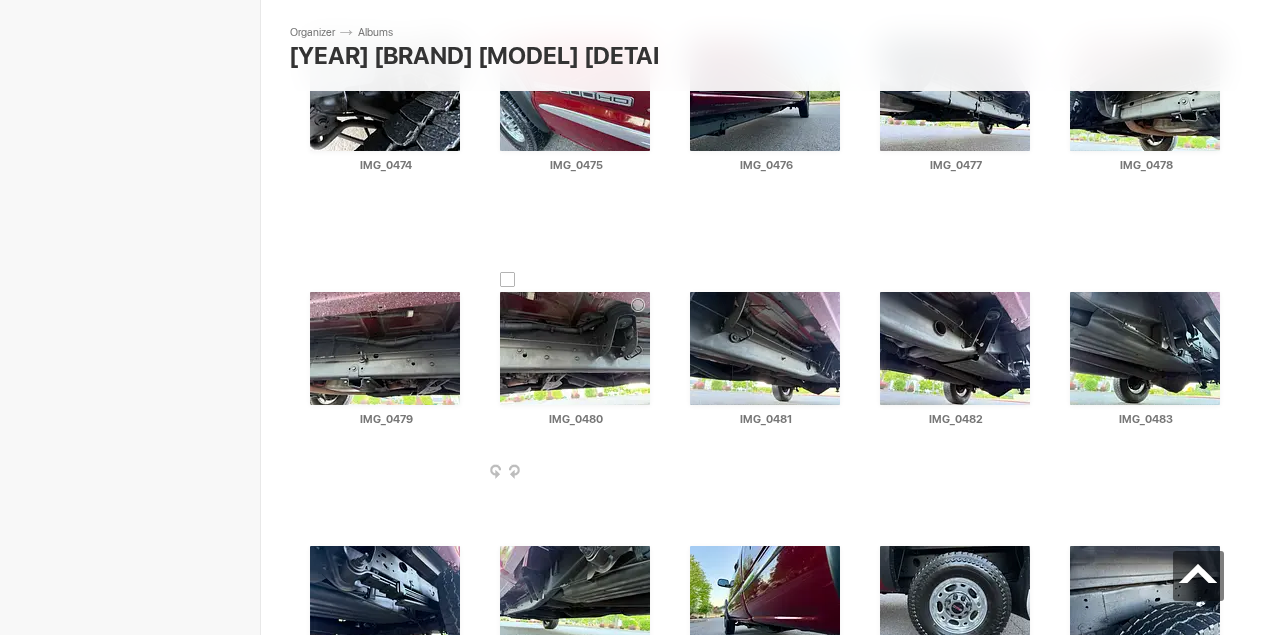 click at bounding box center [654, 473] 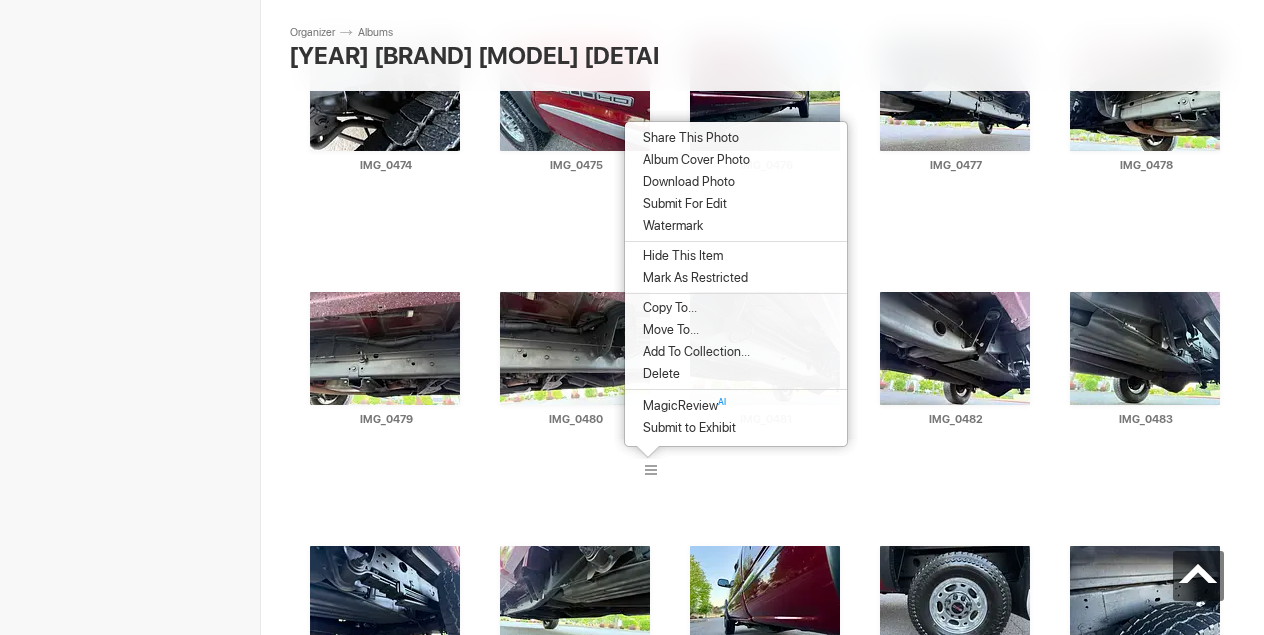 click on "Download Photo" at bounding box center (686, 182) 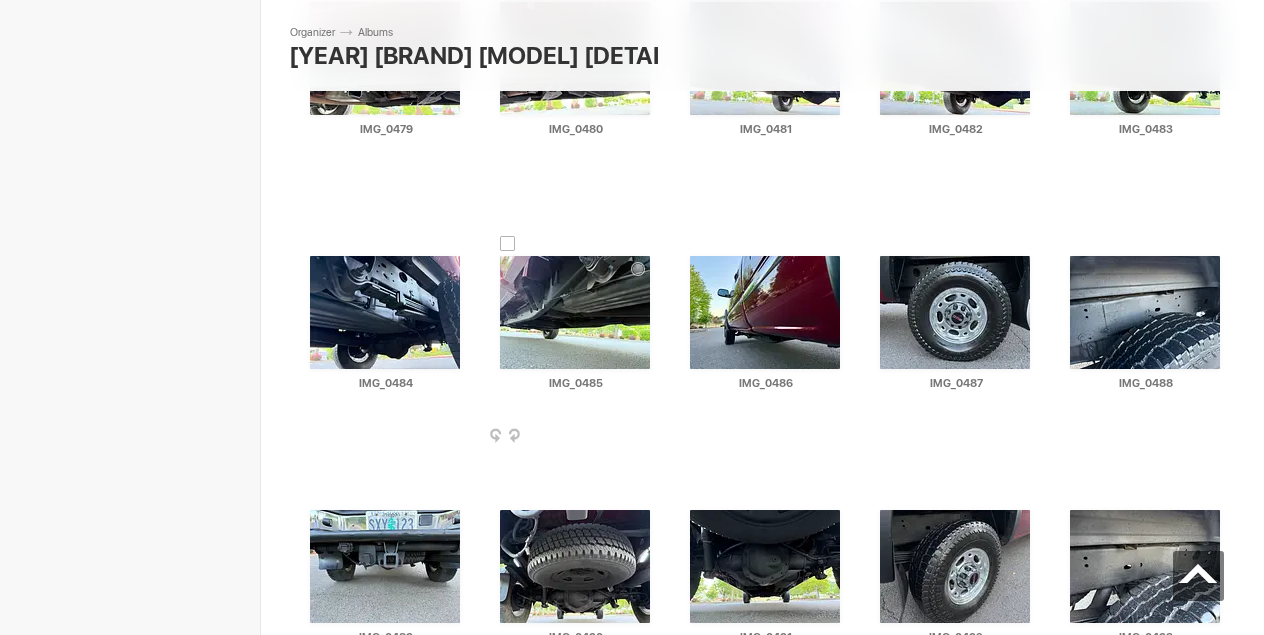 scroll, scrollTop: 7951, scrollLeft: 0, axis: vertical 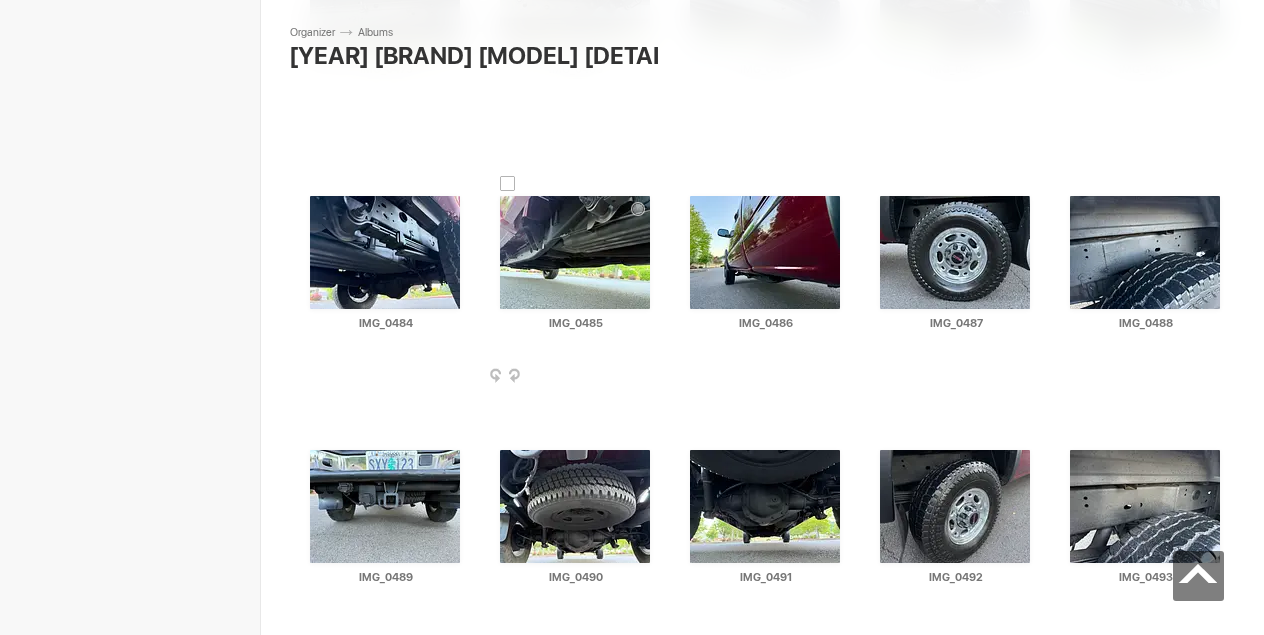 click at bounding box center (654, 377) 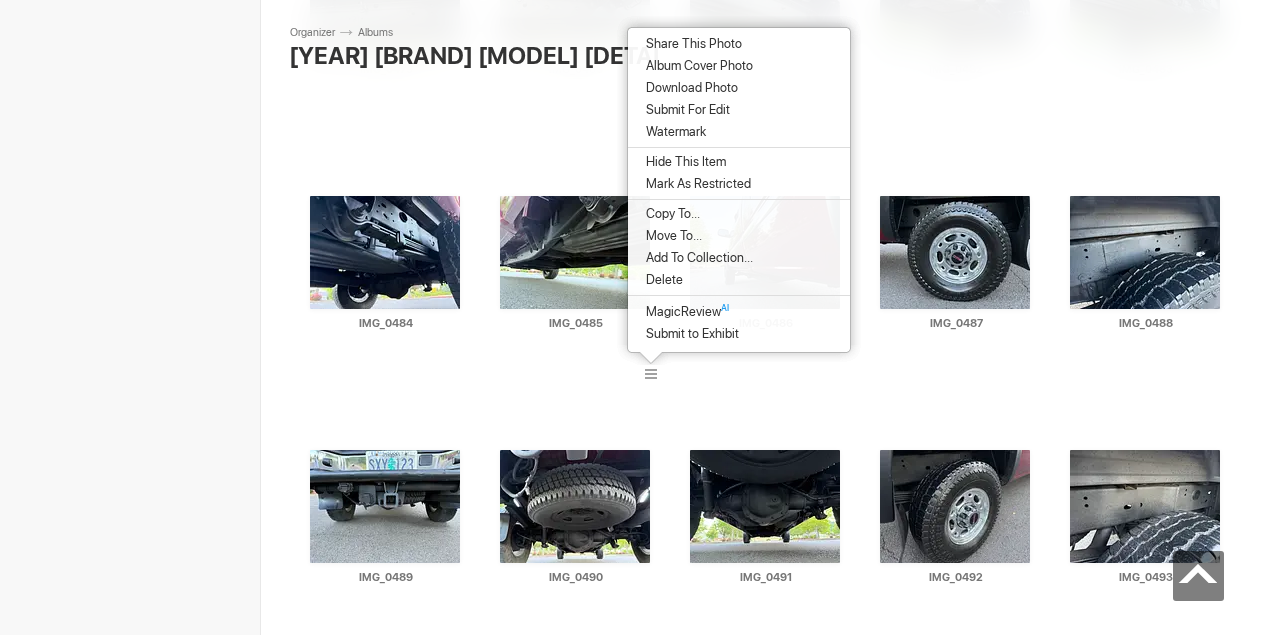click on "Download Photo" at bounding box center (739, 88) 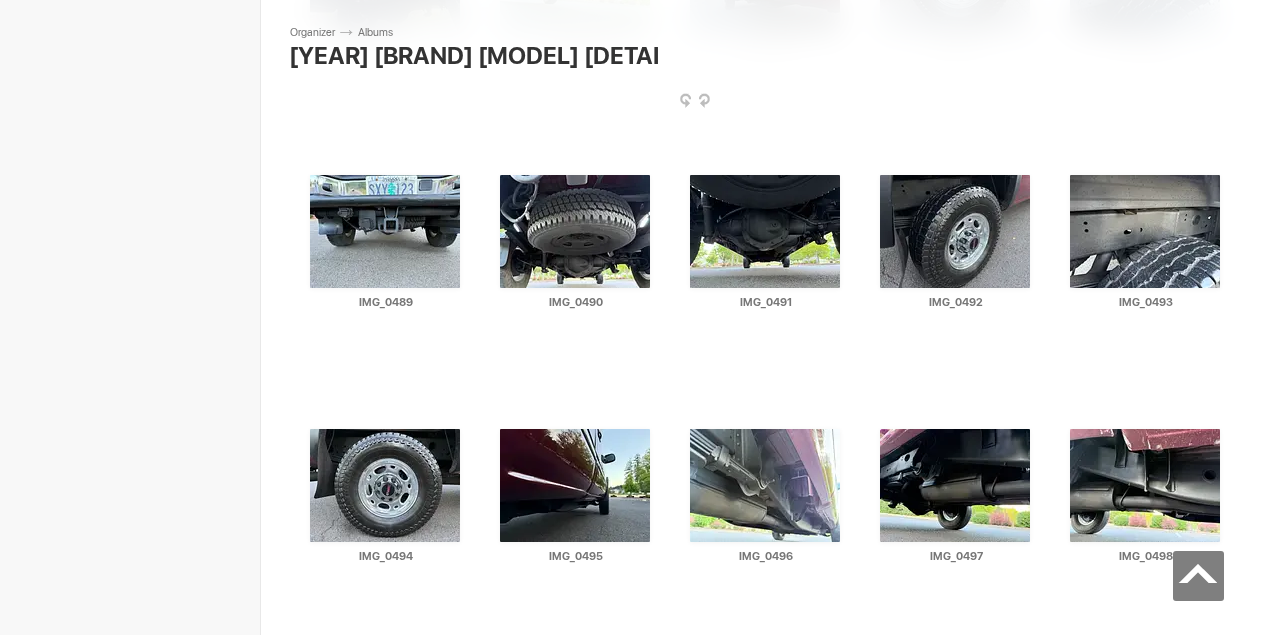 scroll, scrollTop: 8228, scrollLeft: 0, axis: vertical 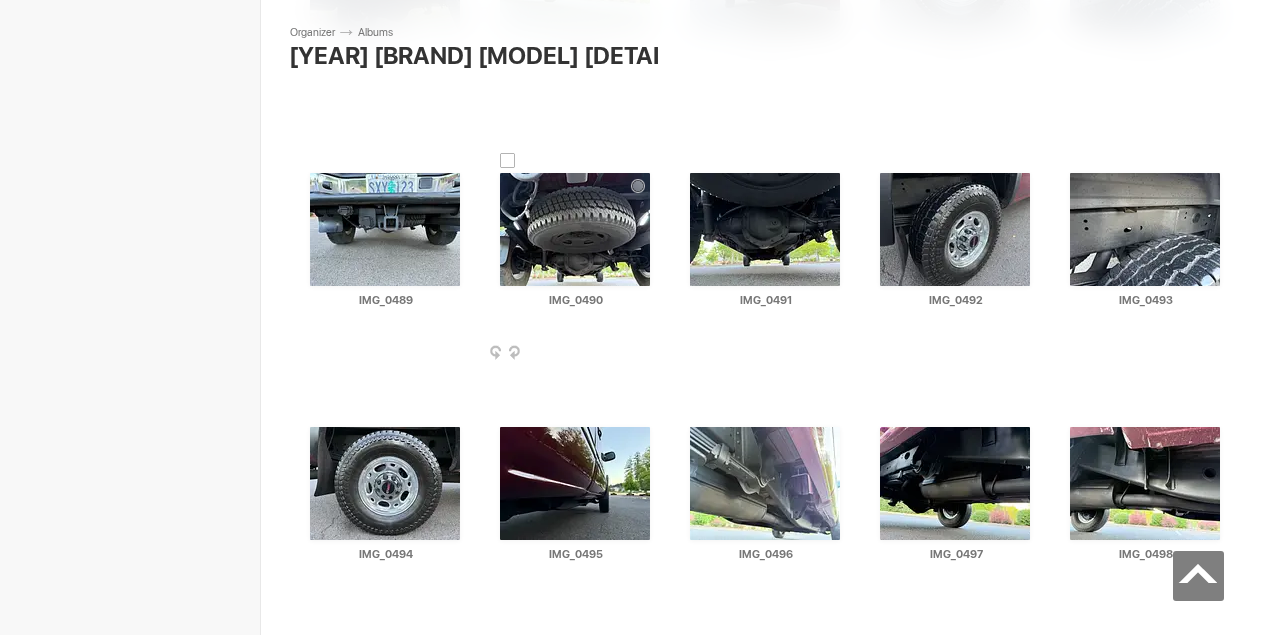 click at bounding box center [575, 229] 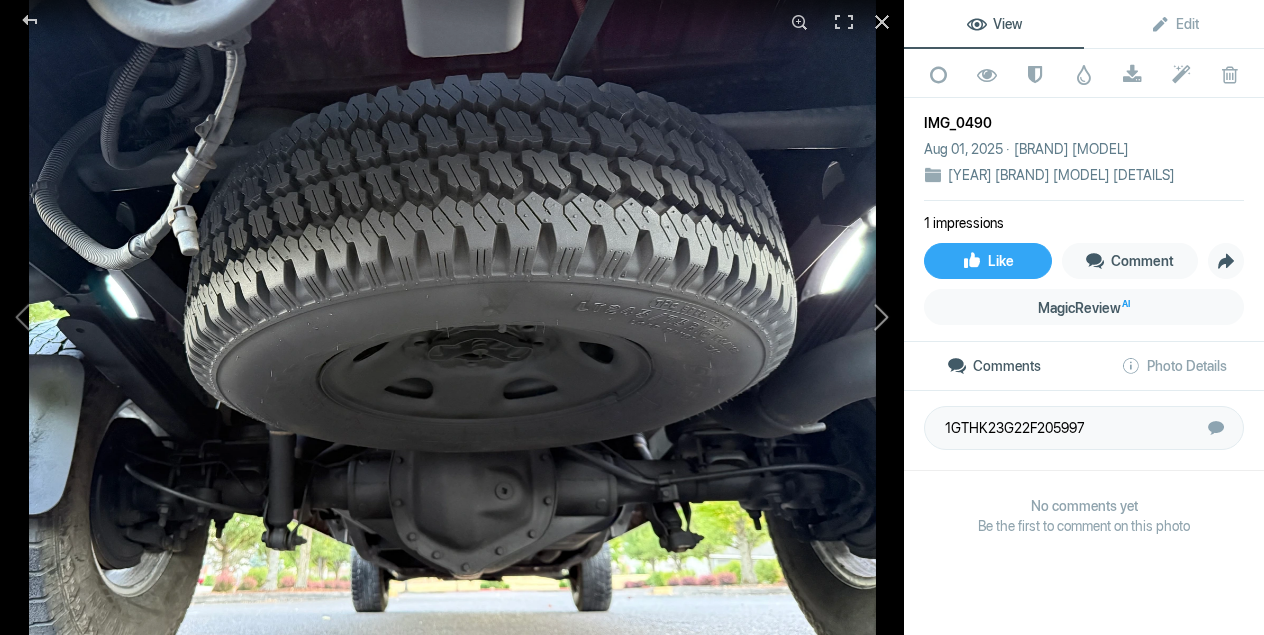 click 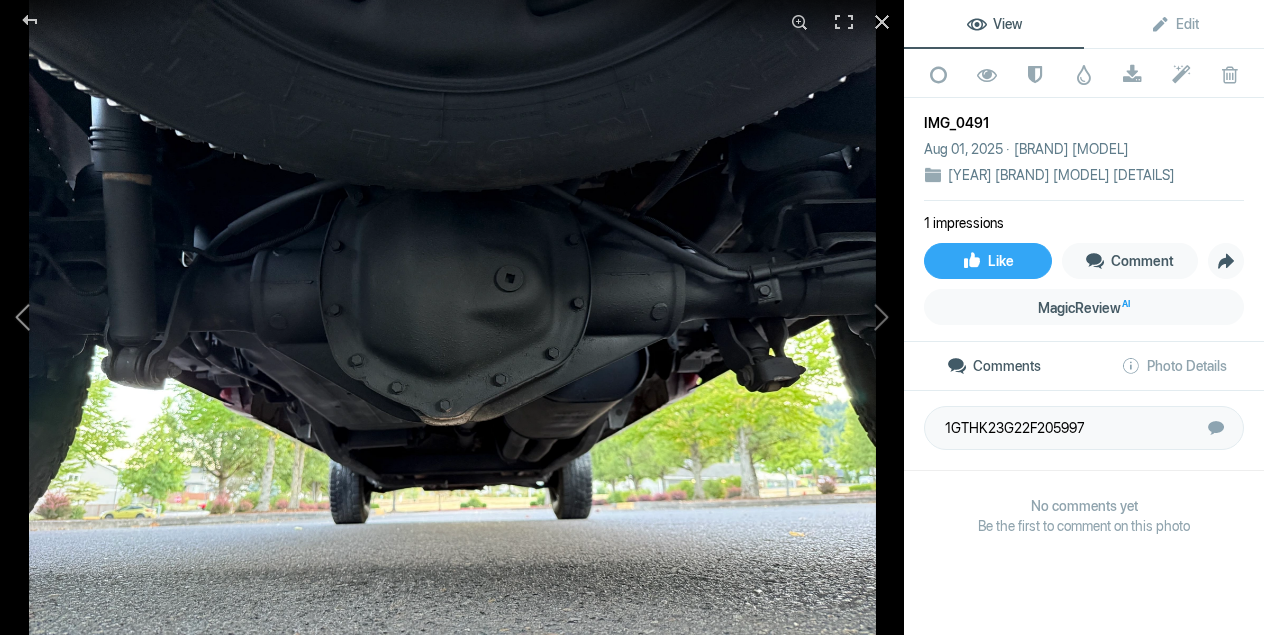 click 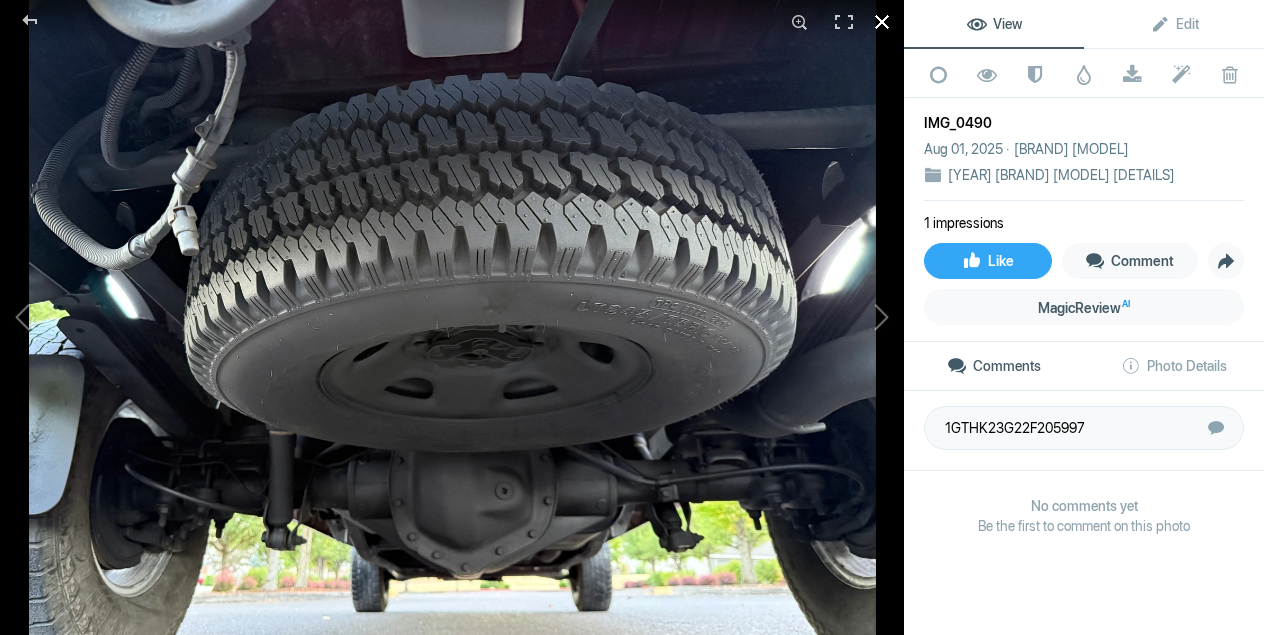 click 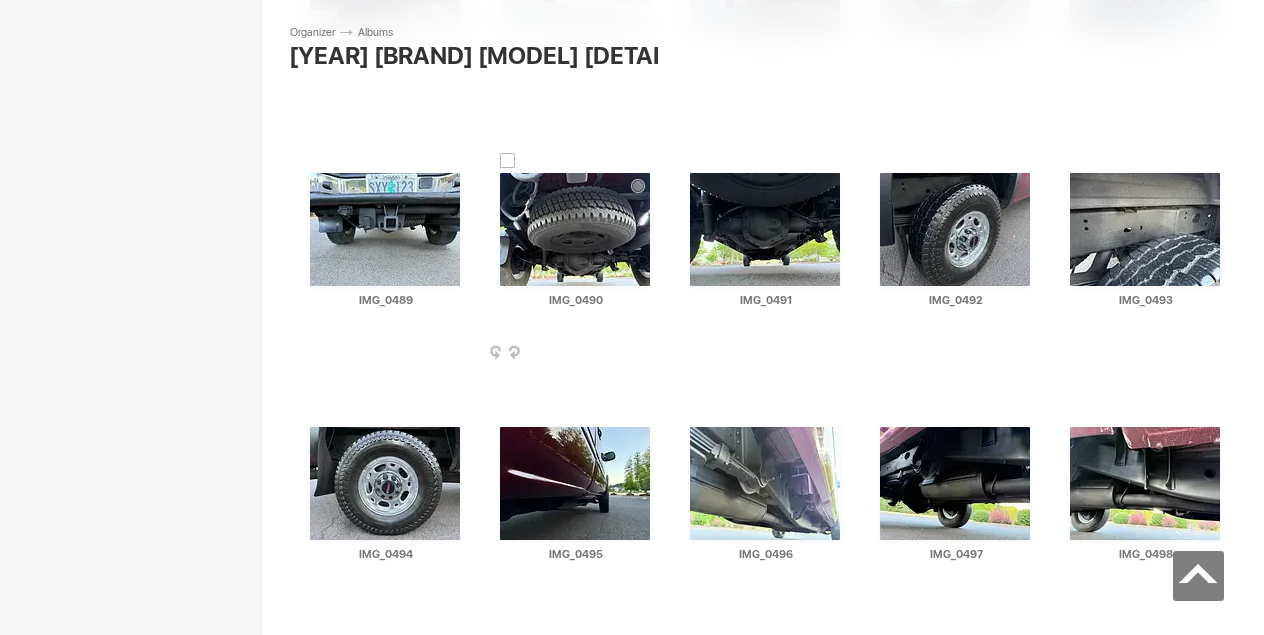 click at bounding box center (654, 354) 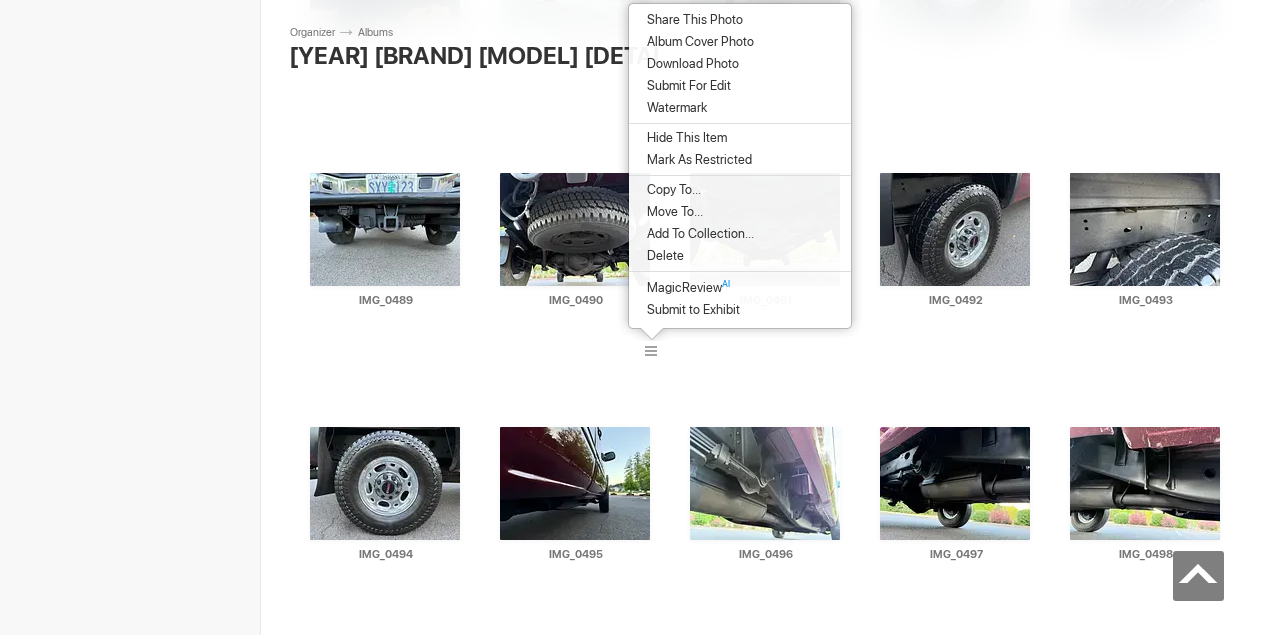 click on "Download Photo" at bounding box center (690, 64) 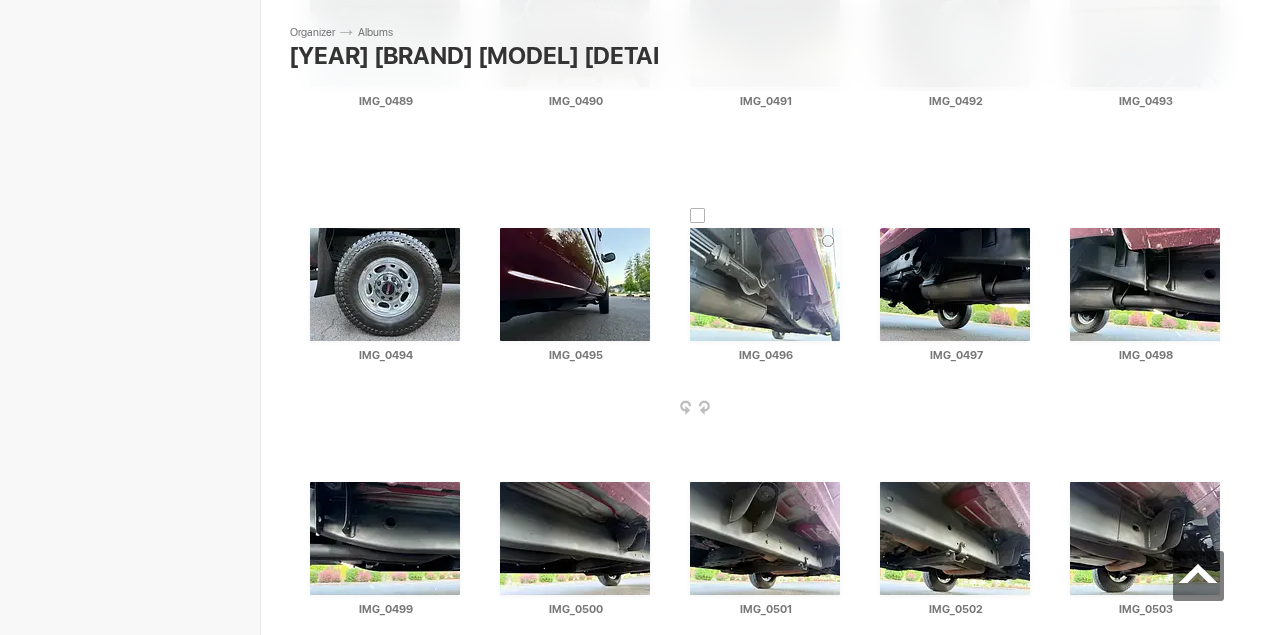 scroll, scrollTop: 8416, scrollLeft: 0, axis: vertical 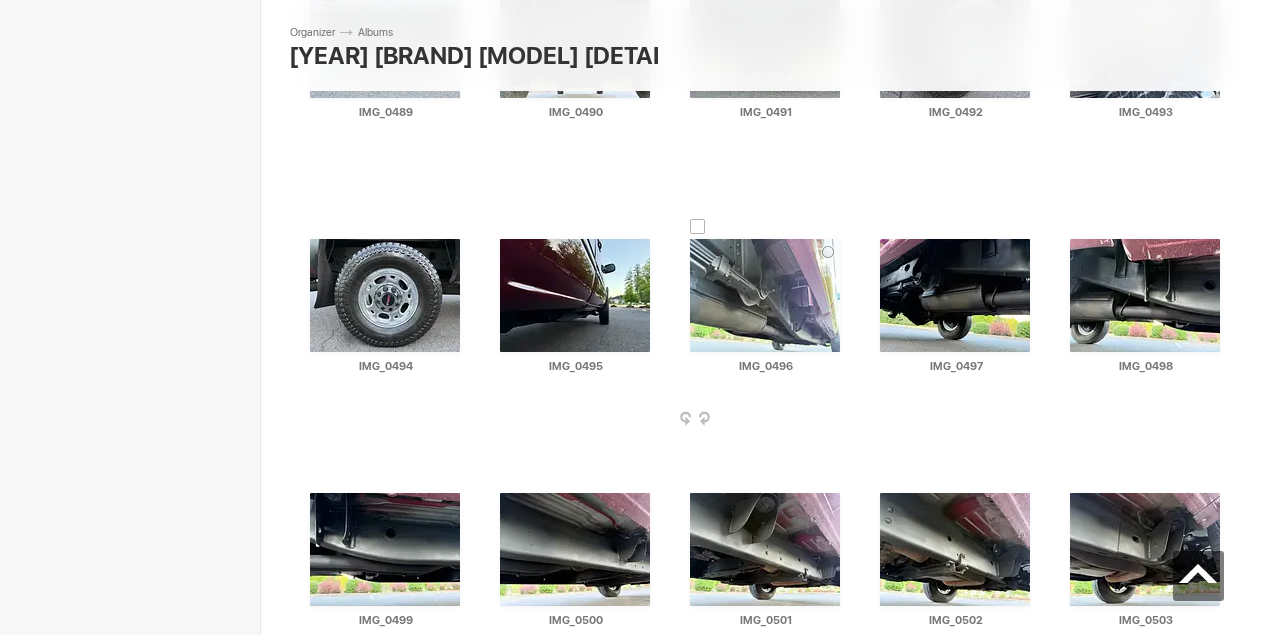 click at bounding box center (765, 295) 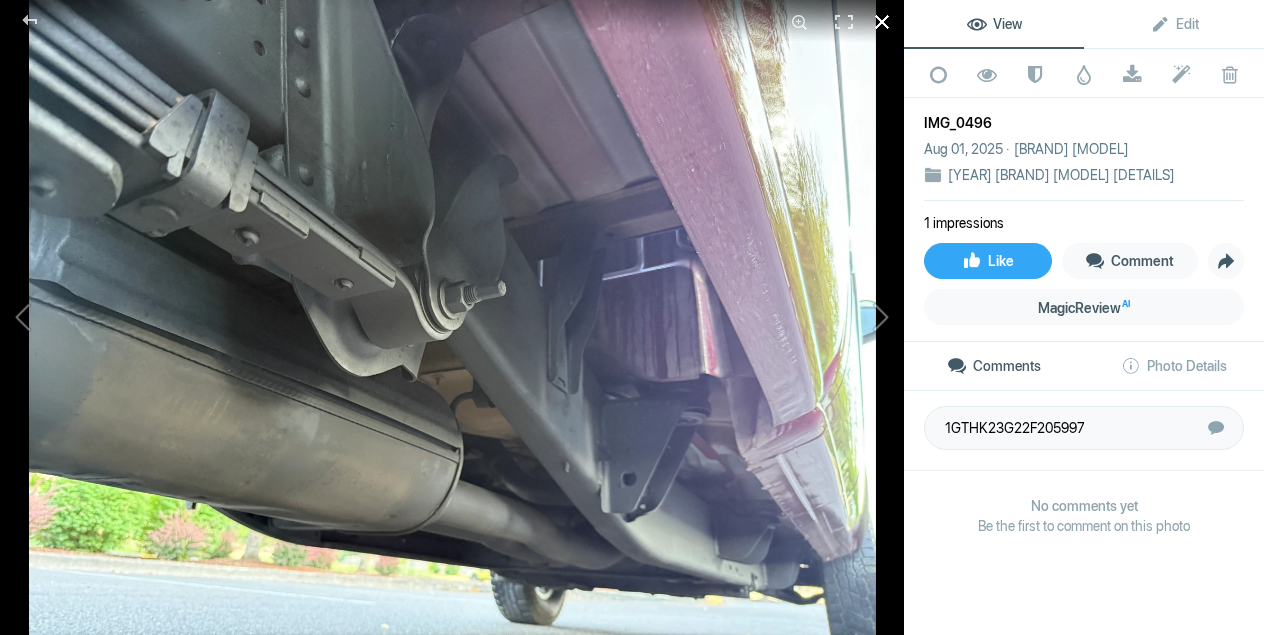 click 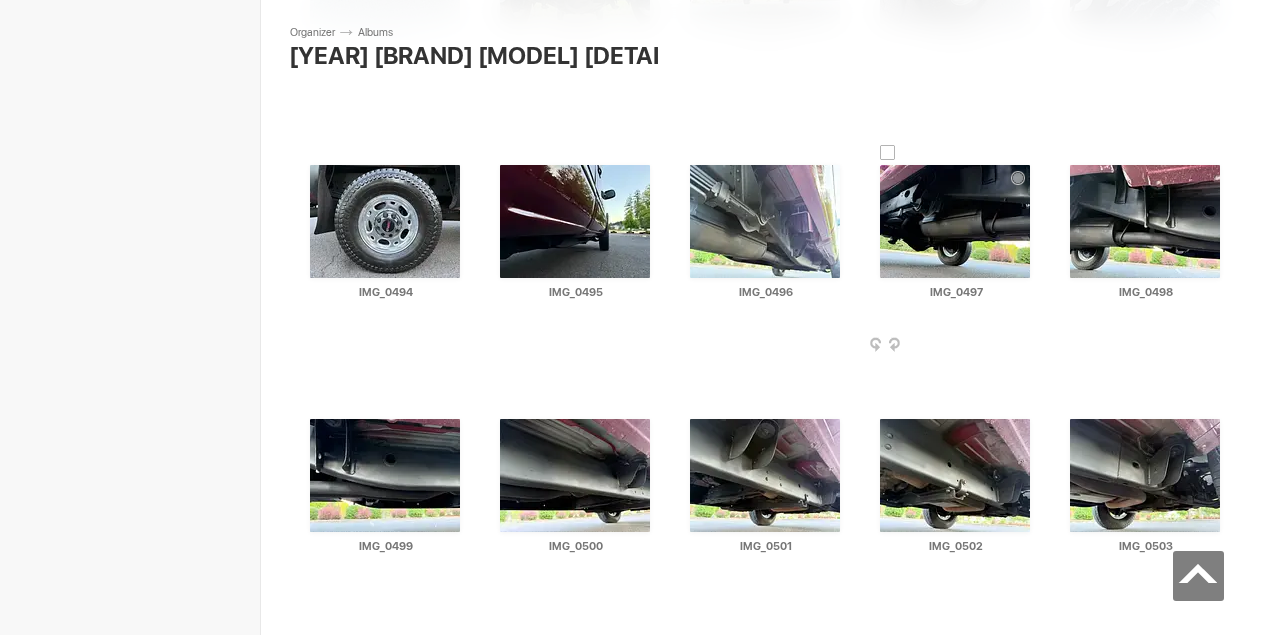 scroll, scrollTop: 8493, scrollLeft: 0, axis: vertical 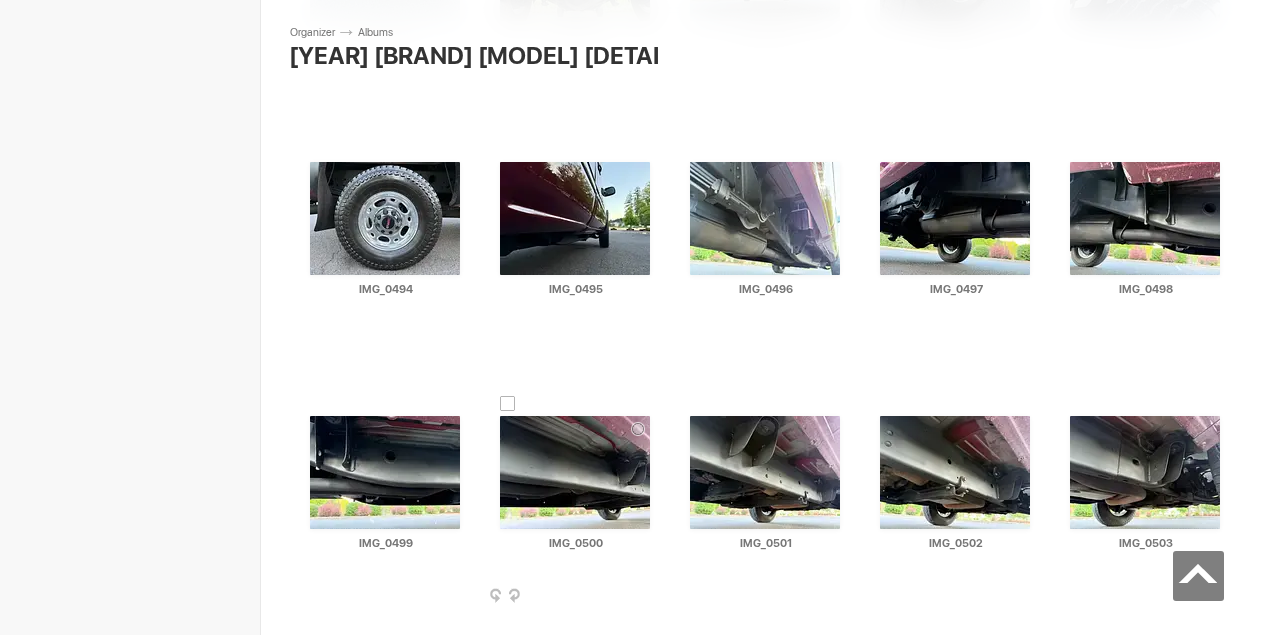 click at bounding box center [575, 472] 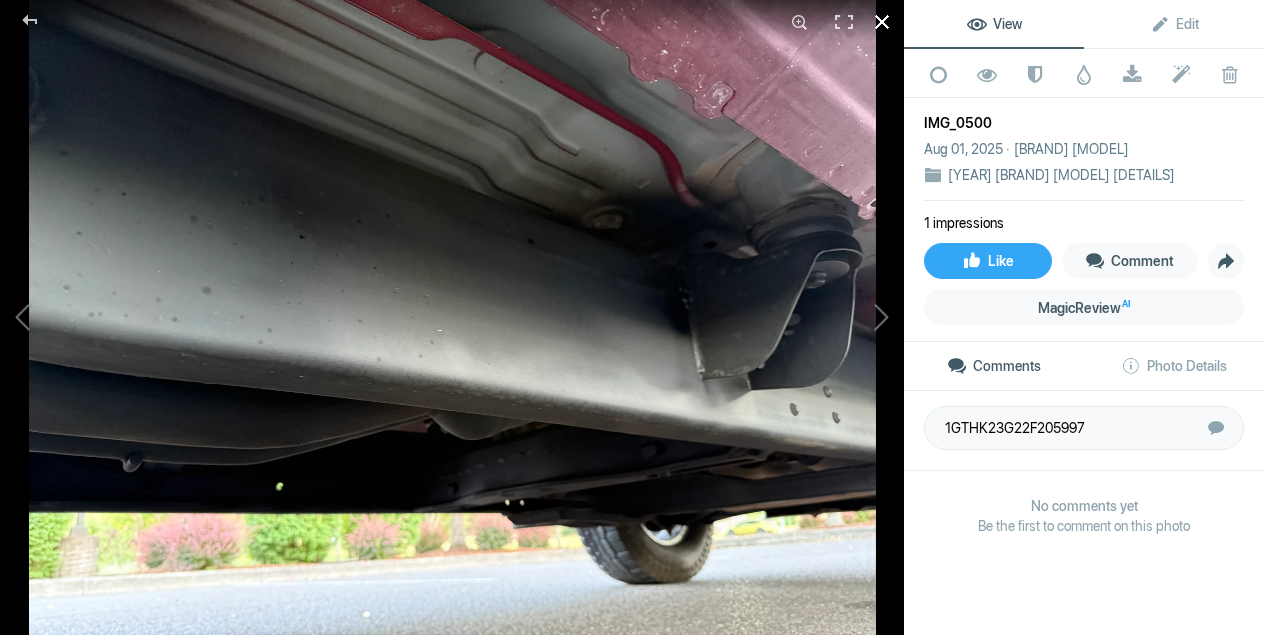 click 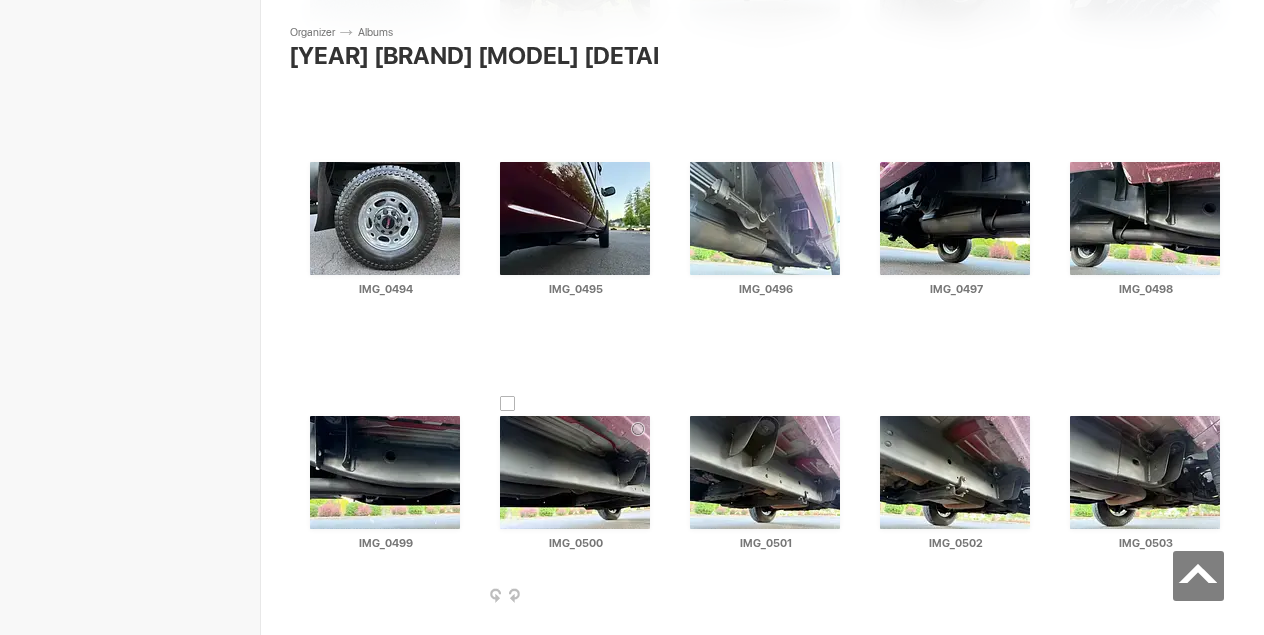 click at bounding box center (654, 597) 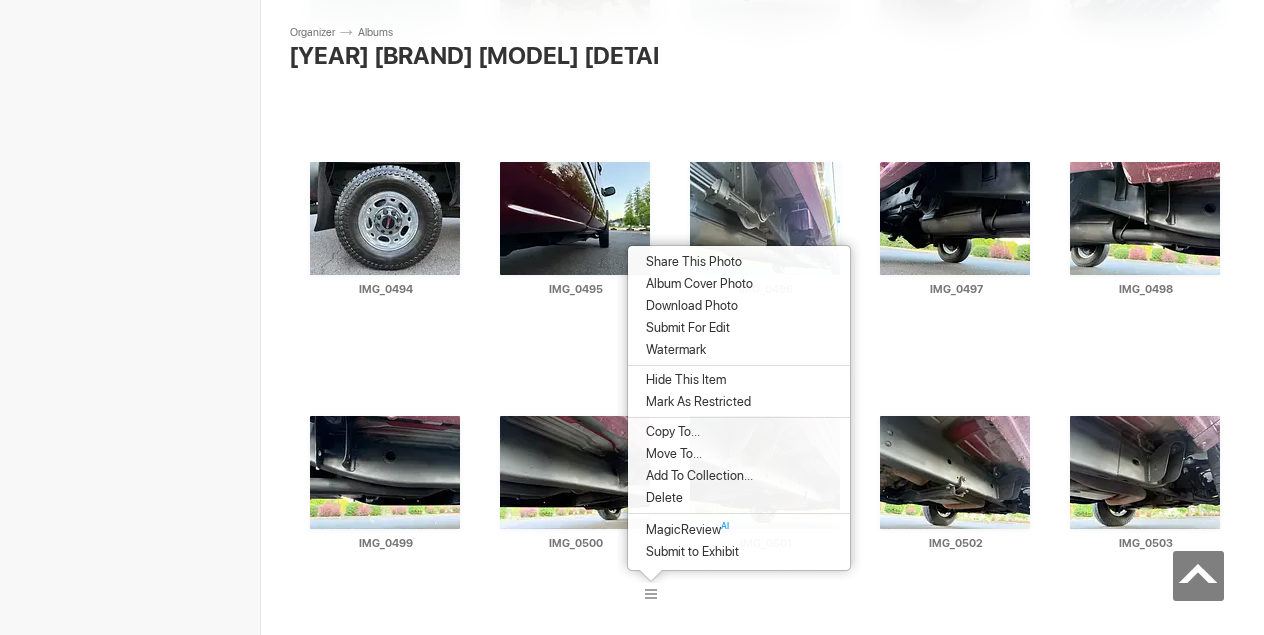 click on "Download Photo" at bounding box center (689, 306) 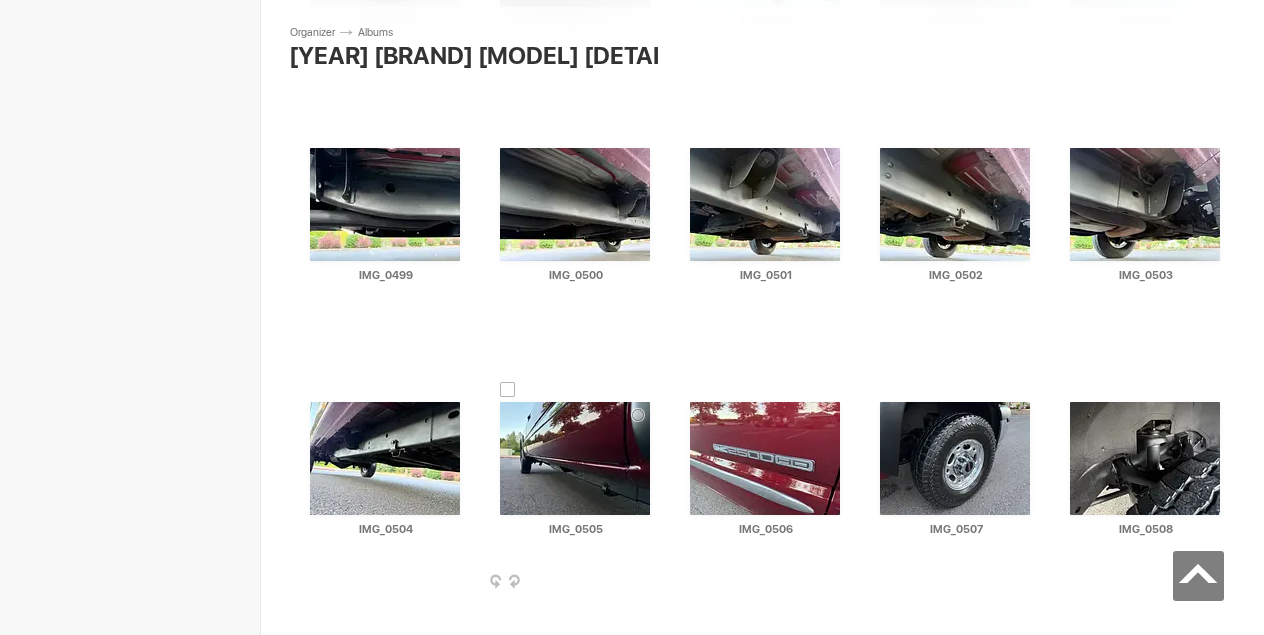 scroll, scrollTop: 8765, scrollLeft: 0, axis: vertical 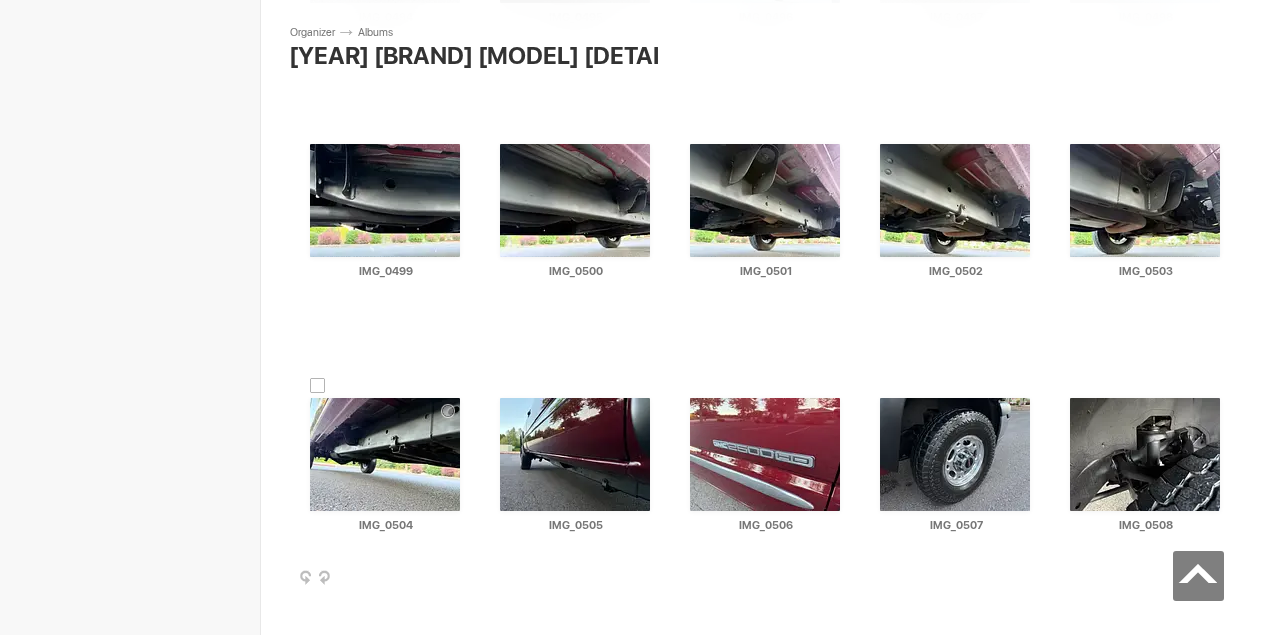 click at bounding box center [385, 454] 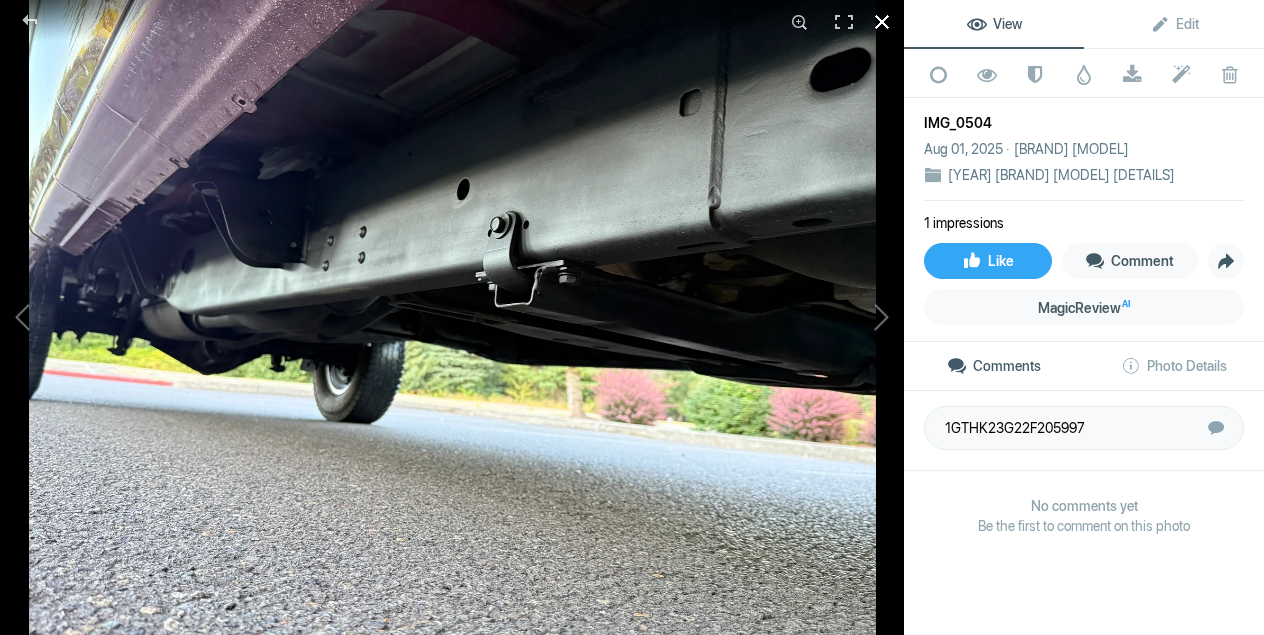 click 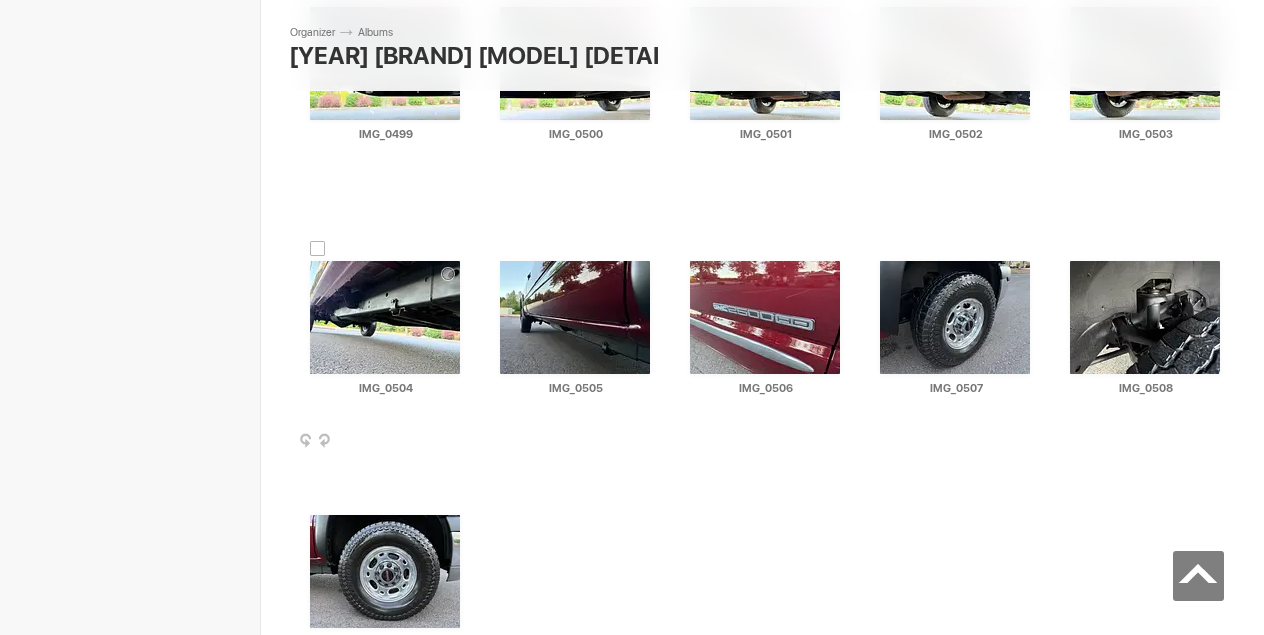 scroll, scrollTop: 8903, scrollLeft: 0, axis: vertical 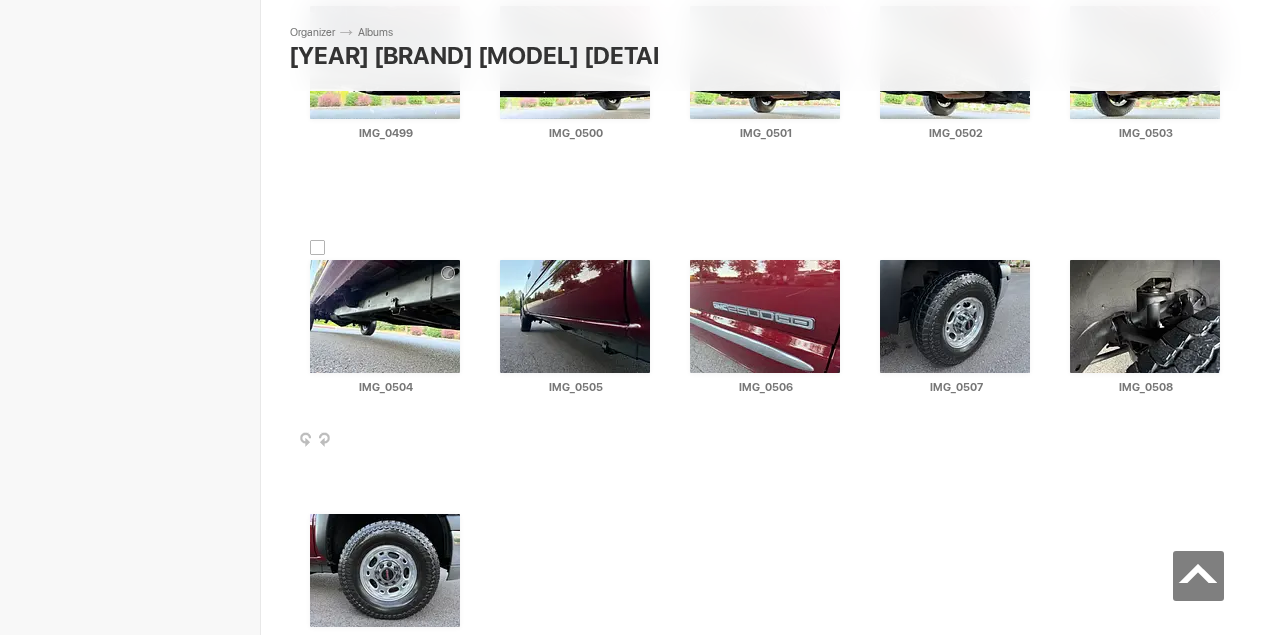 click at bounding box center (464, 441) 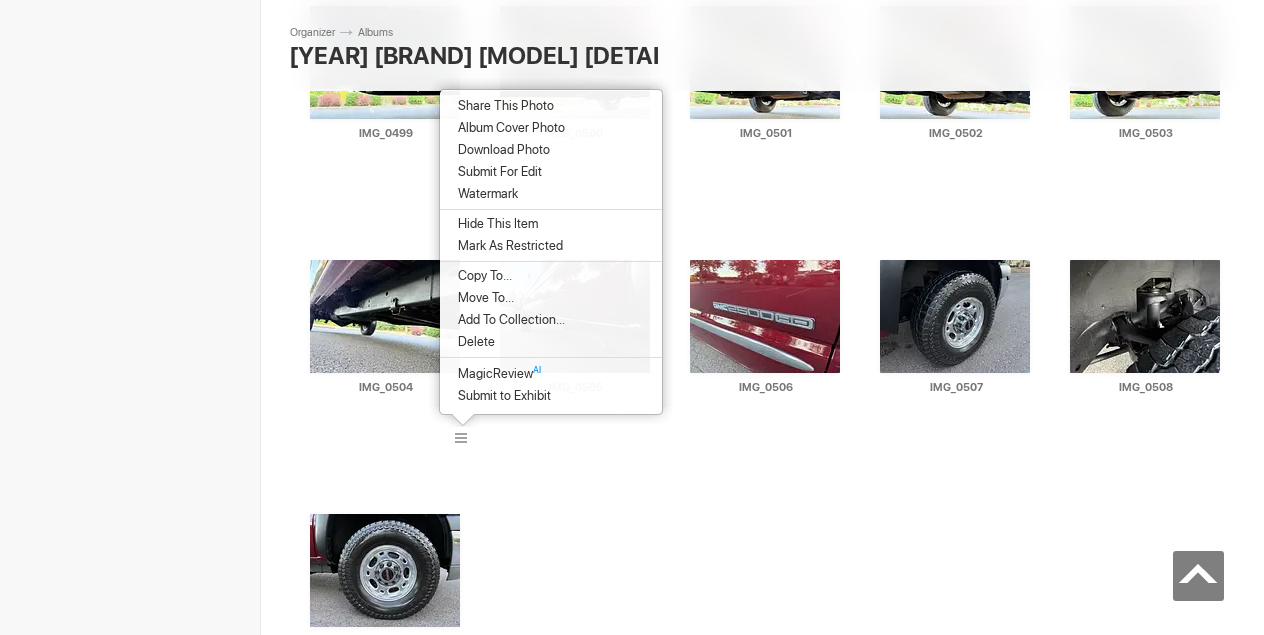click on "Download Photo" at bounding box center (501, 150) 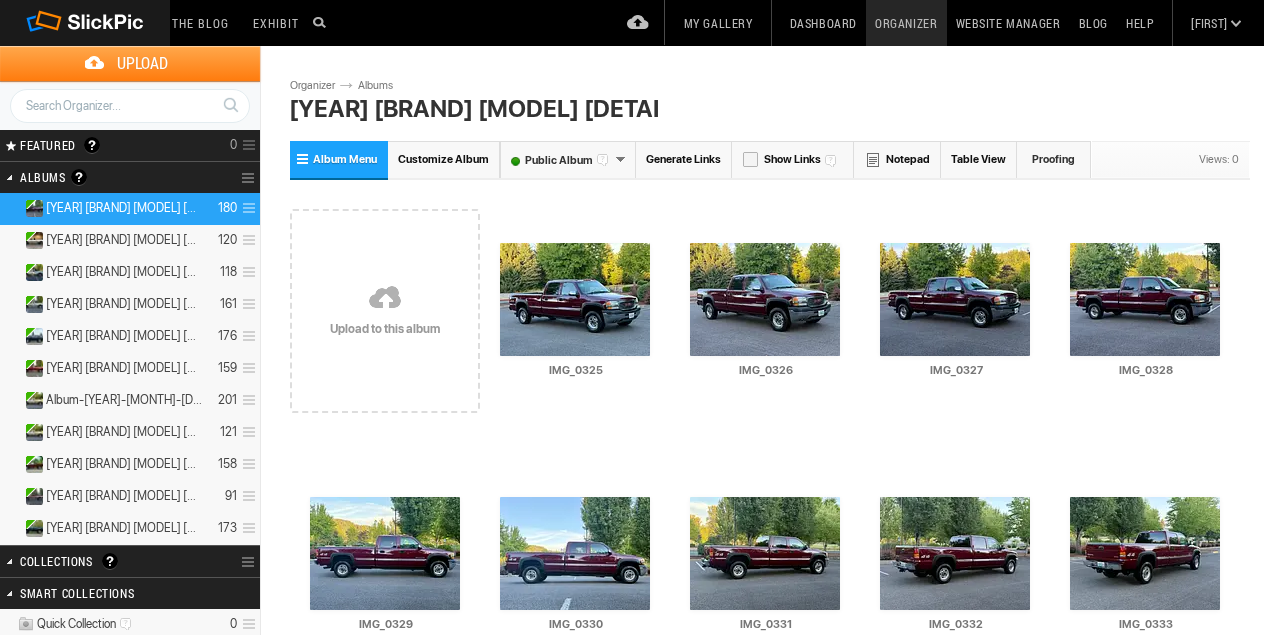 scroll, scrollTop: 0, scrollLeft: 0, axis: both 